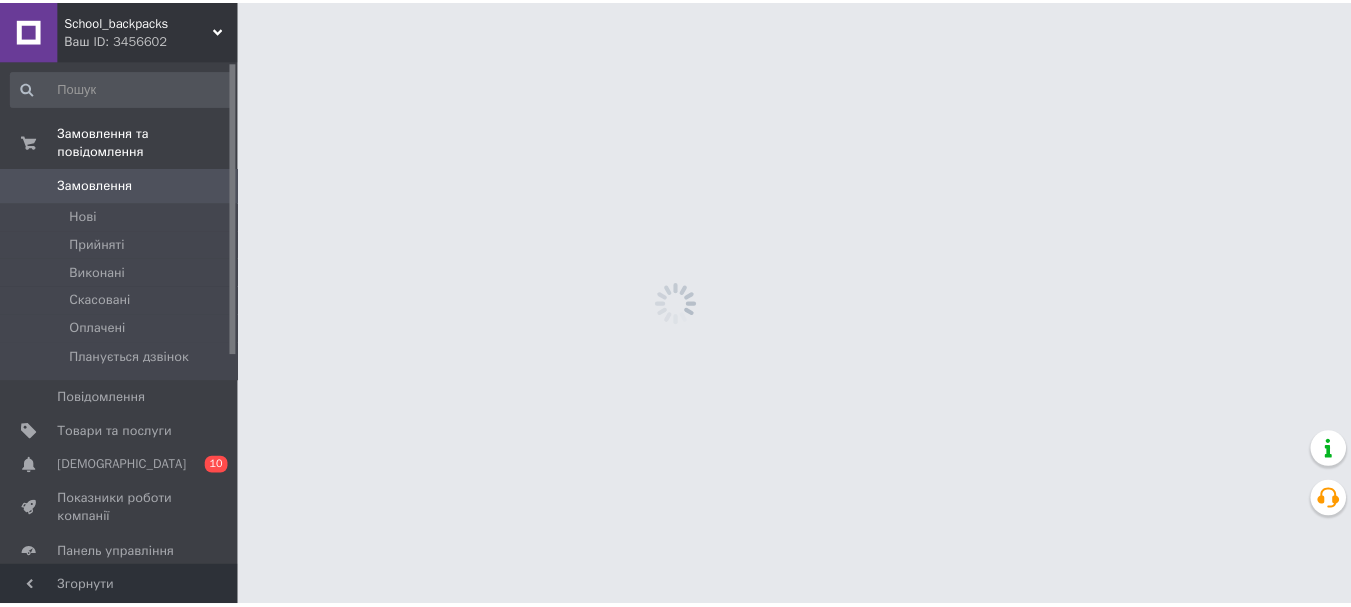 scroll, scrollTop: 0, scrollLeft: 0, axis: both 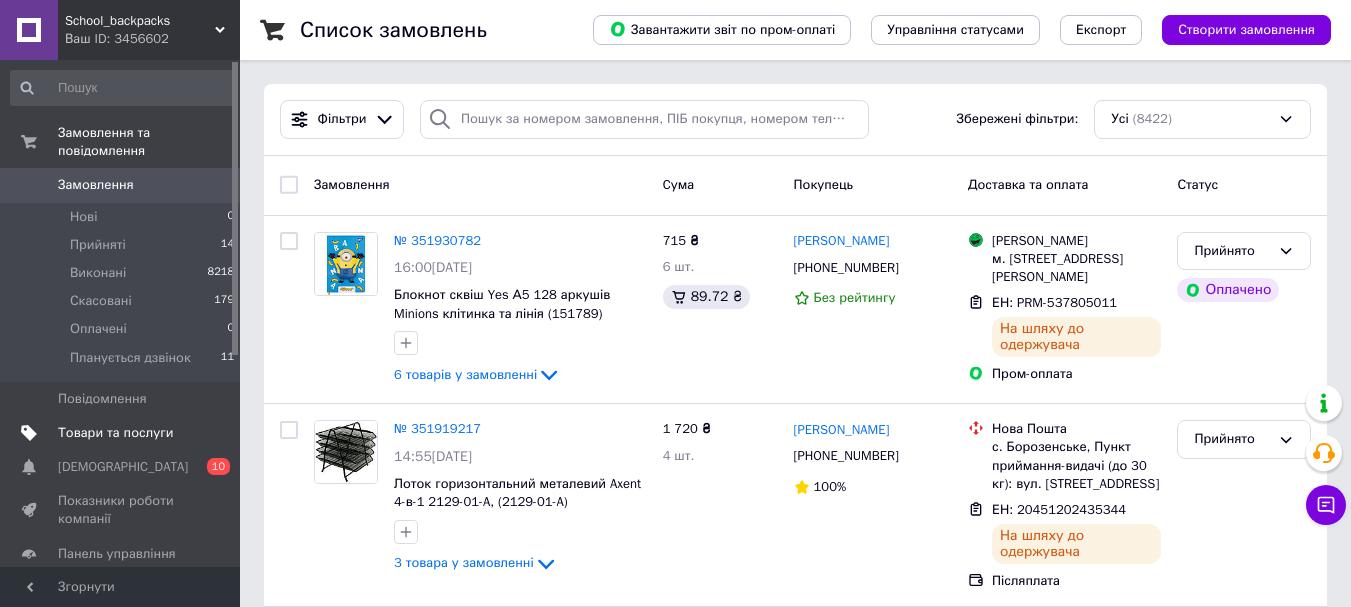 click on "Товари та послуги" at bounding box center [115, 433] 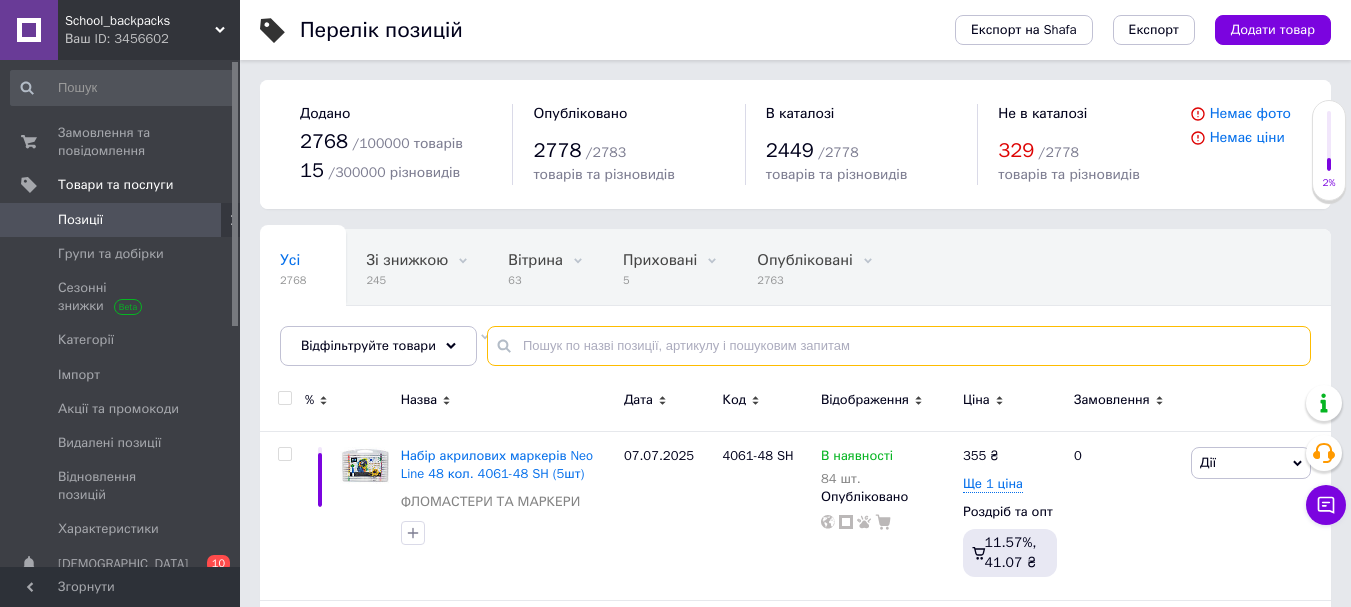 click at bounding box center (899, 346) 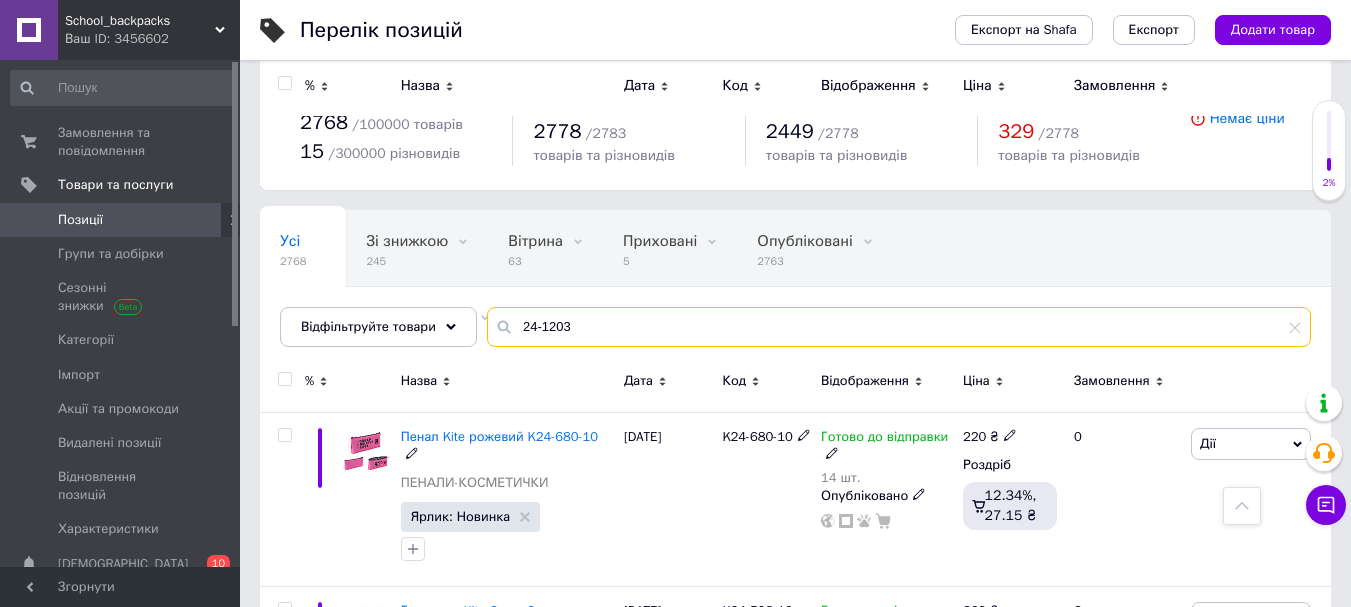 scroll, scrollTop: 0, scrollLeft: 0, axis: both 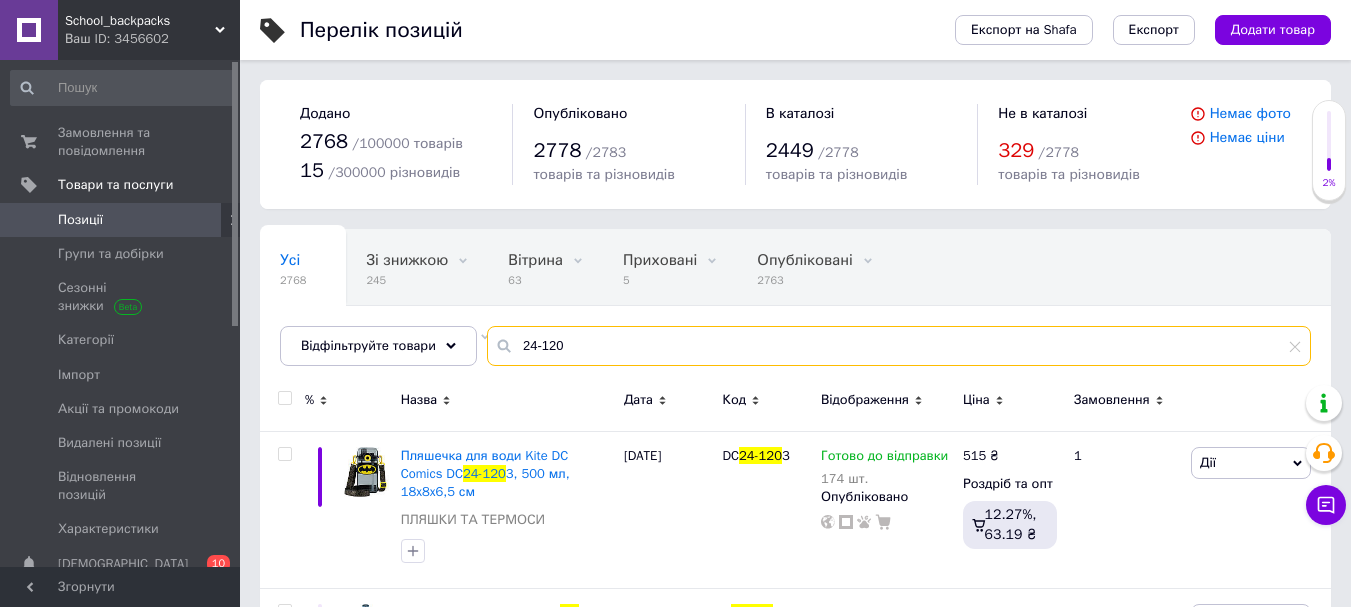 type on "24-1203" 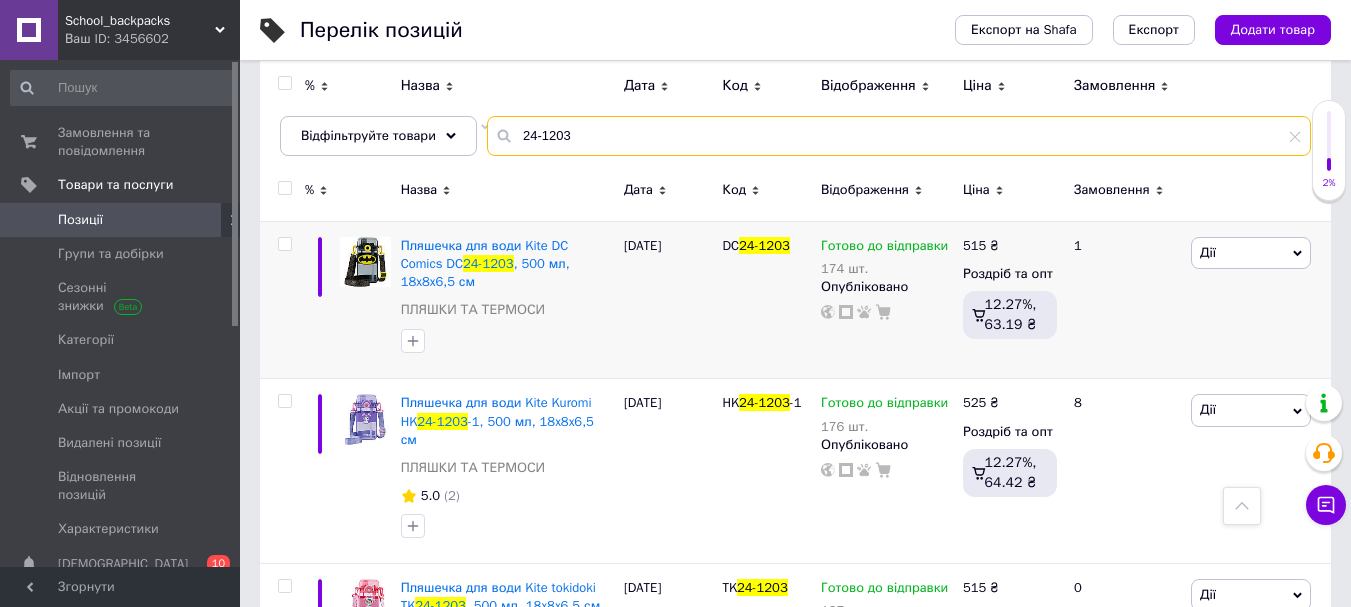 scroll, scrollTop: 200, scrollLeft: 0, axis: vertical 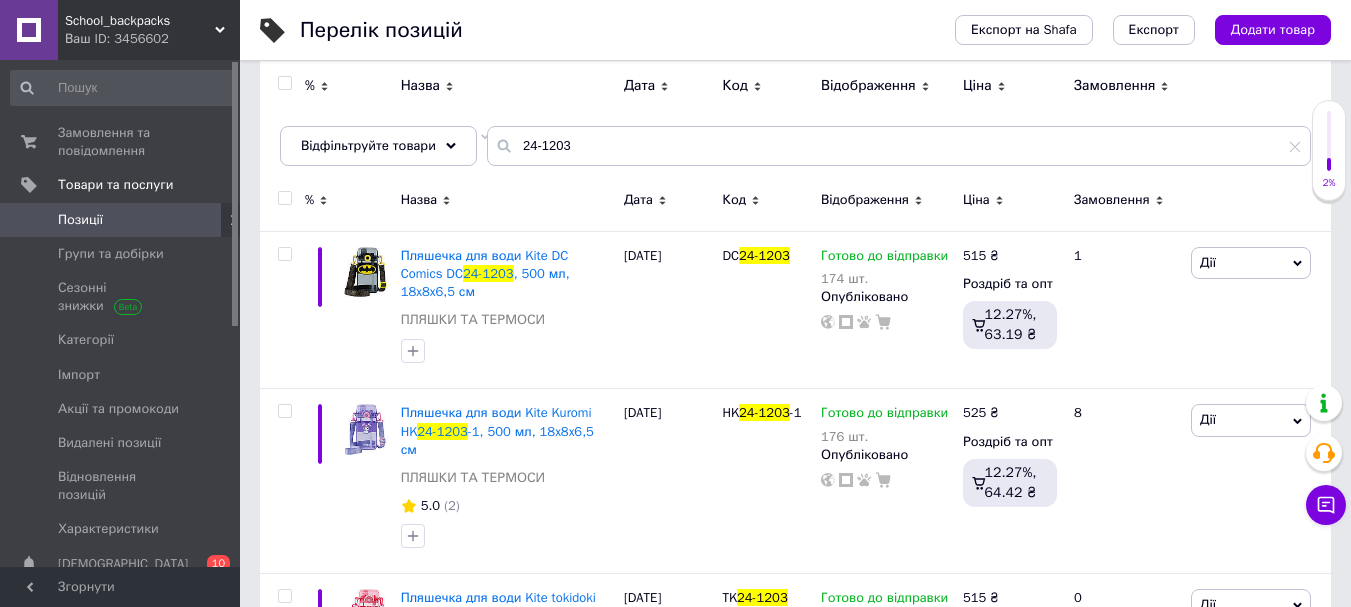 click at bounding box center [284, 198] 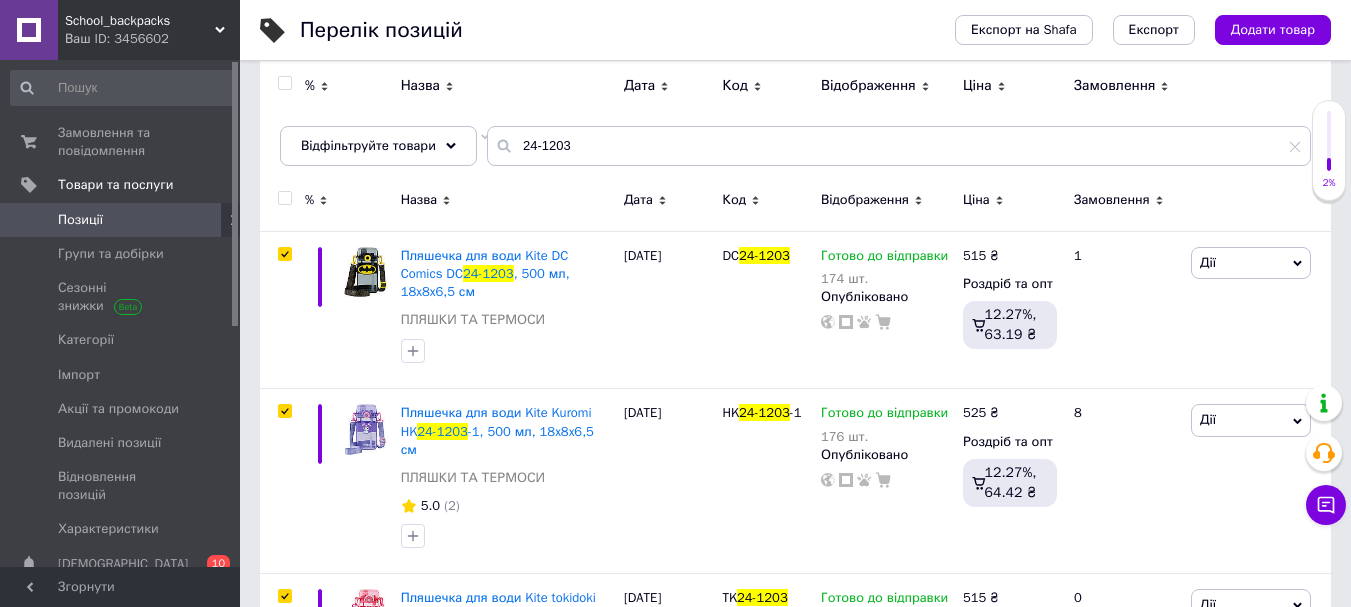 checkbox on "true" 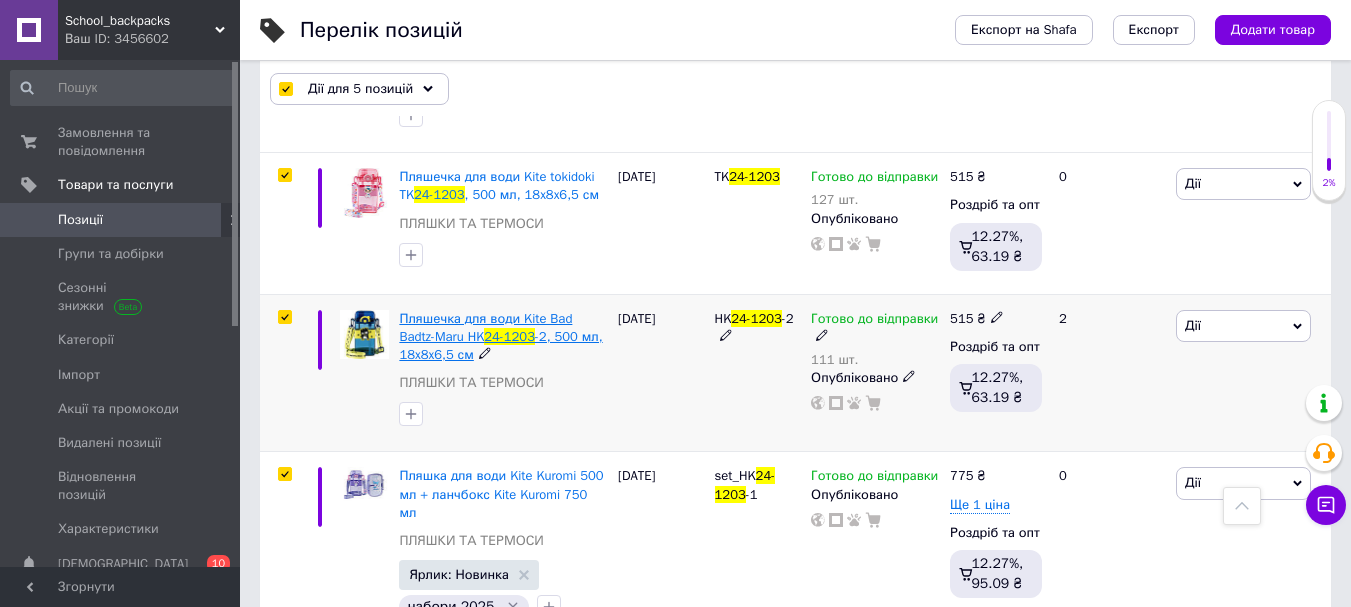 scroll, scrollTop: 625, scrollLeft: 0, axis: vertical 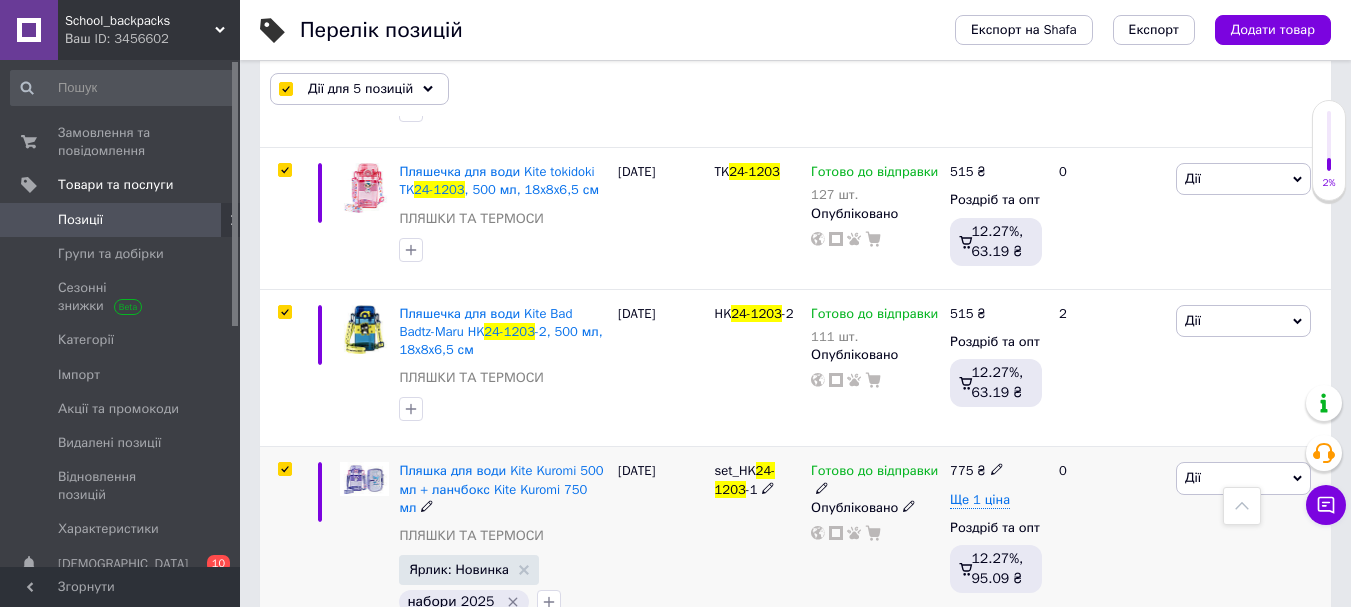 click at bounding box center (284, 469) 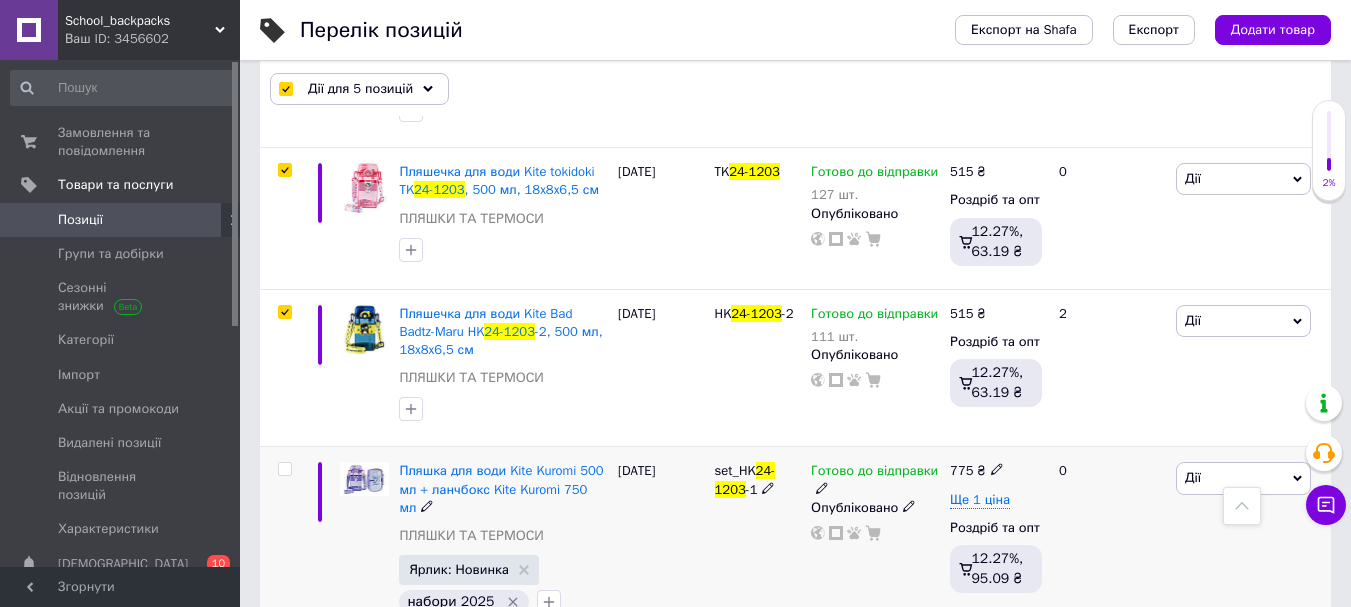 checkbox on "false" 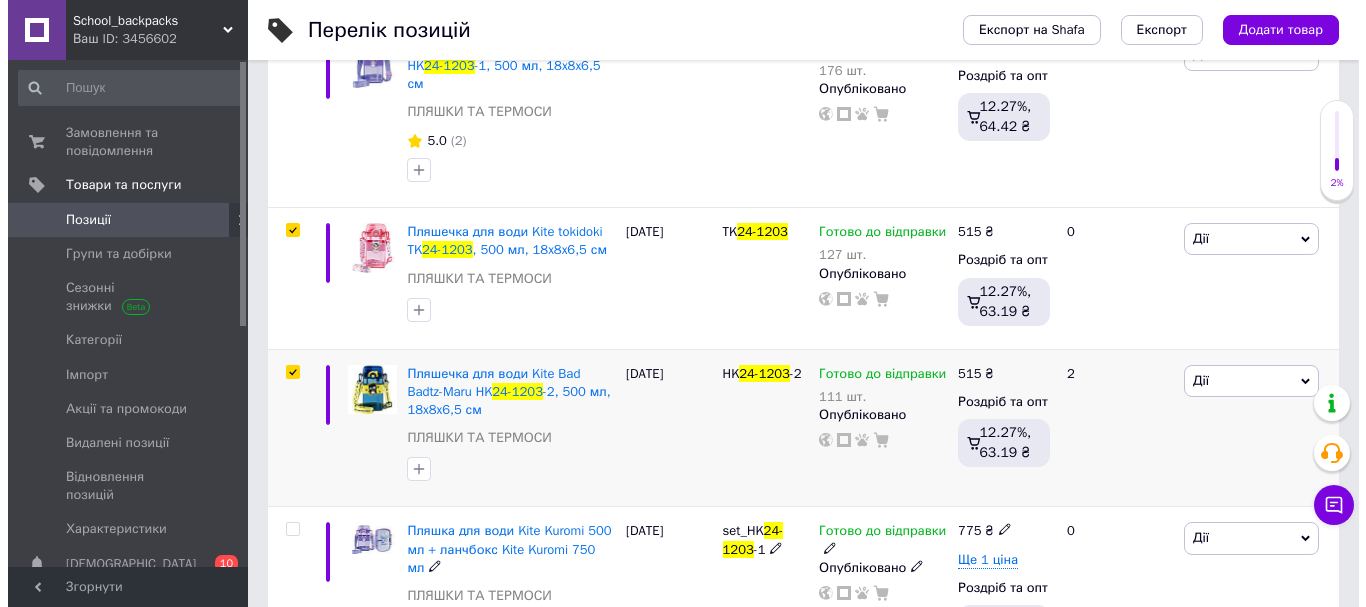 scroll, scrollTop: 625, scrollLeft: 0, axis: vertical 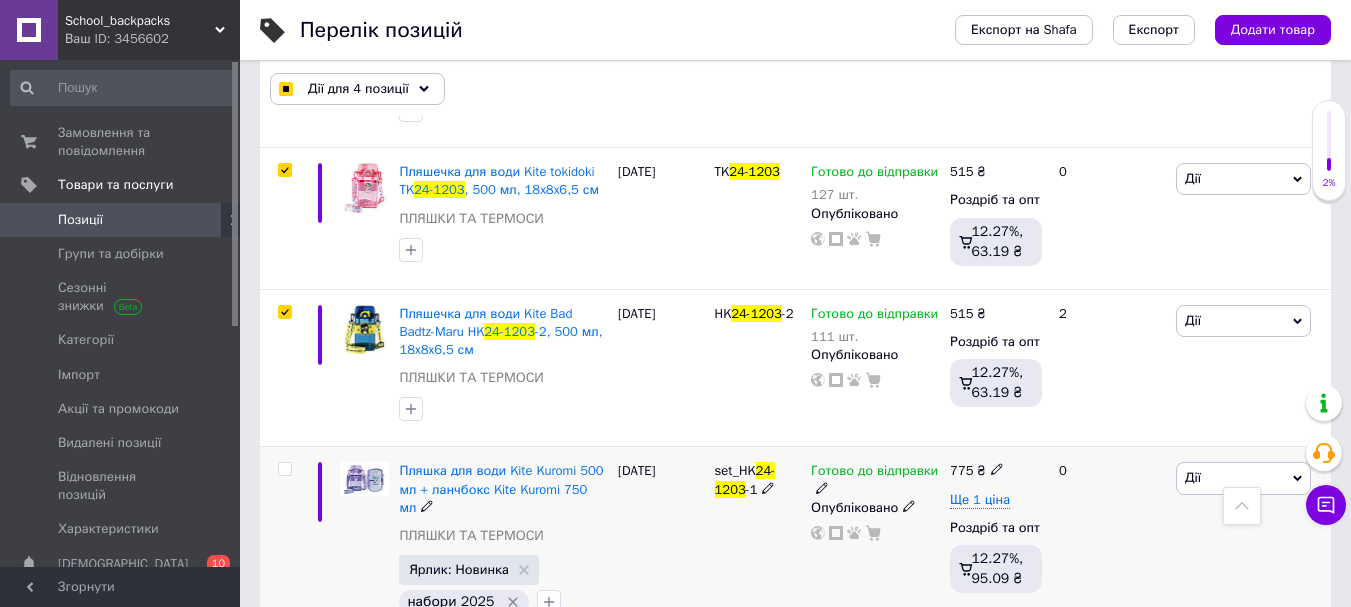 click at bounding box center [284, 469] 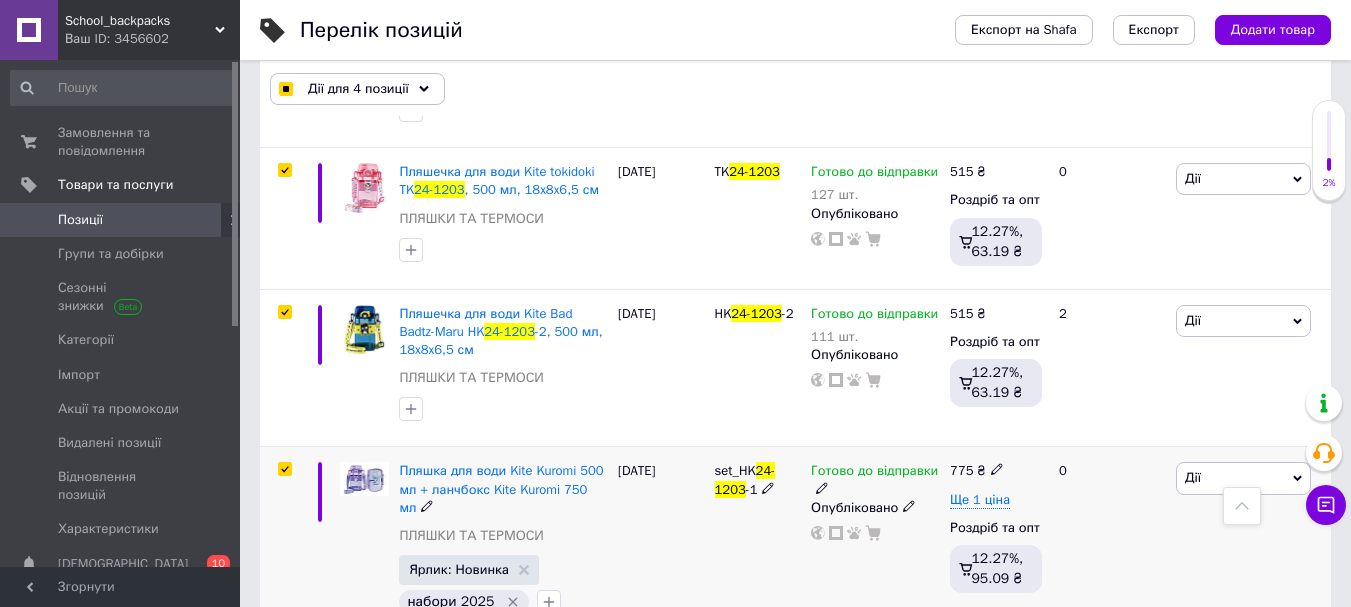 checkbox on "true" 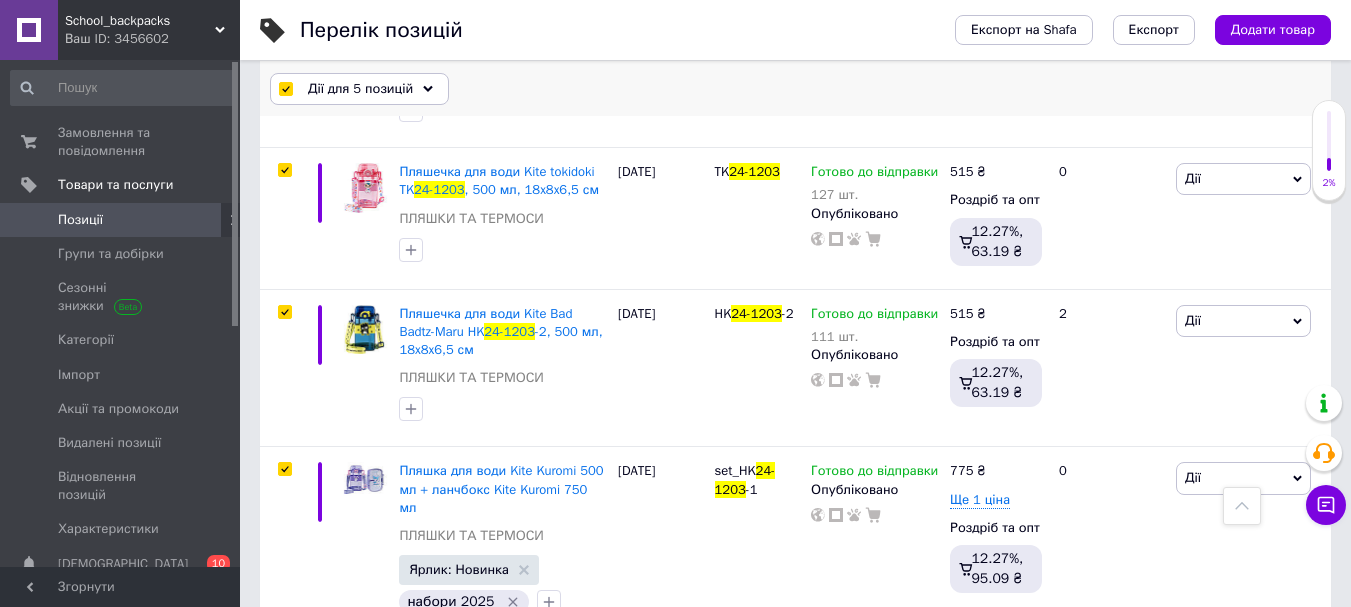 click on "Дії для 5 позицій" at bounding box center (360, 89) 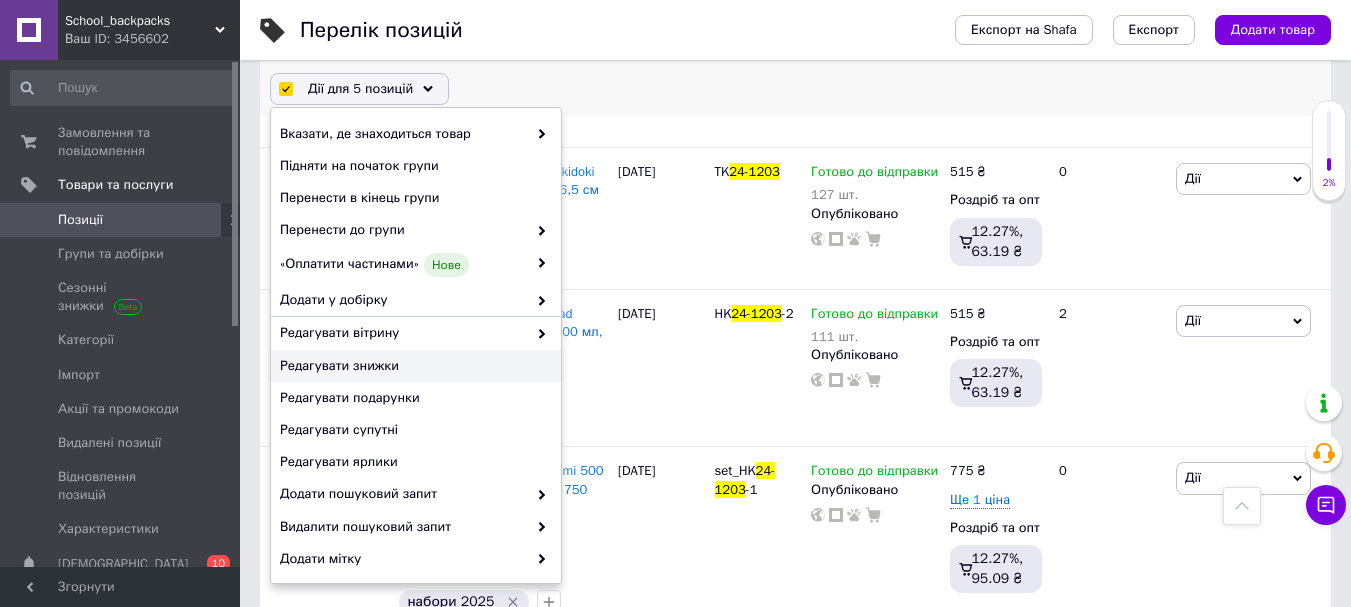 click on "Редагувати знижки" at bounding box center [413, 366] 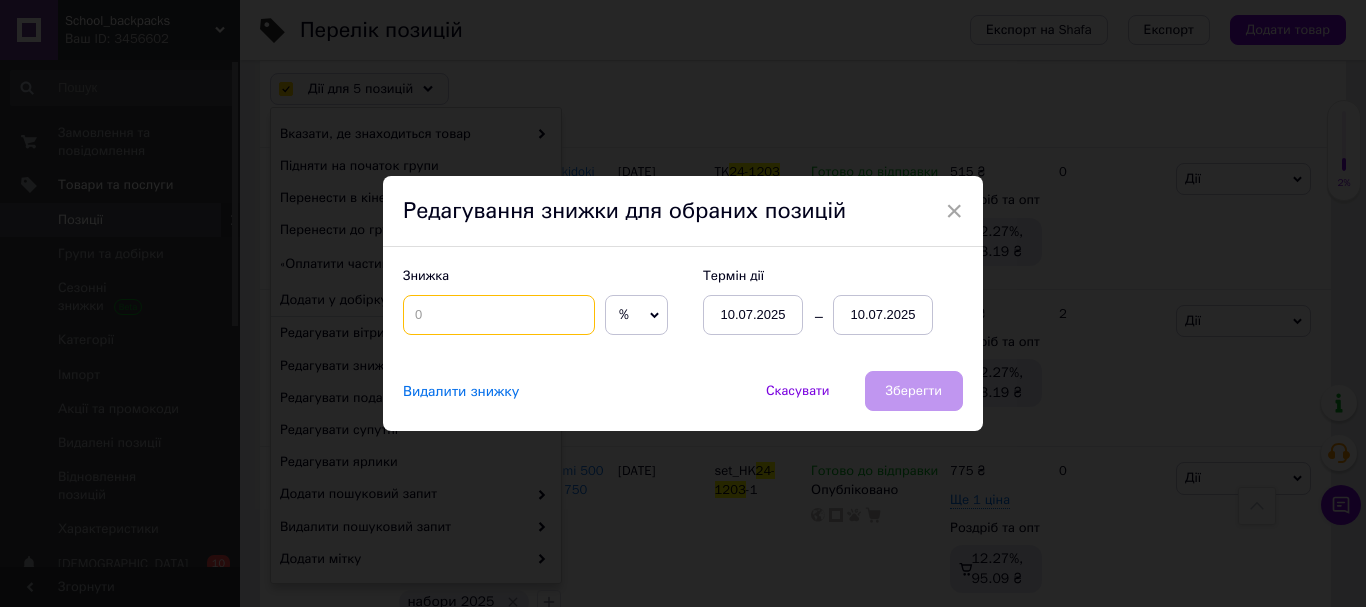 click at bounding box center [499, 315] 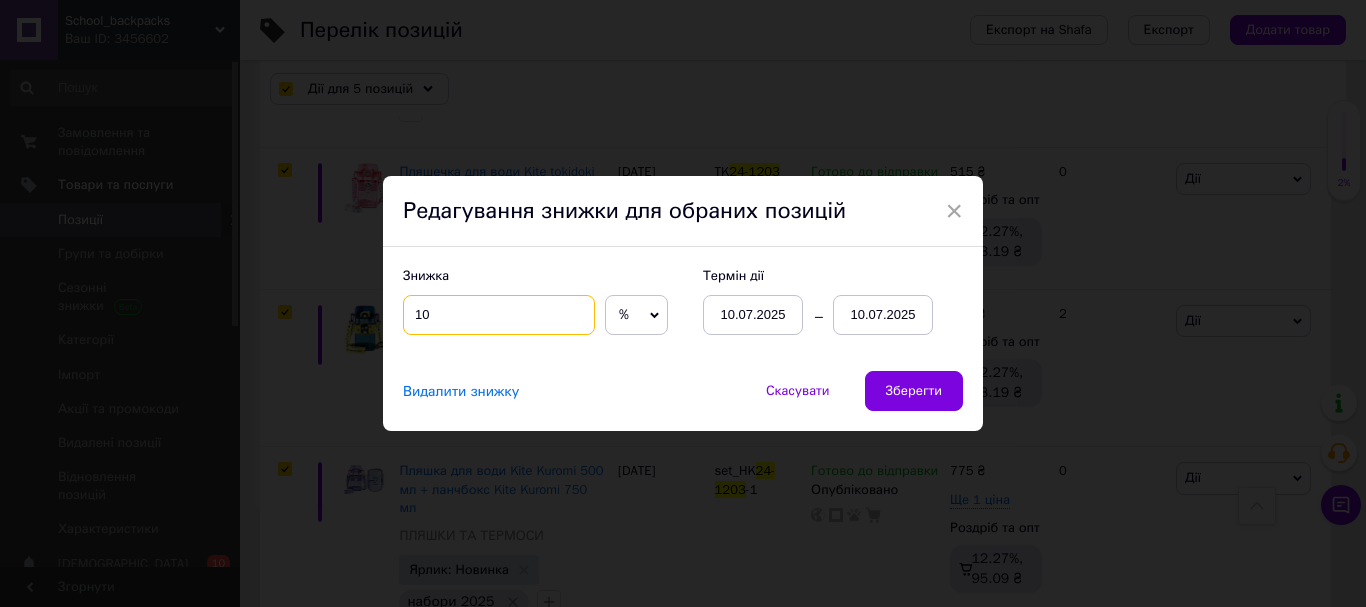 type on "10" 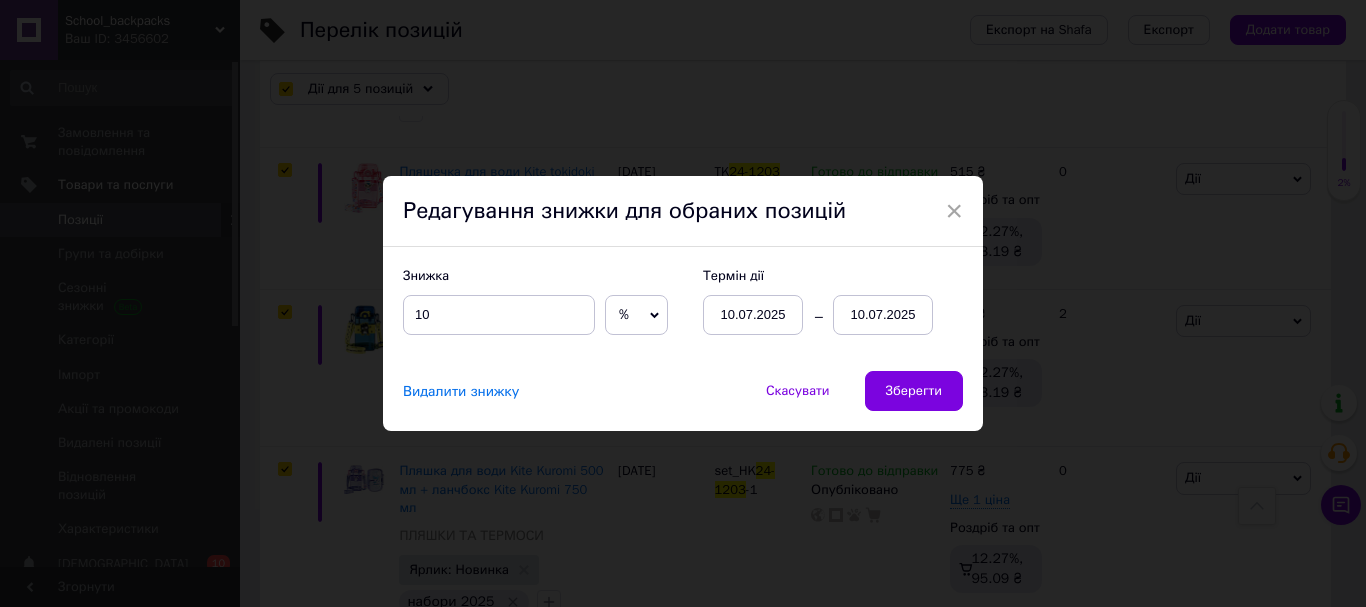 click on "10.07.2025" at bounding box center [883, 315] 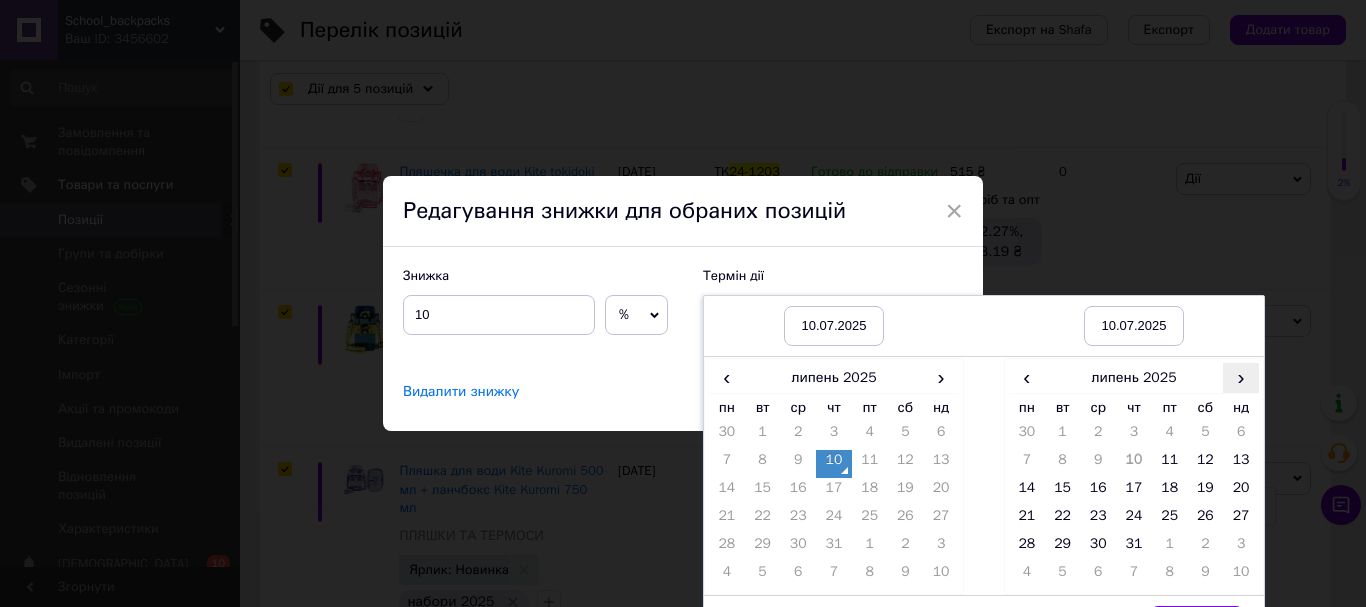 click on "›" at bounding box center (1241, 377) 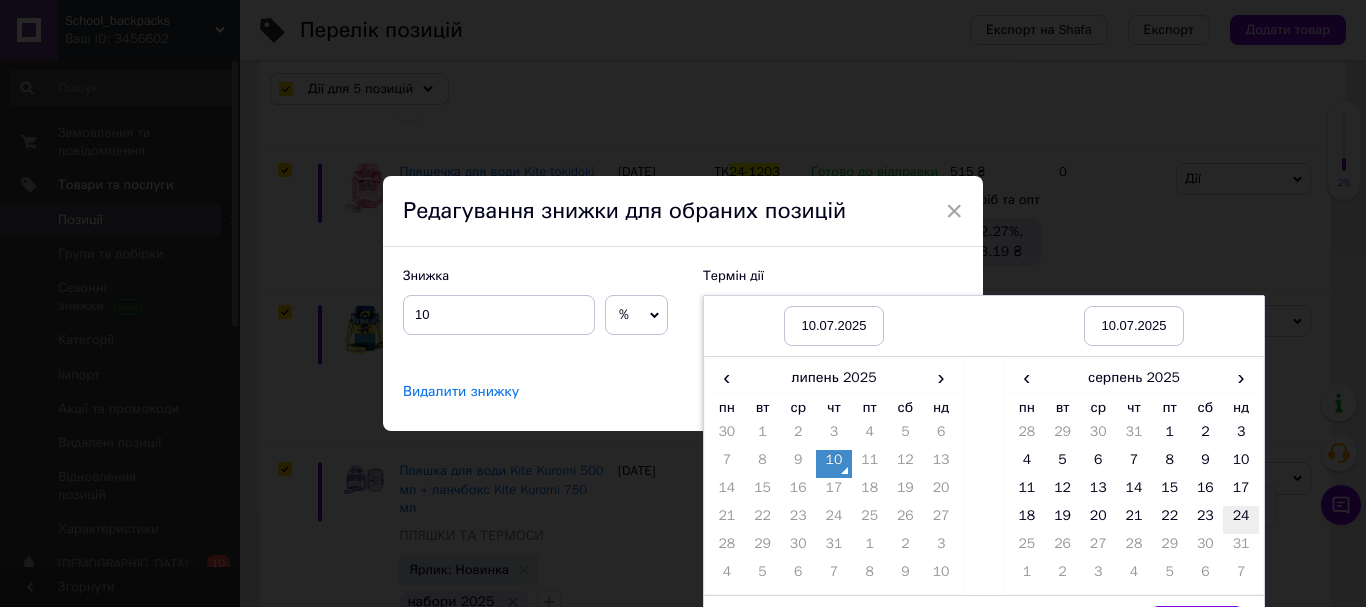 click on "24" at bounding box center [1241, 520] 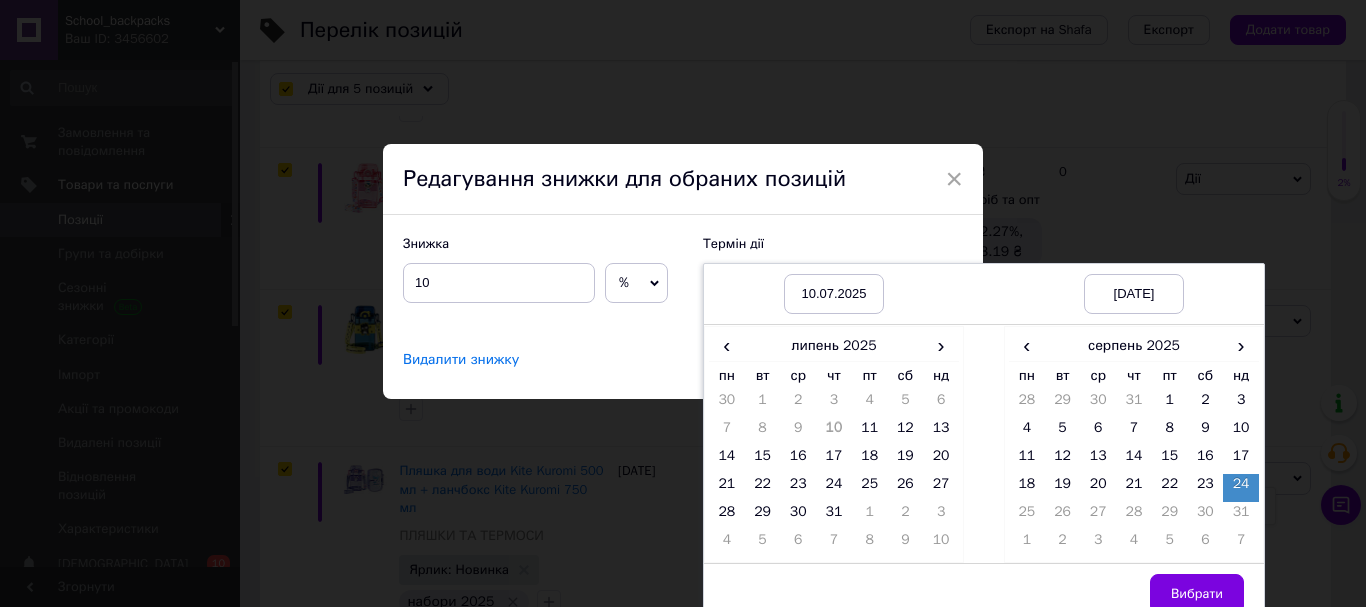 scroll, scrollTop: 49, scrollLeft: 0, axis: vertical 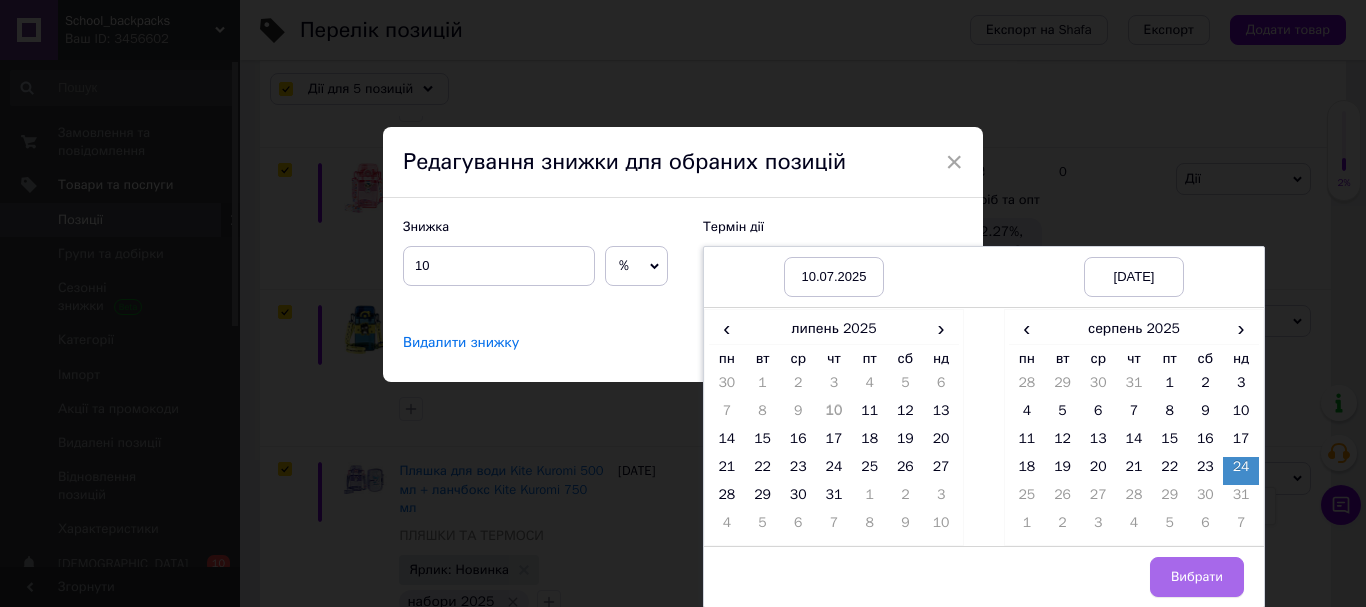 click on "Вибрати" at bounding box center (1197, 577) 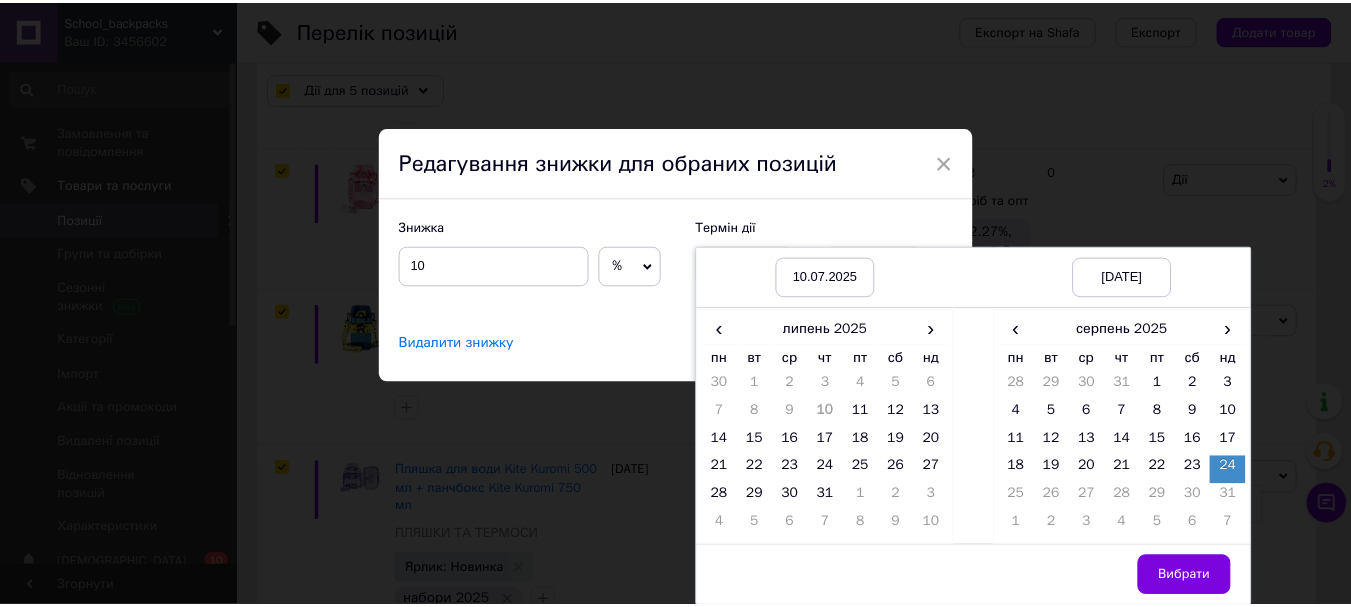 scroll, scrollTop: 0, scrollLeft: 0, axis: both 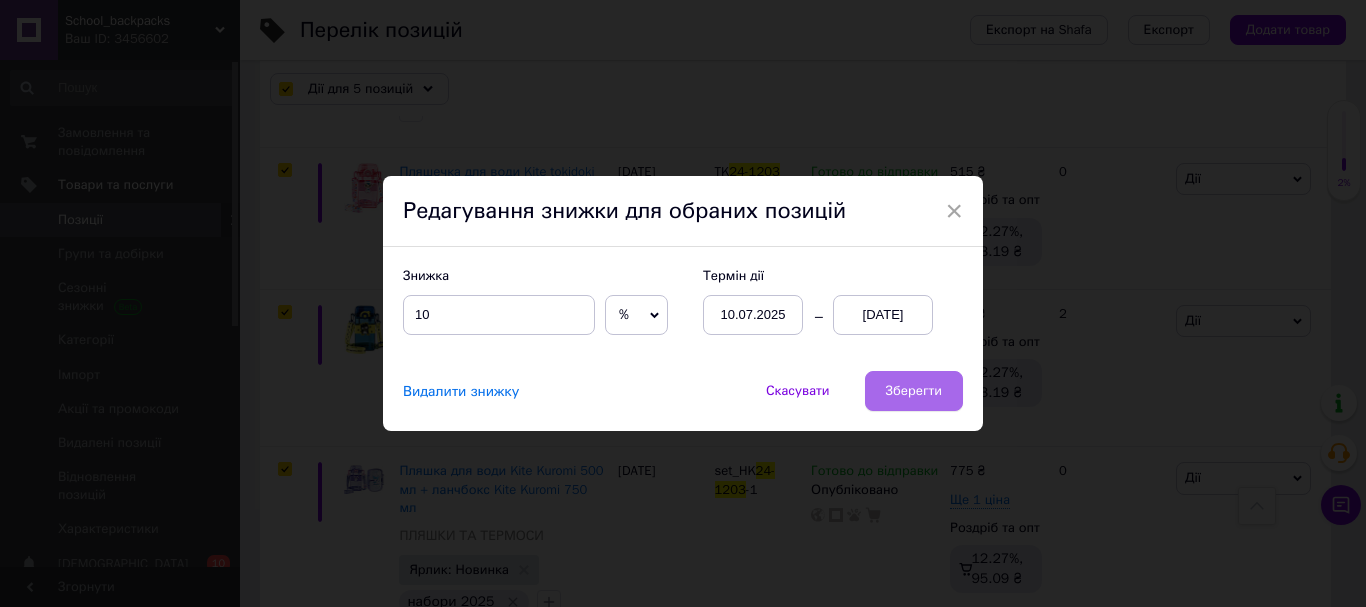 click on "Зберегти" at bounding box center (914, 391) 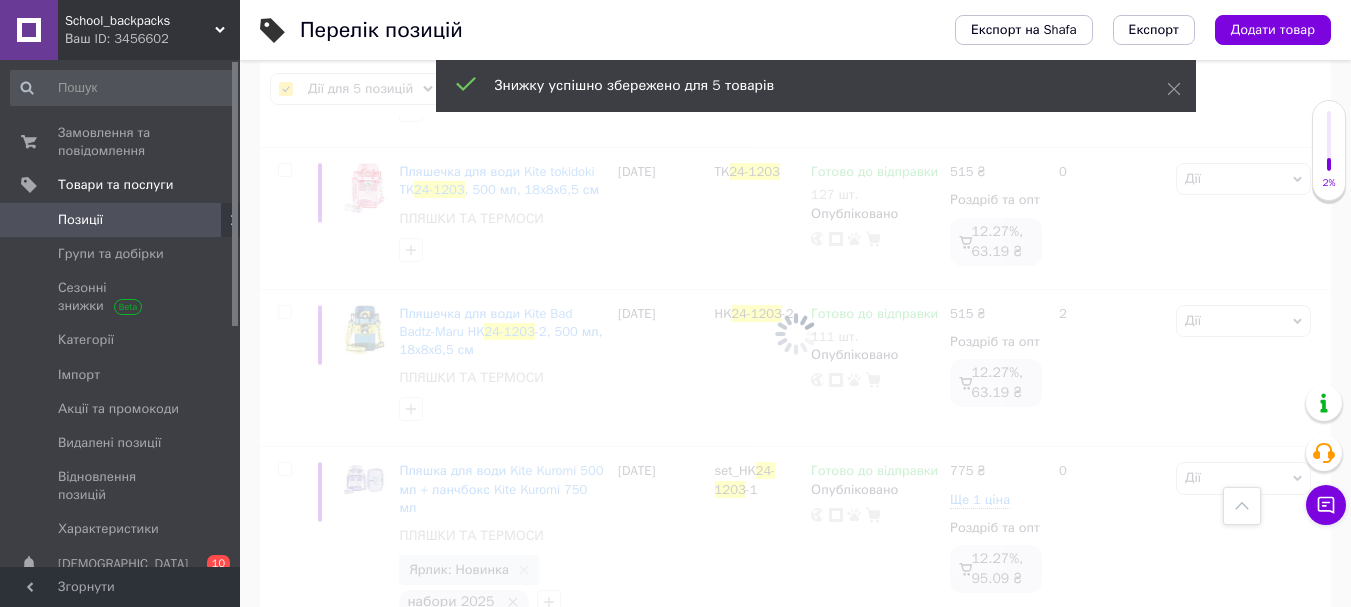 checkbox on "false" 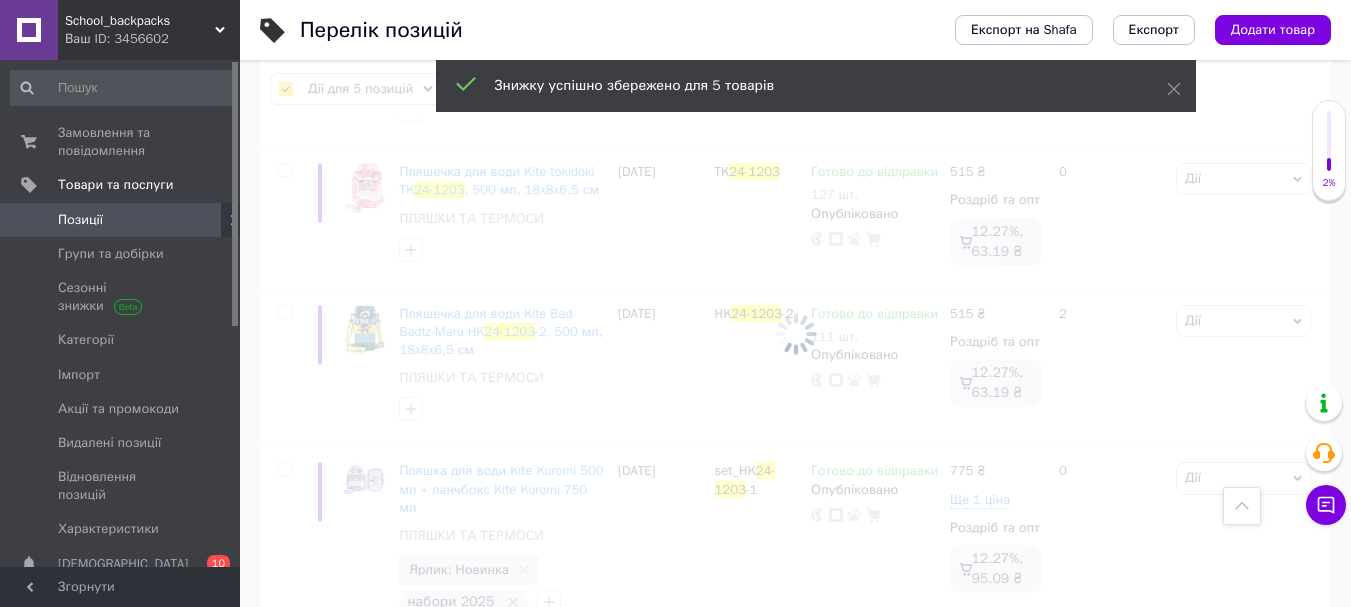 checkbox on "false" 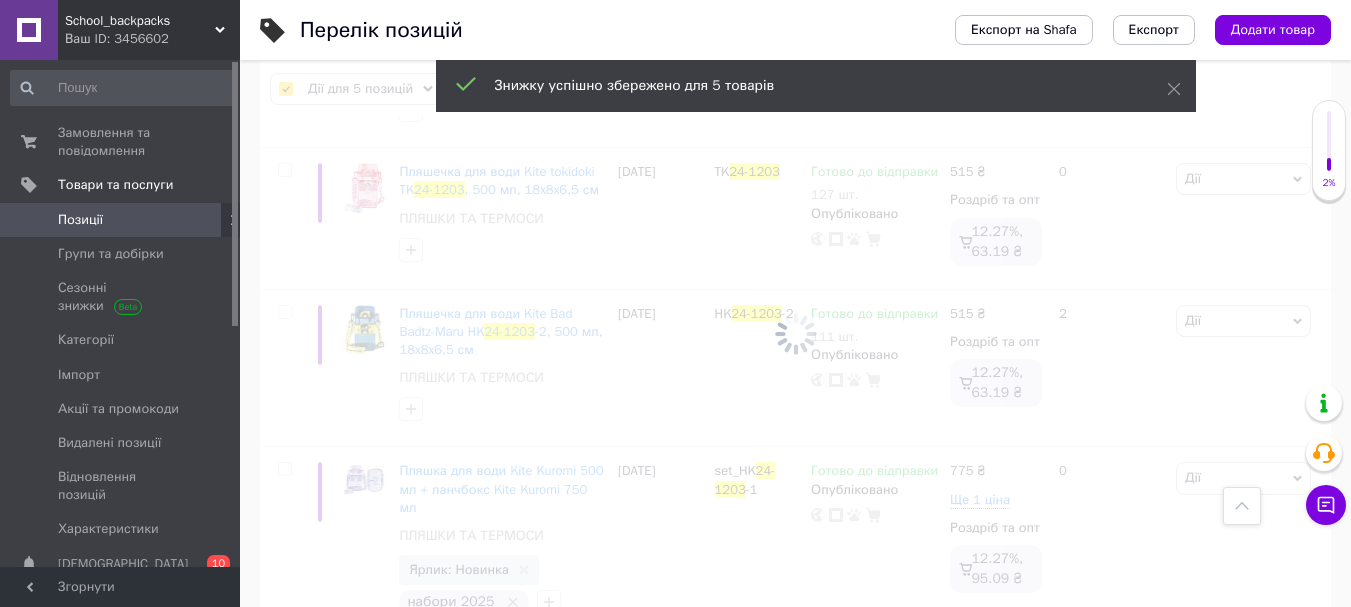checkbox on "false" 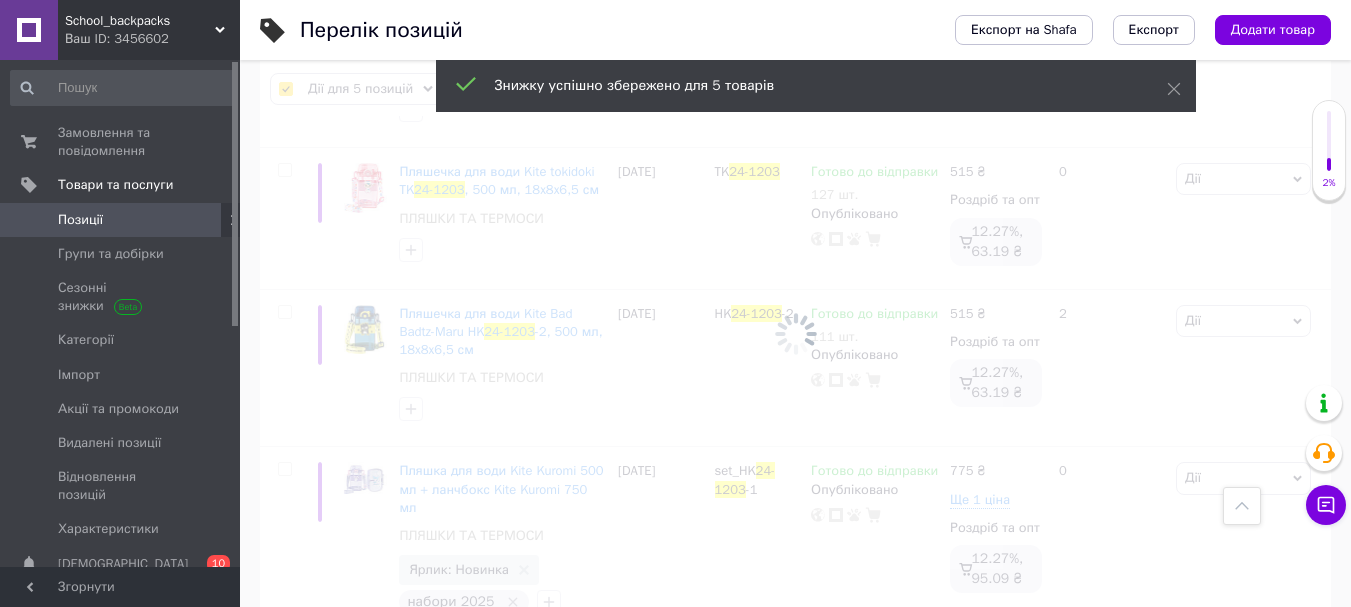 checkbox on "false" 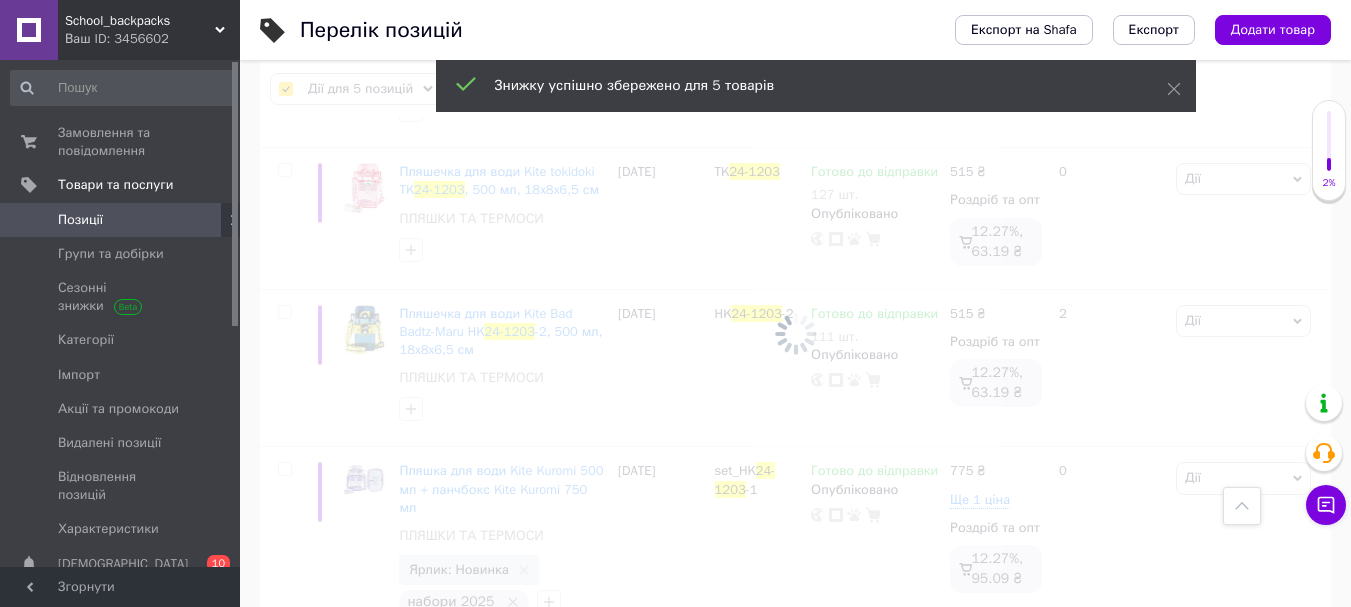 checkbox on "false" 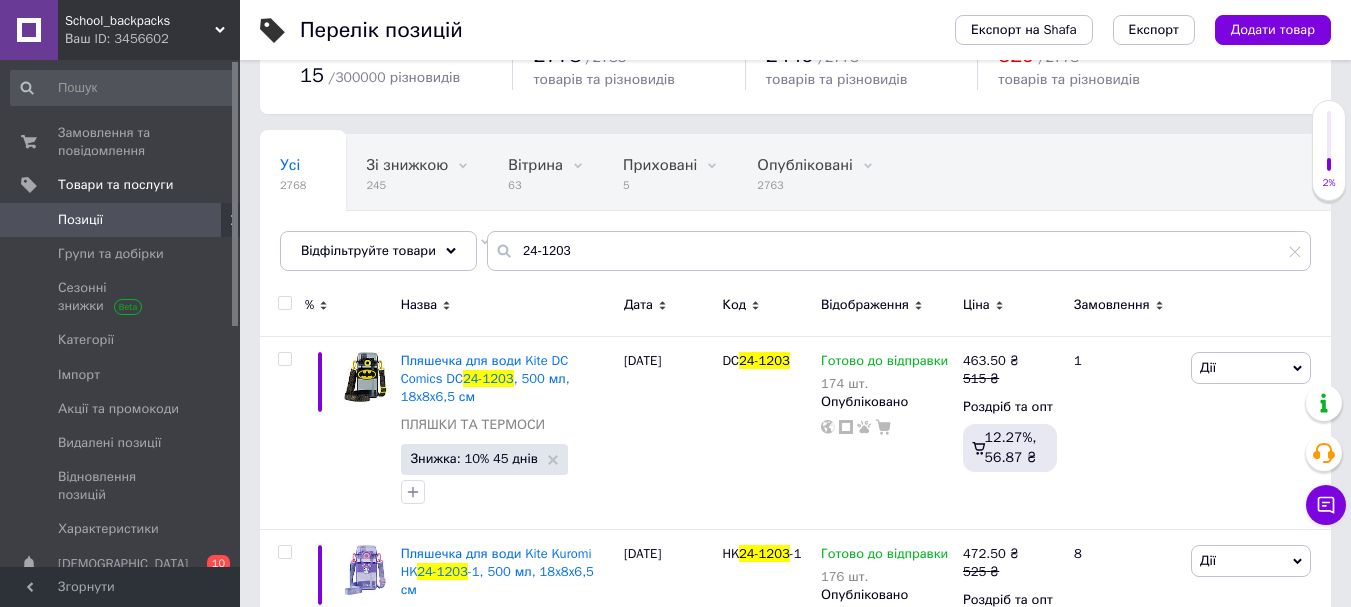 scroll, scrollTop: 200, scrollLeft: 0, axis: vertical 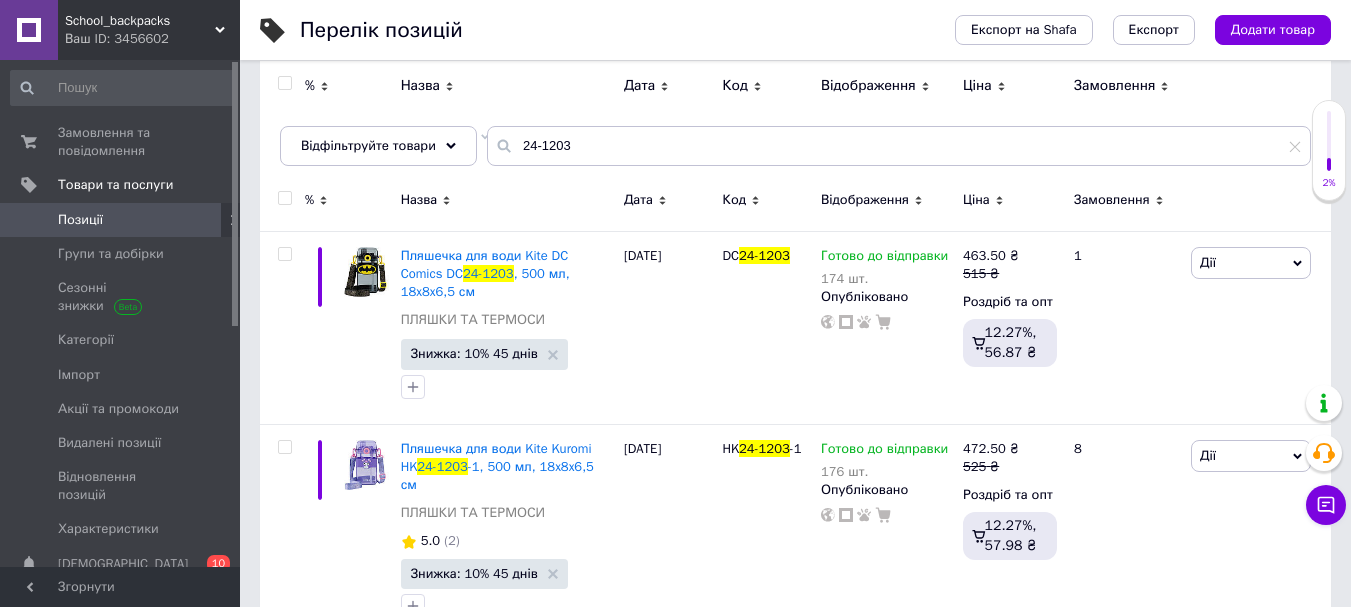 click at bounding box center (284, 198) 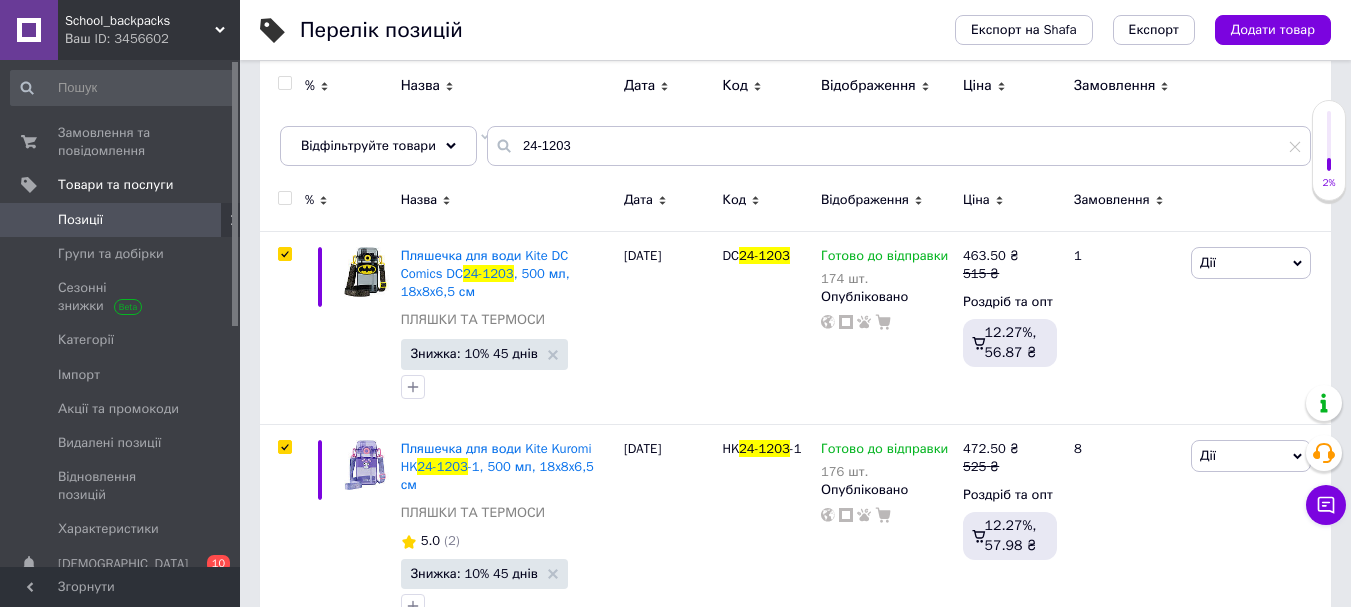 checkbox on "true" 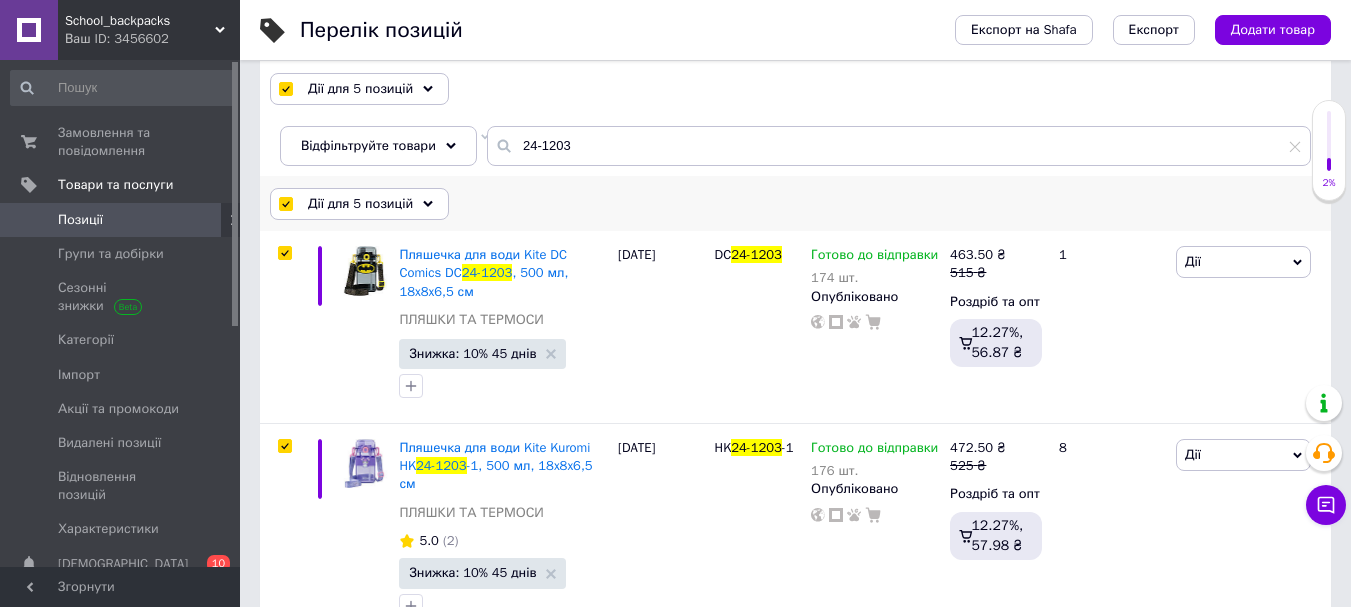 click on "Дії для 5 позицій" at bounding box center [360, 204] 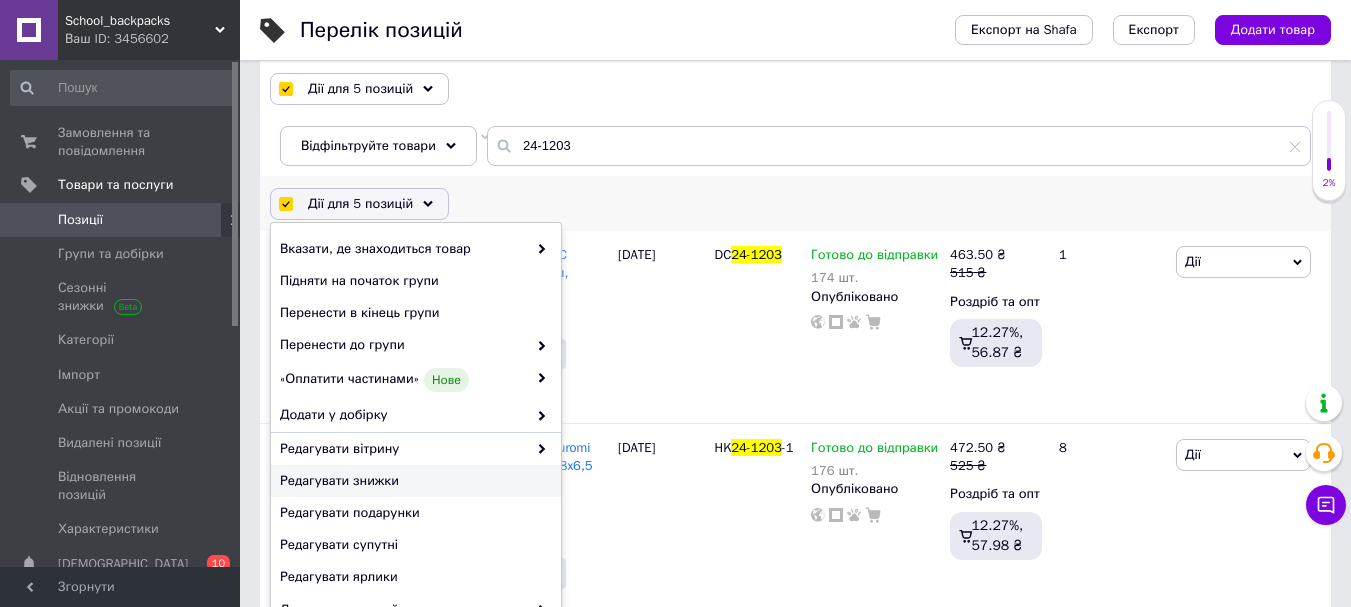 click on "Редагувати знижки" at bounding box center [413, 481] 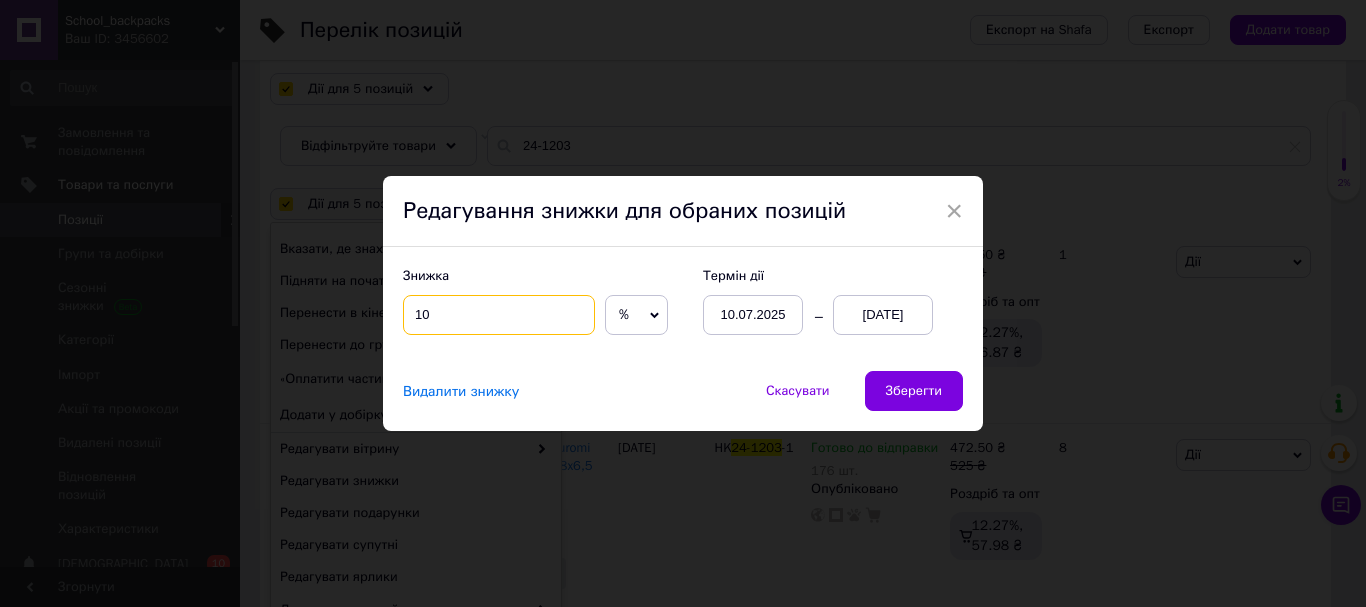 click on "10" at bounding box center (499, 315) 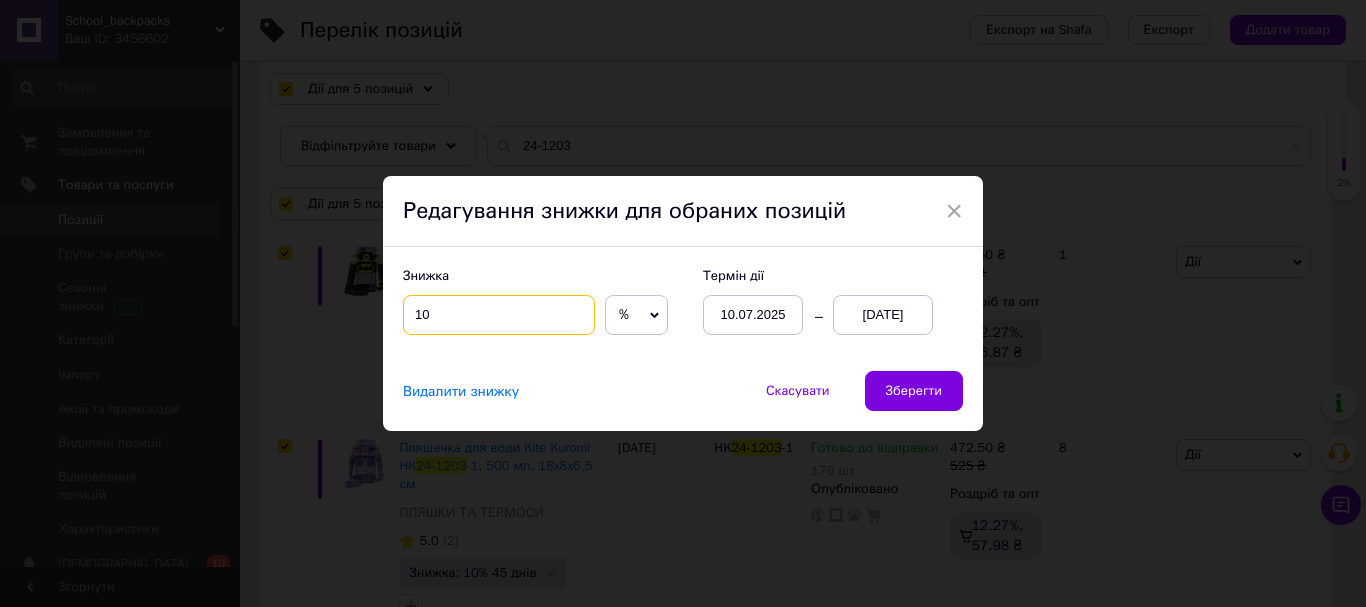 type on "1" 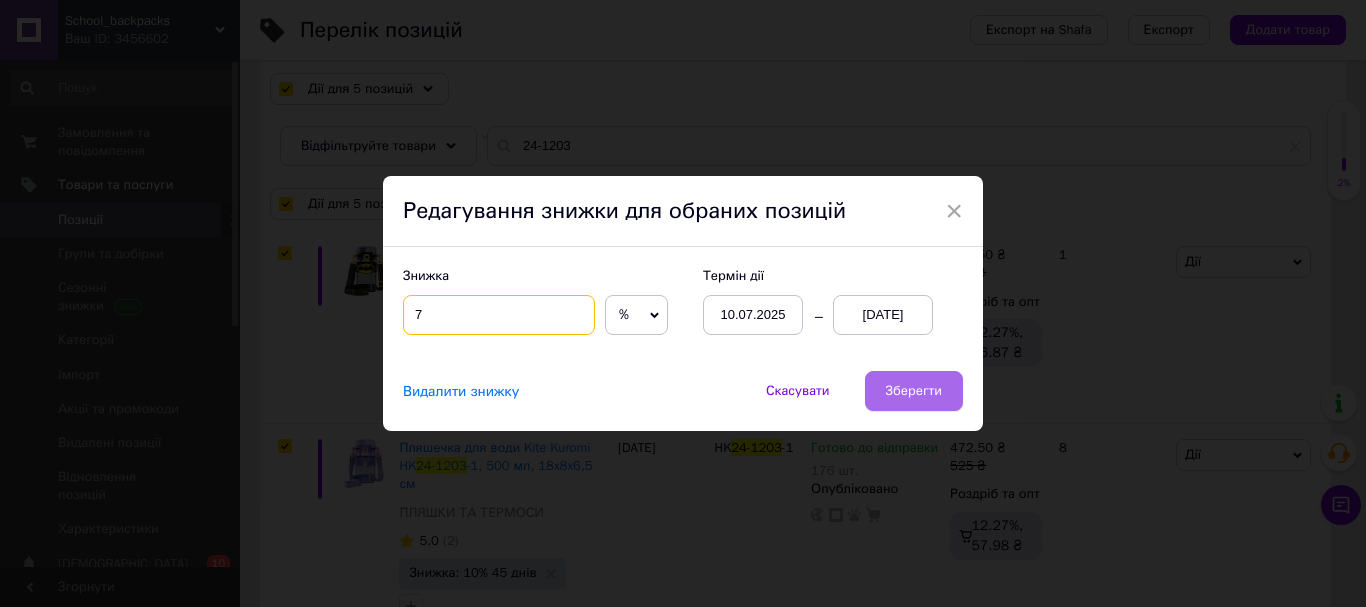 type on "7" 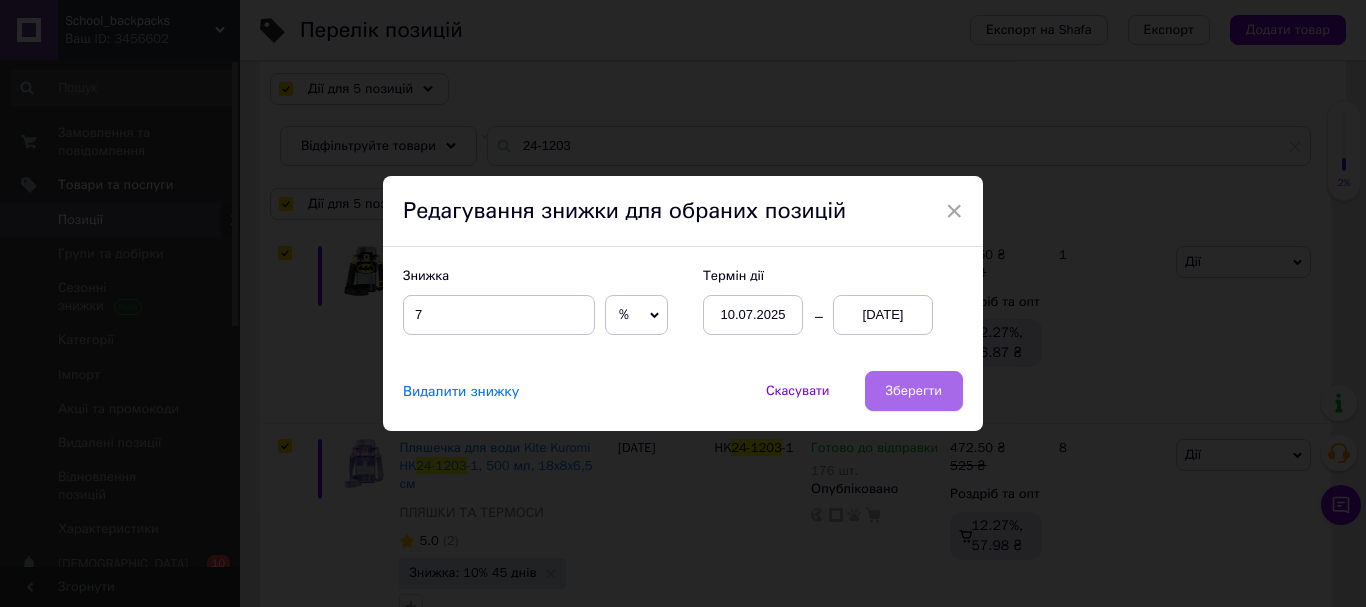 click on "Зберегти" at bounding box center [914, 391] 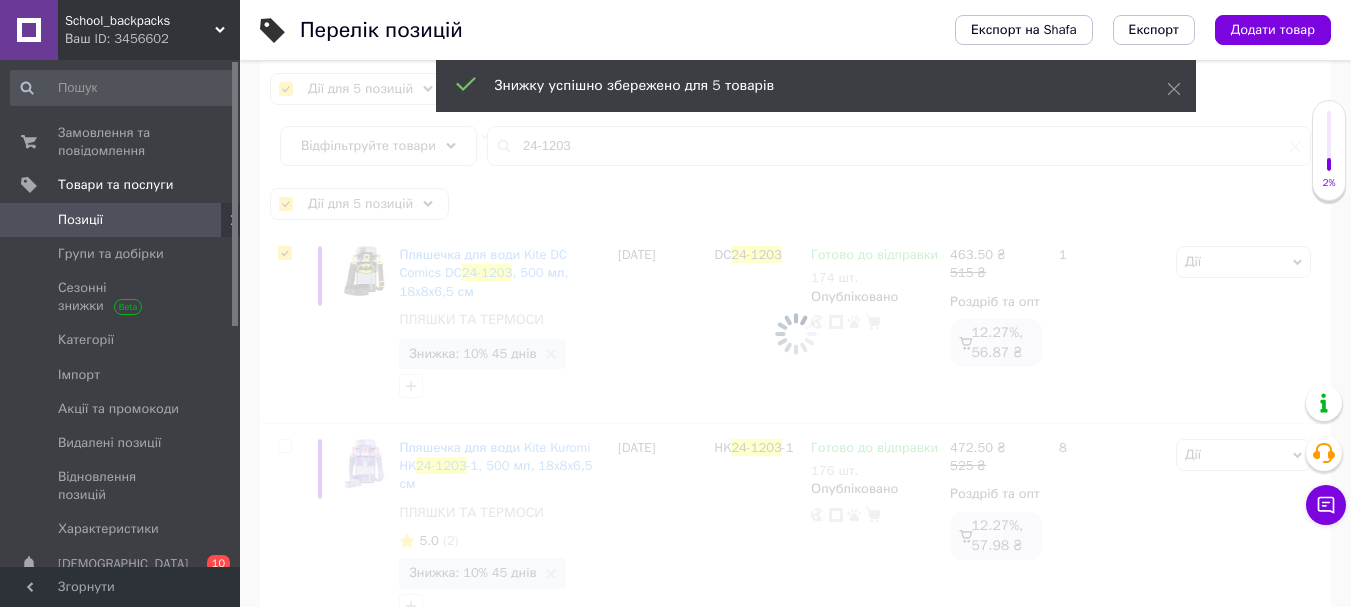 checkbox on "false" 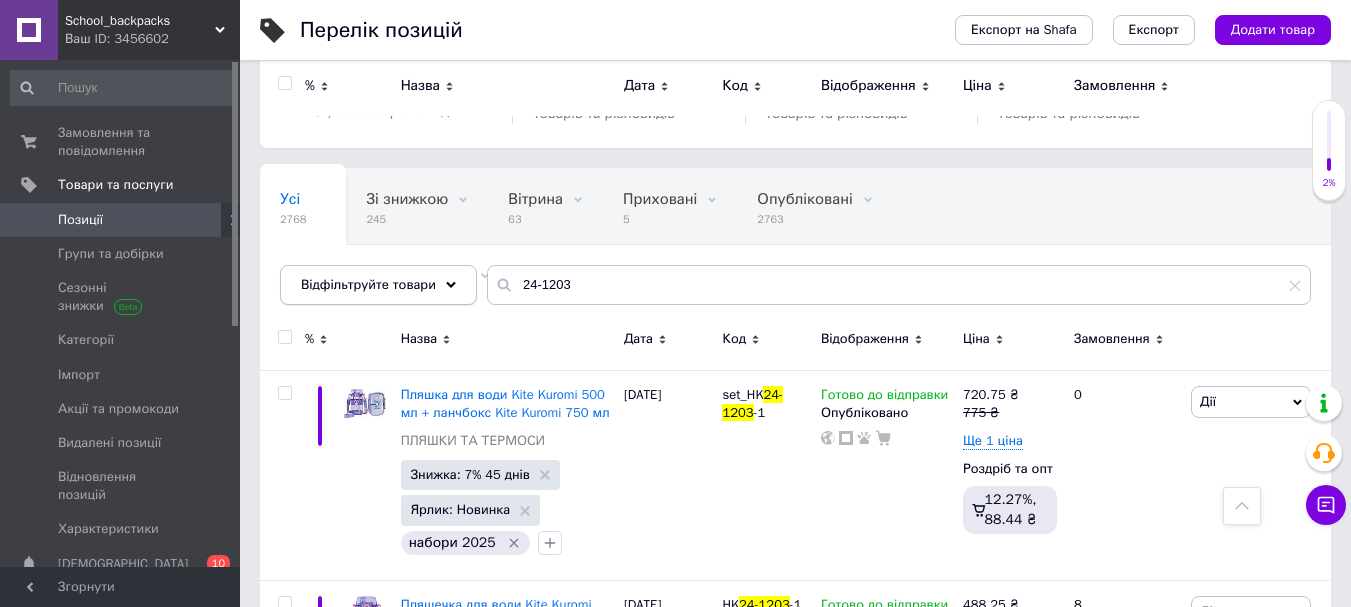 scroll, scrollTop: 0, scrollLeft: 0, axis: both 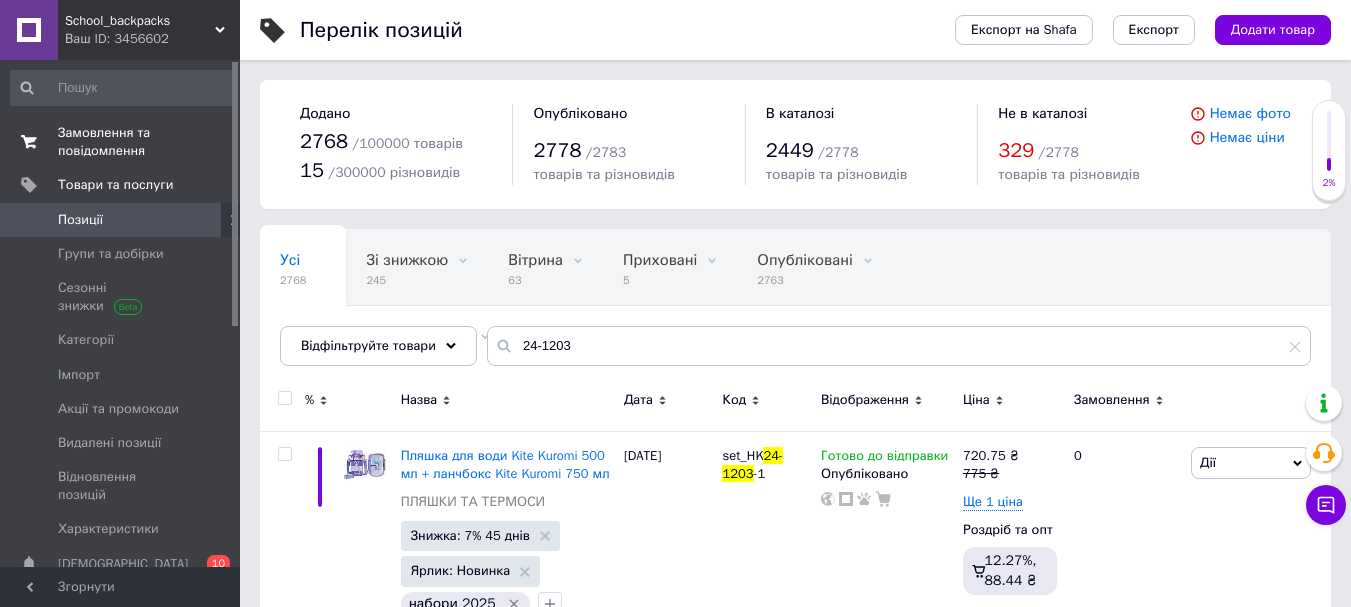 click on "Замовлення та повідомлення" at bounding box center (121, 142) 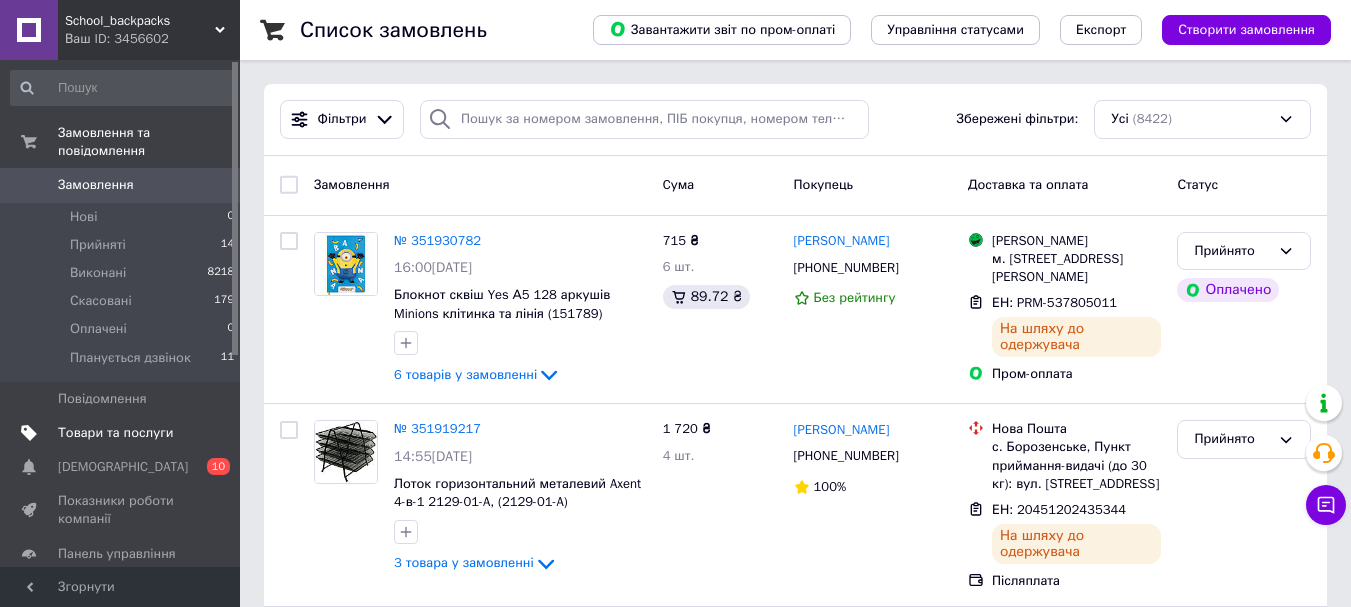 click on "Товари та послуги" at bounding box center [115, 433] 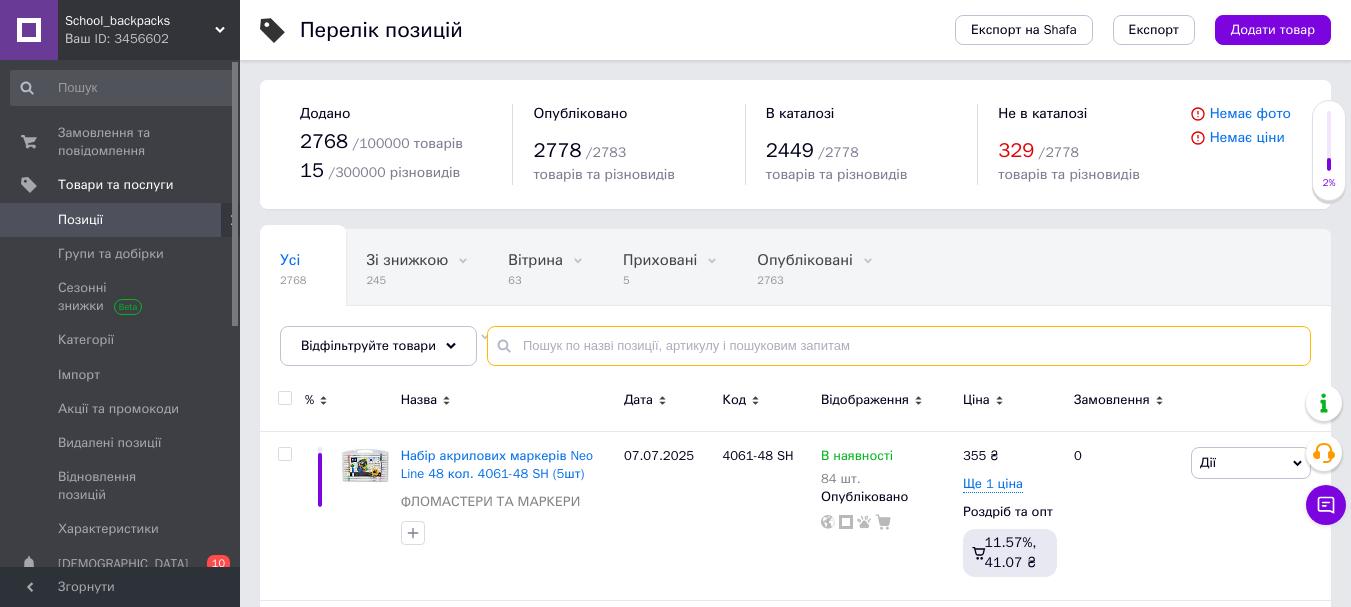 click at bounding box center [899, 346] 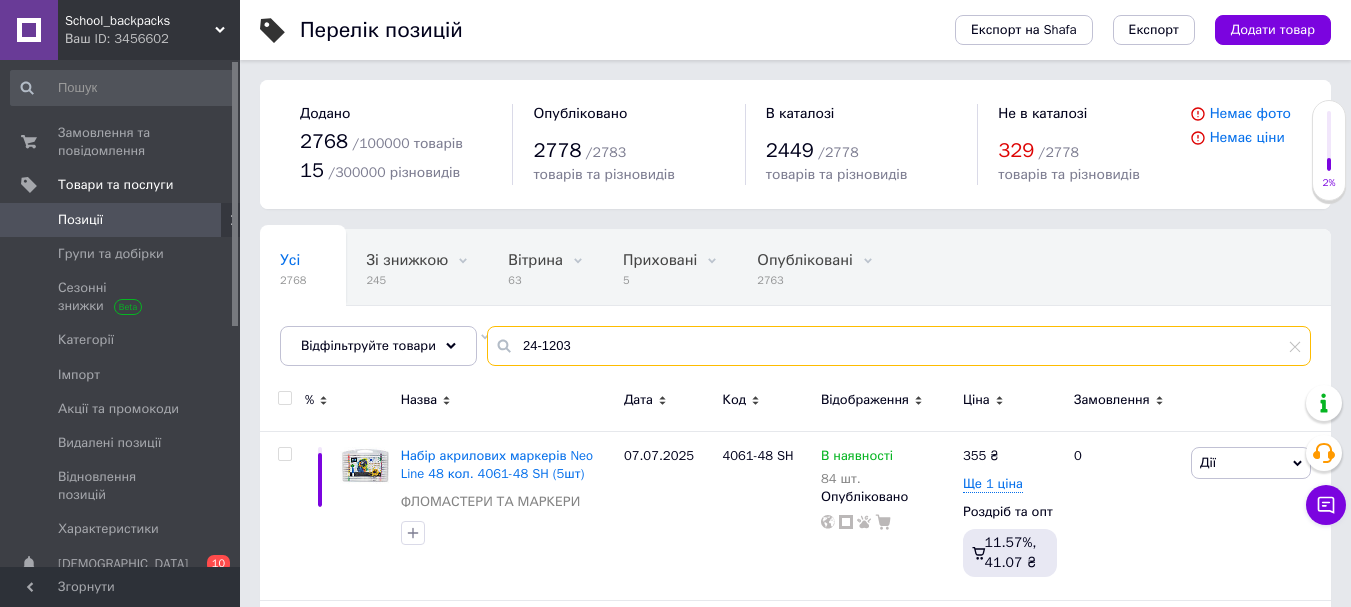type on "24-1203" 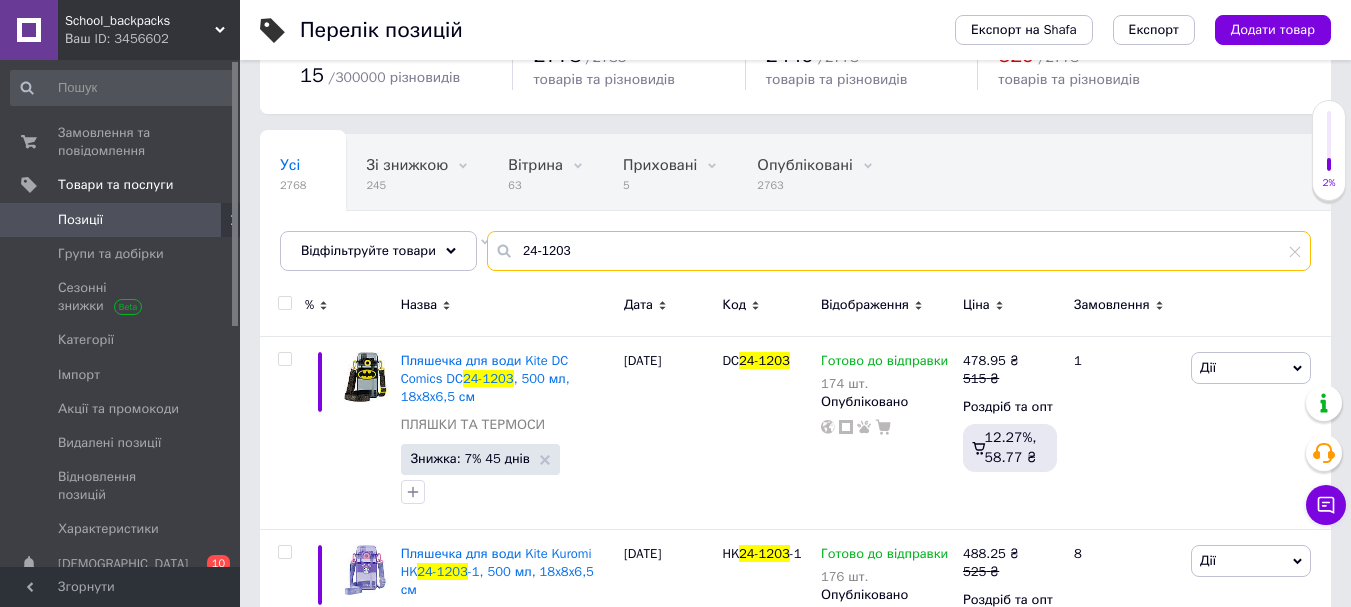 scroll, scrollTop: 300, scrollLeft: 0, axis: vertical 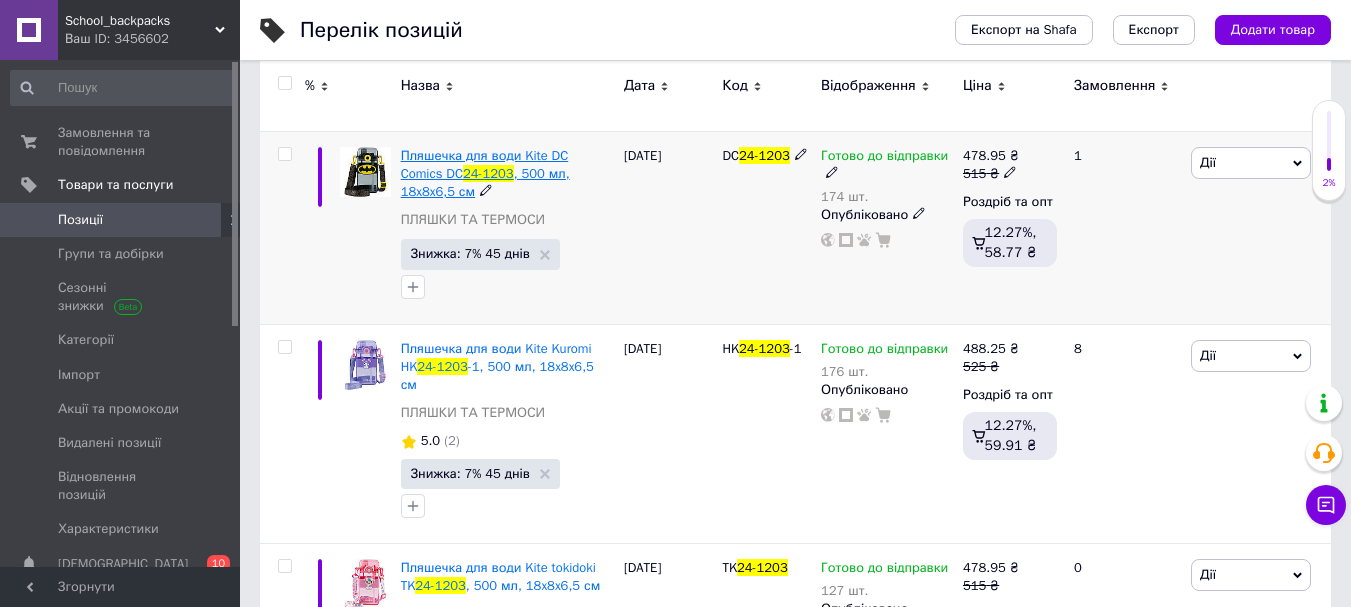 click on "Пляшечка для води Kite DC Comics DC" at bounding box center (485, 164) 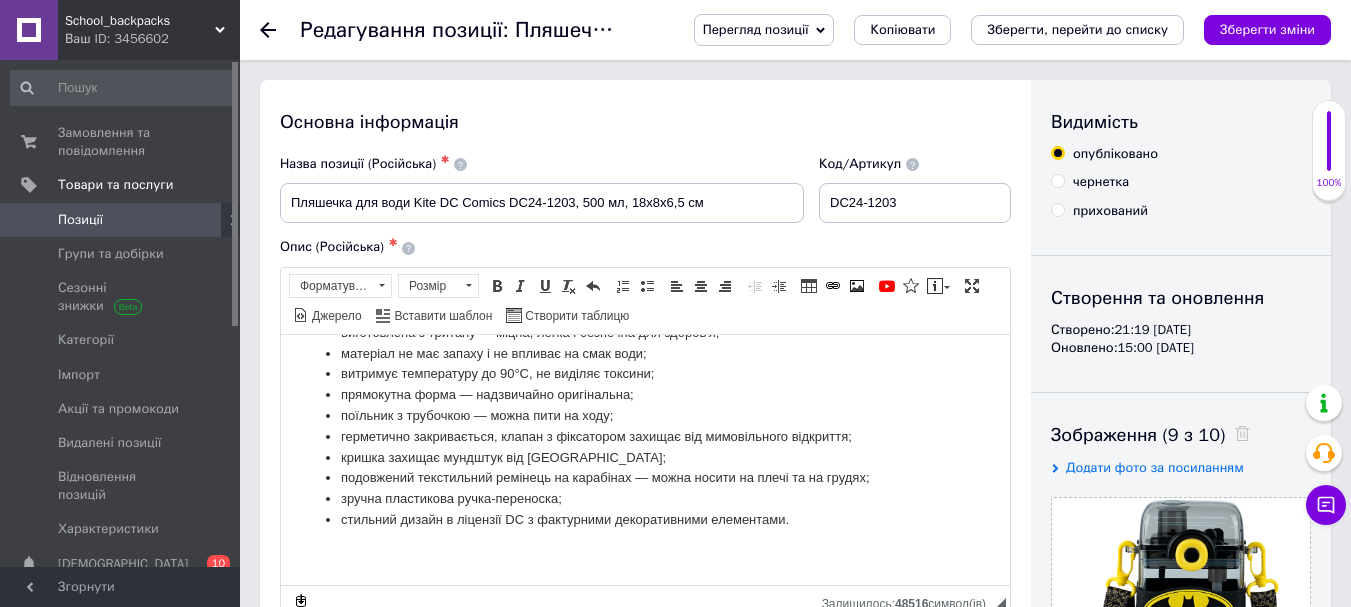 scroll, scrollTop: 600, scrollLeft: 0, axis: vertical 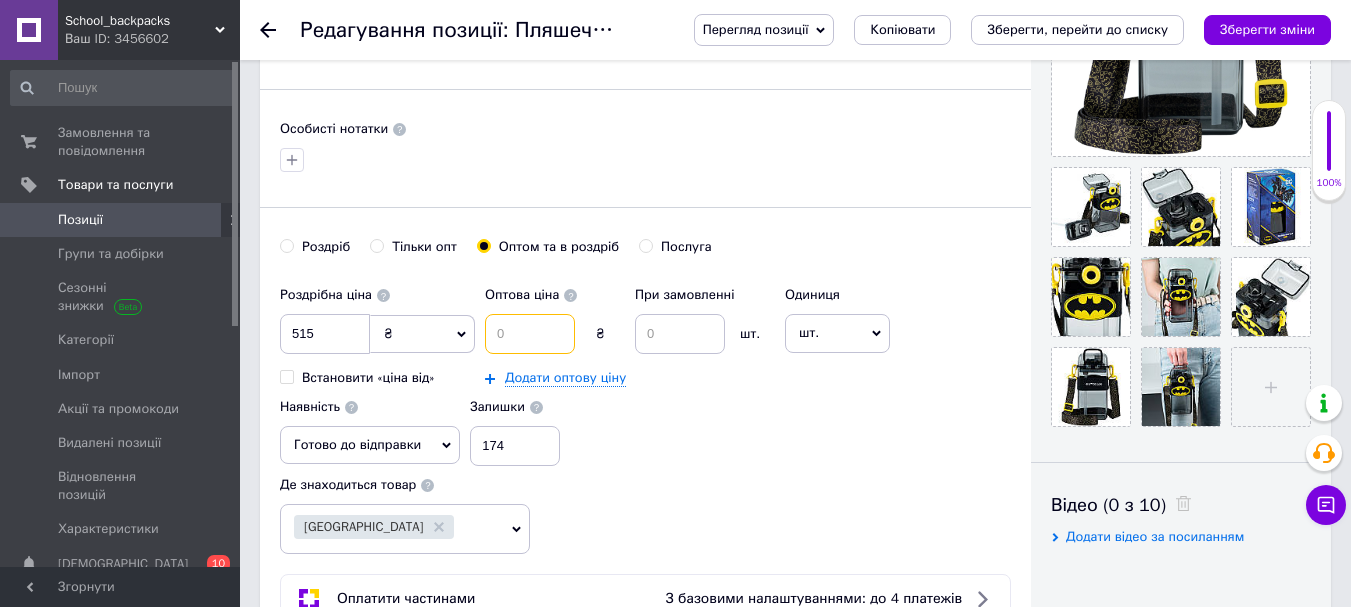 click at bounding box center [530, 334] 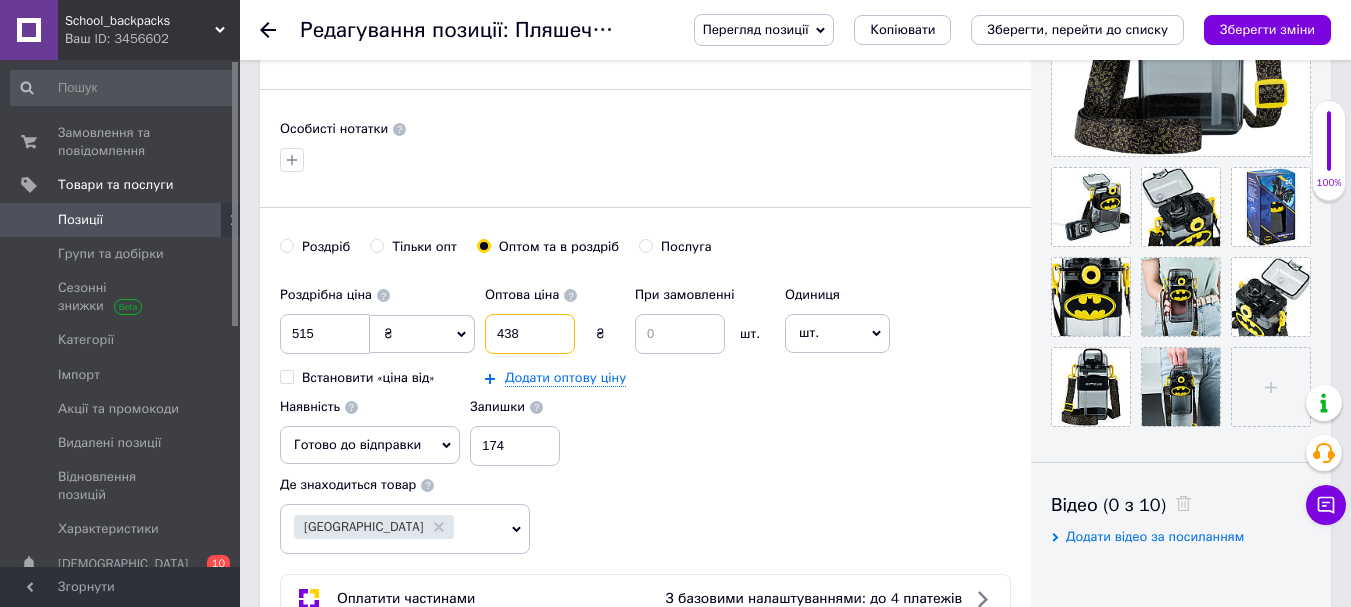 type on "438" 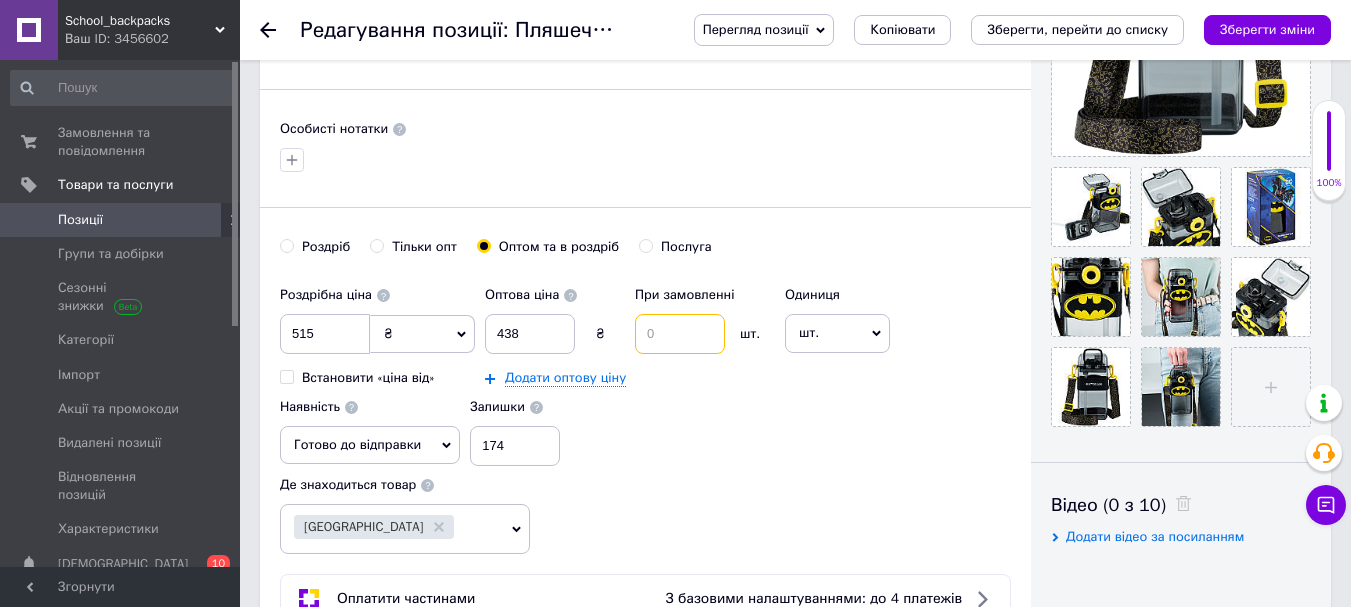click at bounding box center (680, 334) 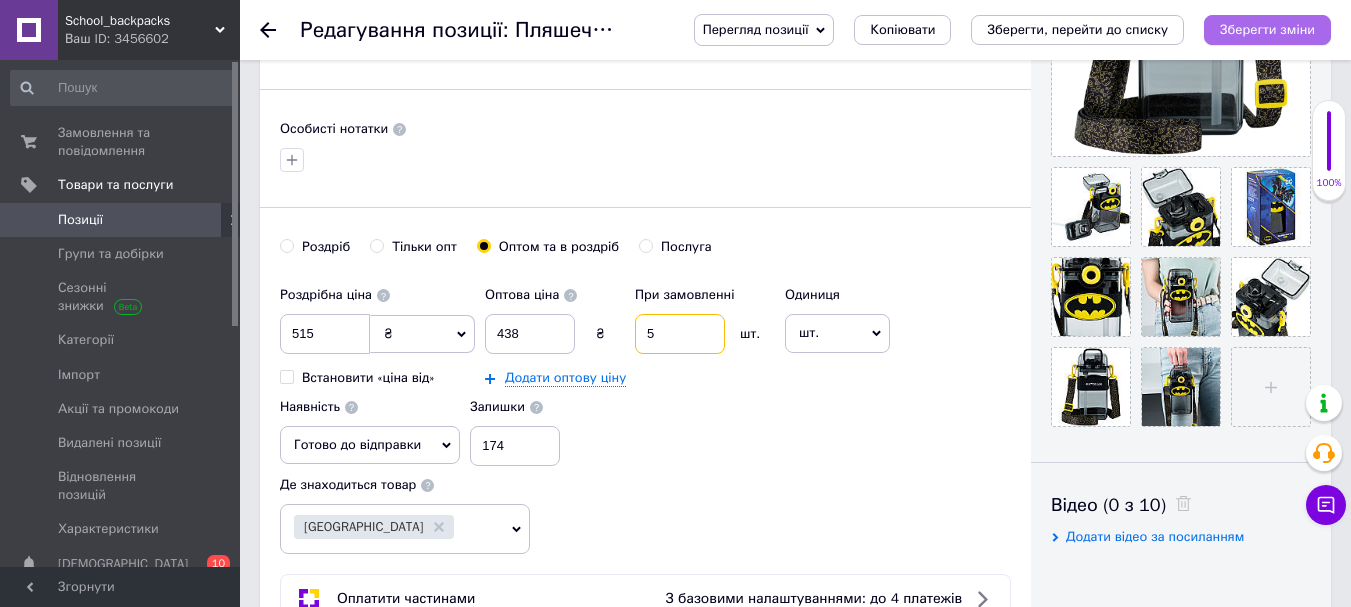 type on "5" 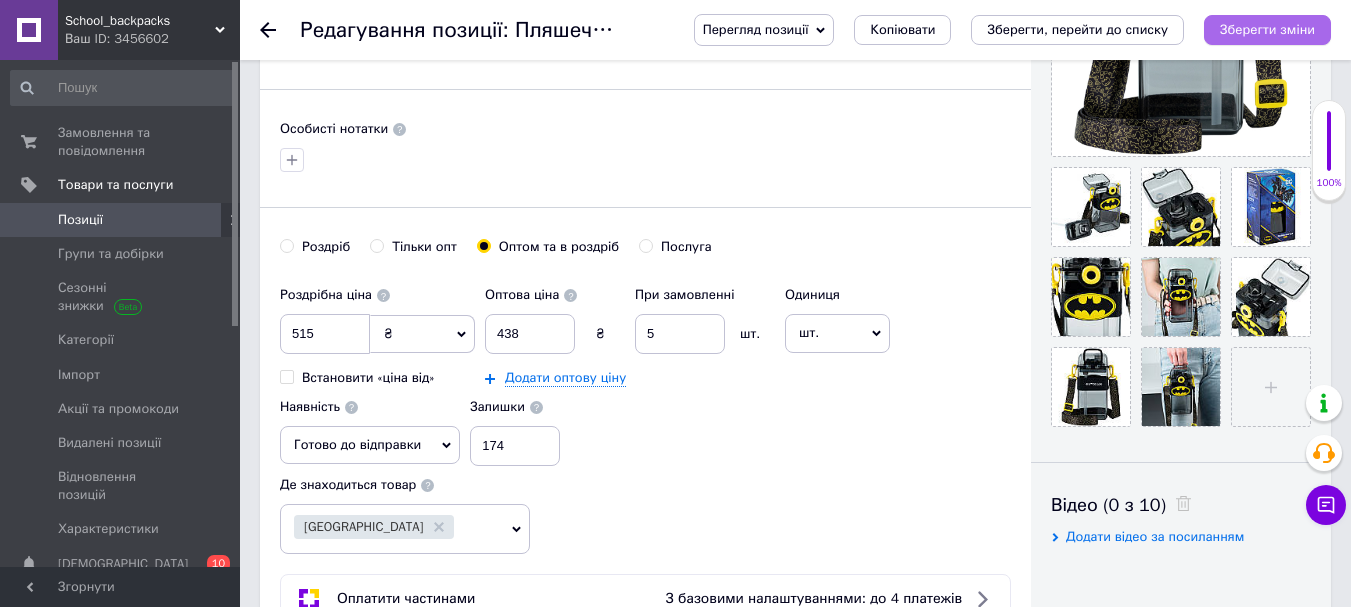 click on "Зберегти зміни" at bounding box center (1267, 29) 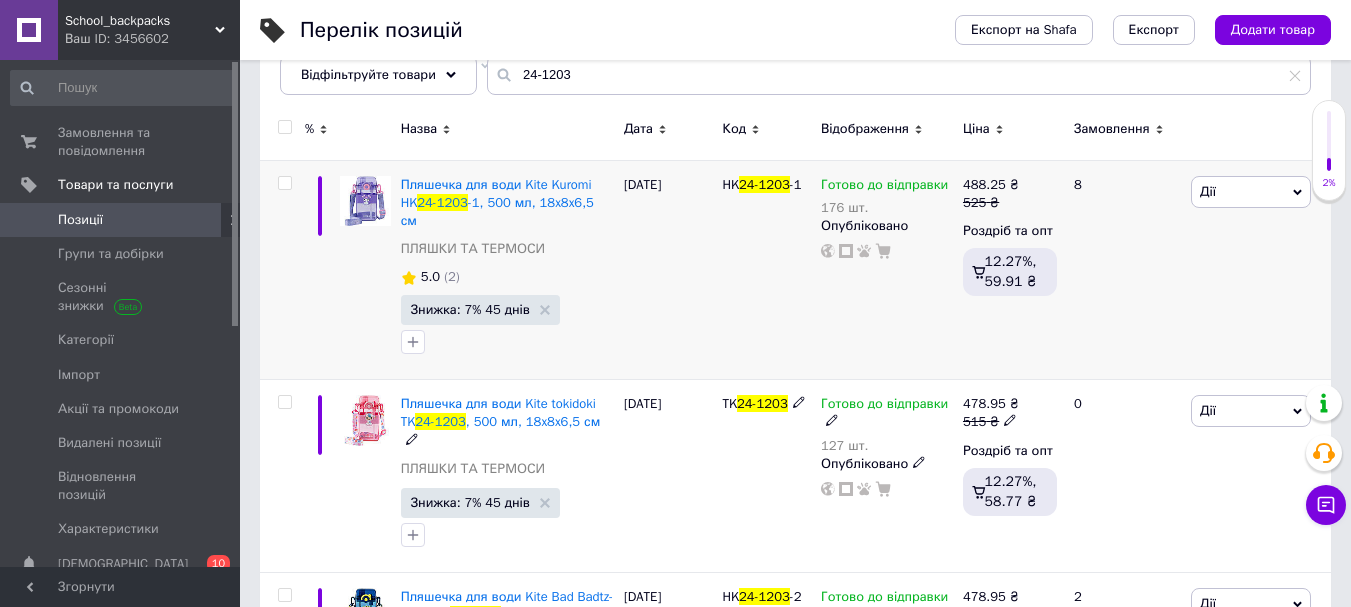 scroll, scrollTop: 300, scrollLeft: 0, axis: vertical 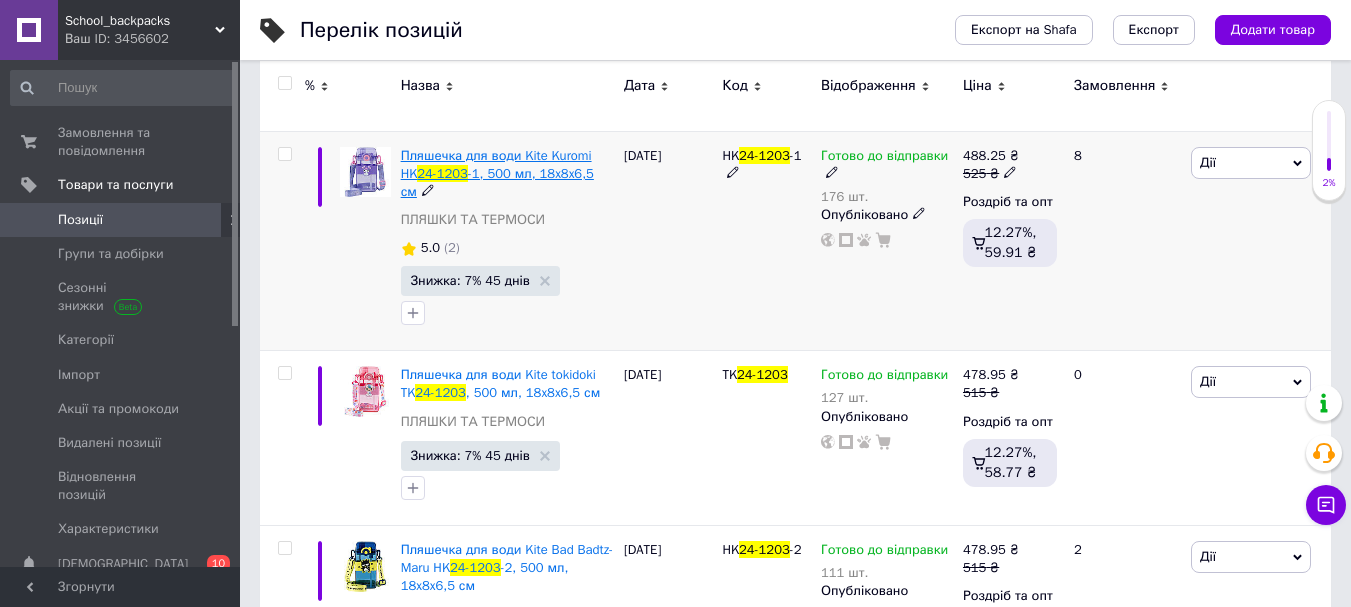 click on "-1, 500 мл, 18x8x6,5 см" at bounding box center [497, 182] 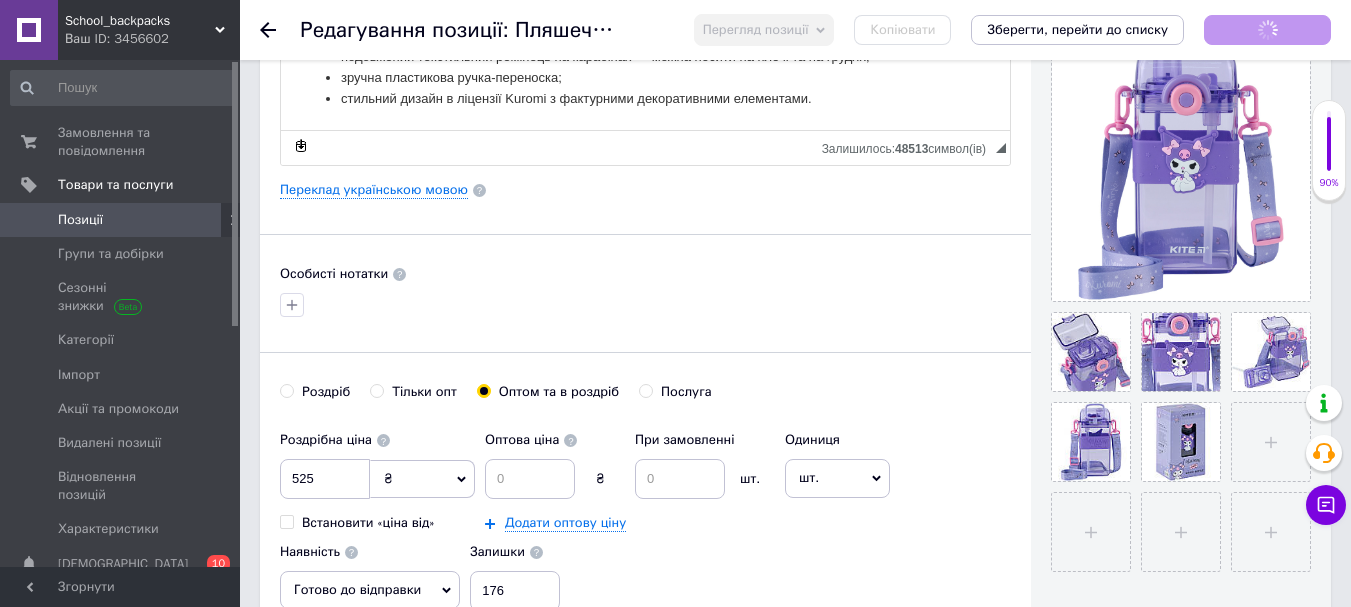 scroll, scrollTop: 500, scrollLeft: 0, axis: vertical 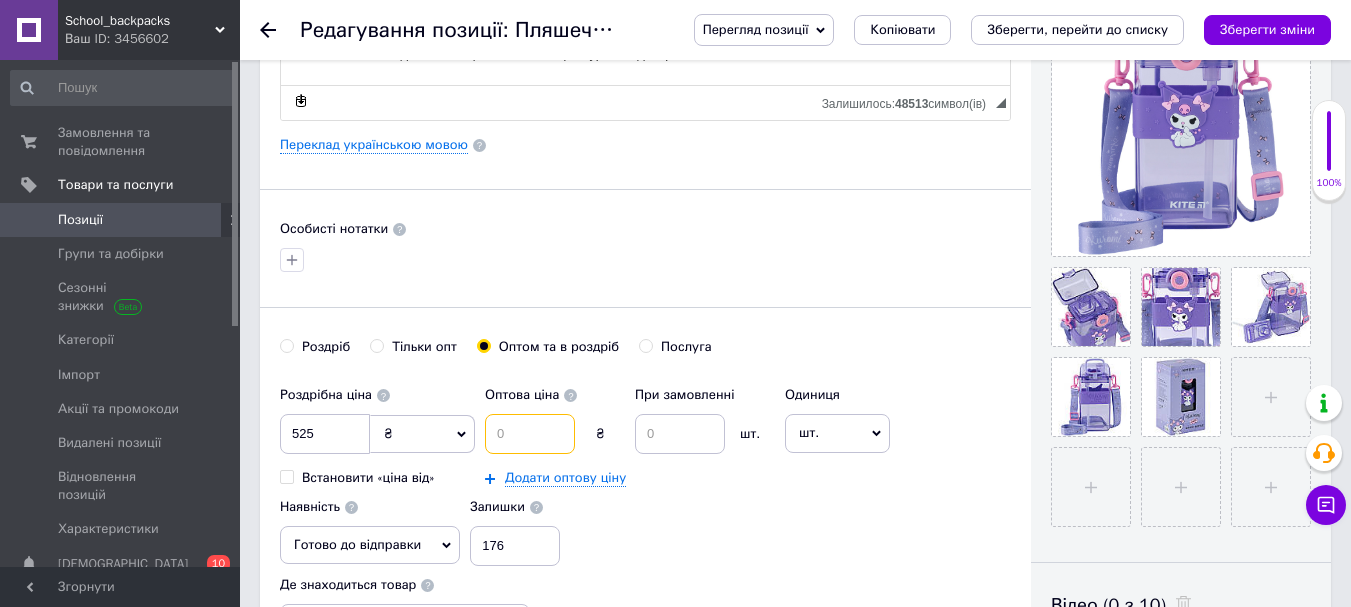 click at bounding box center [530, 434] 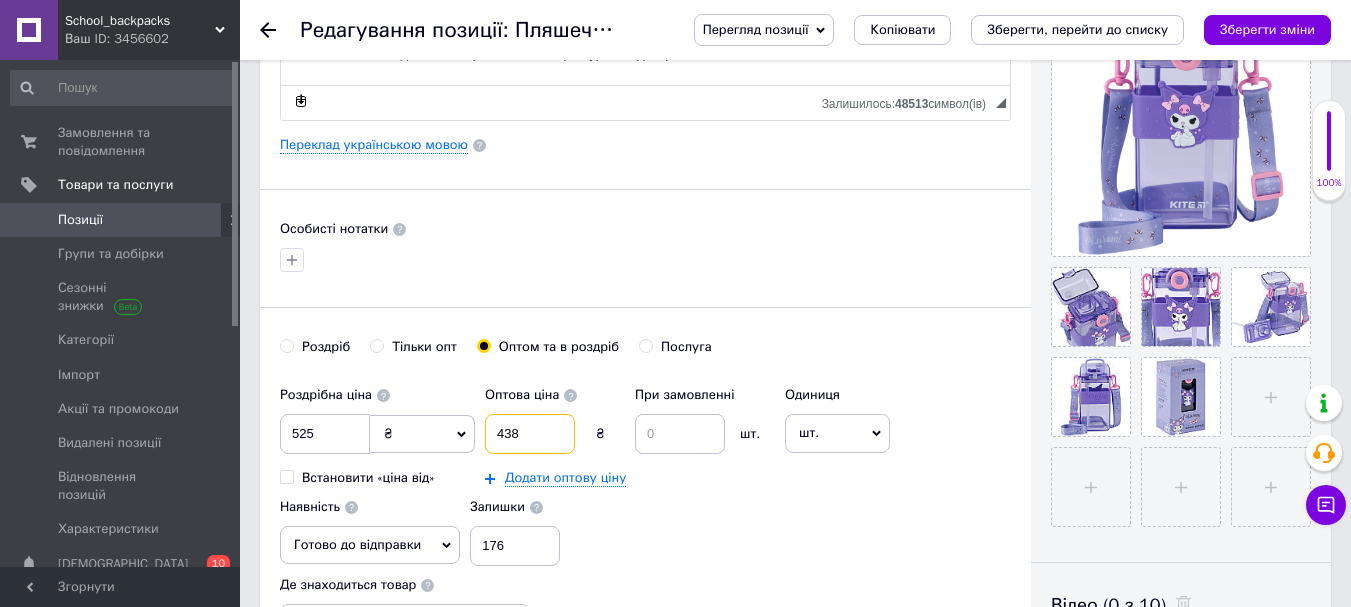 type on "438" 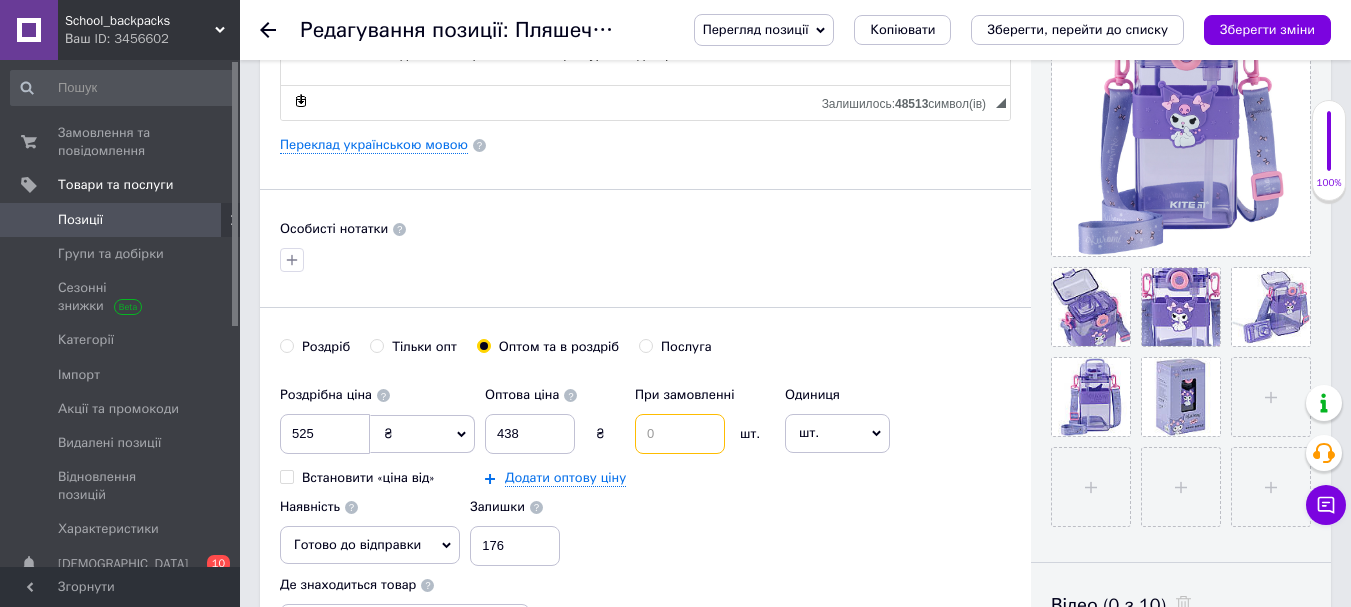 click at bounding box center (680, 434) 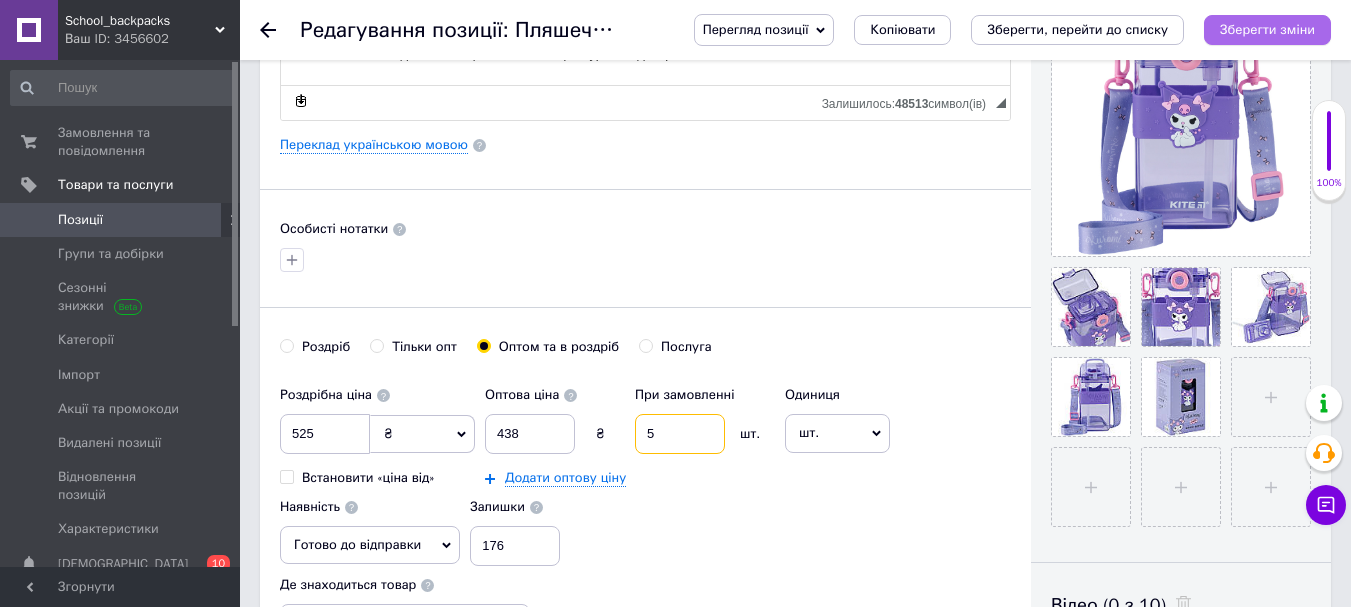type on "5" 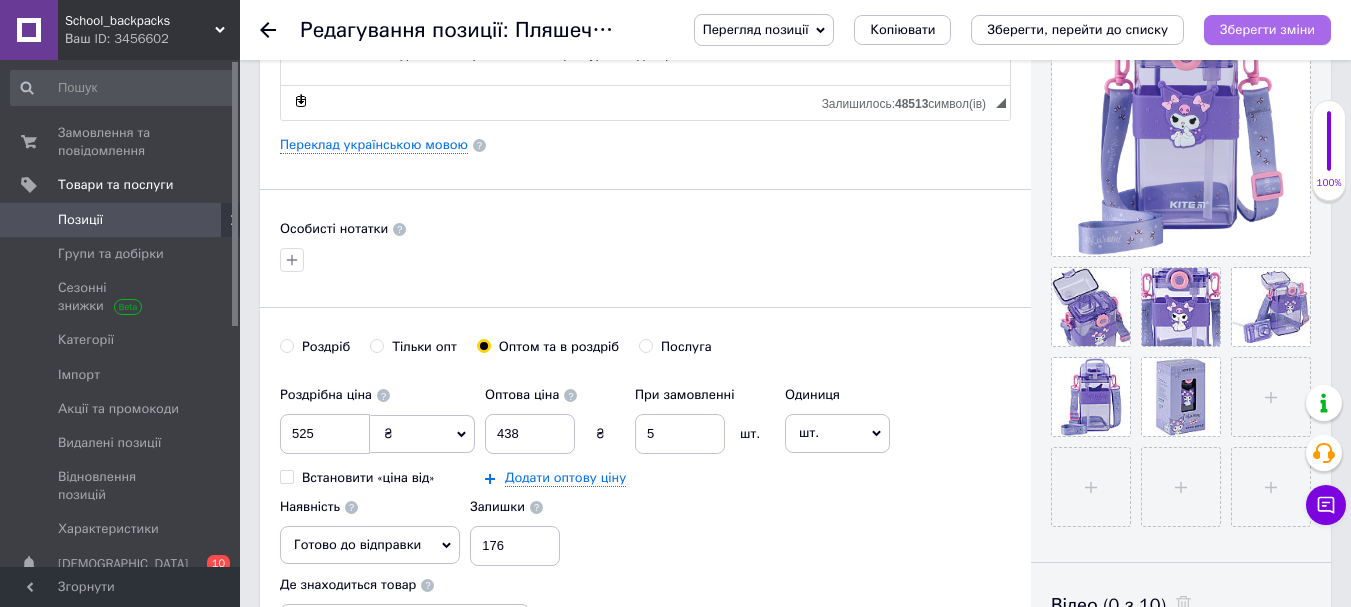 click on "Зберегти зміни" at bounding box center [1267, 29] 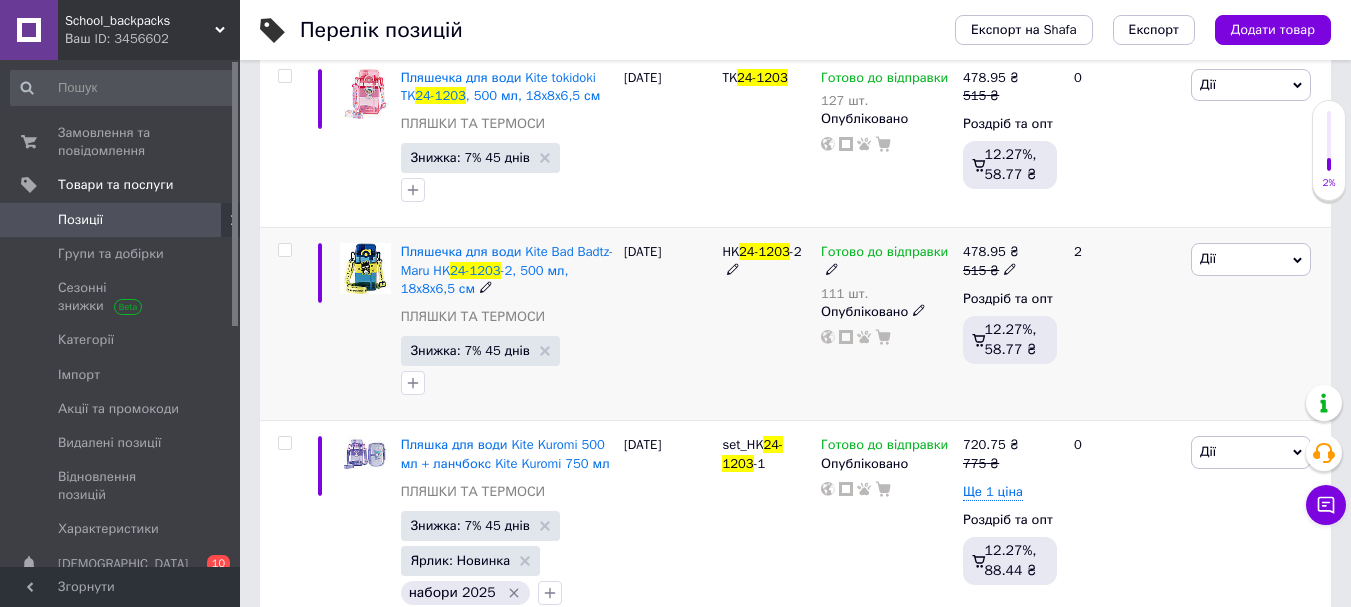 scroll, scrollTop: 400, scrollLeft: 0, axis: vertical 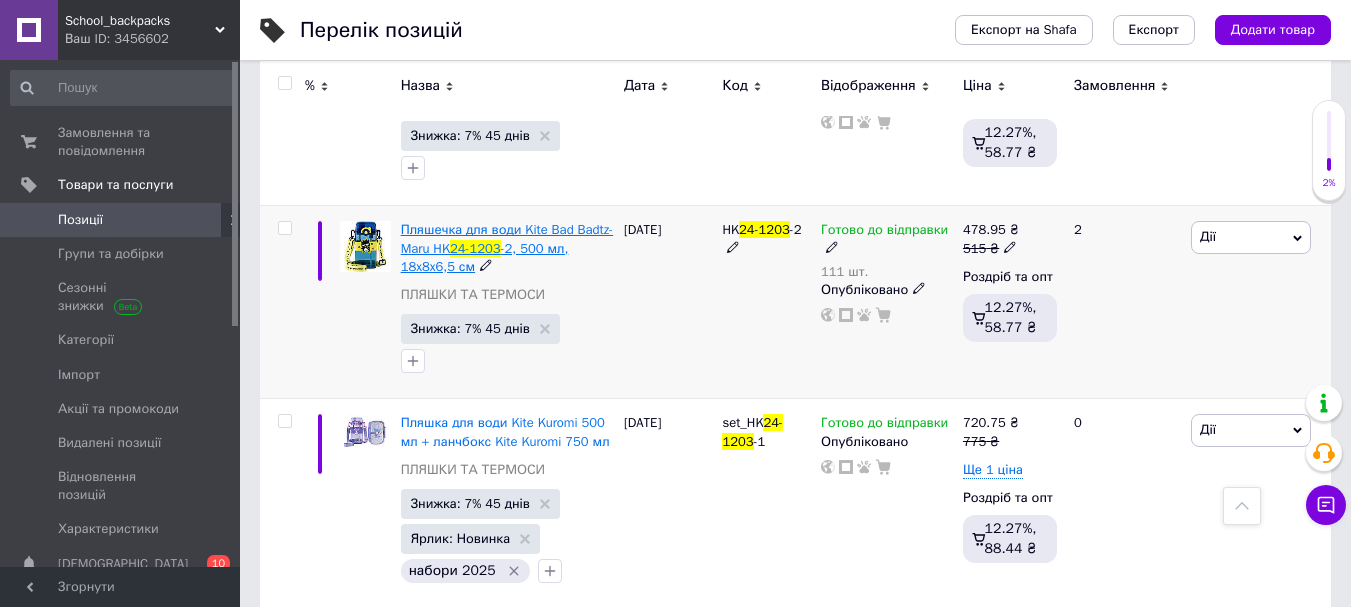 click on "Пляшечка для води Kite Bad Badtz-Maru HK" at bounding box center (507, 238) 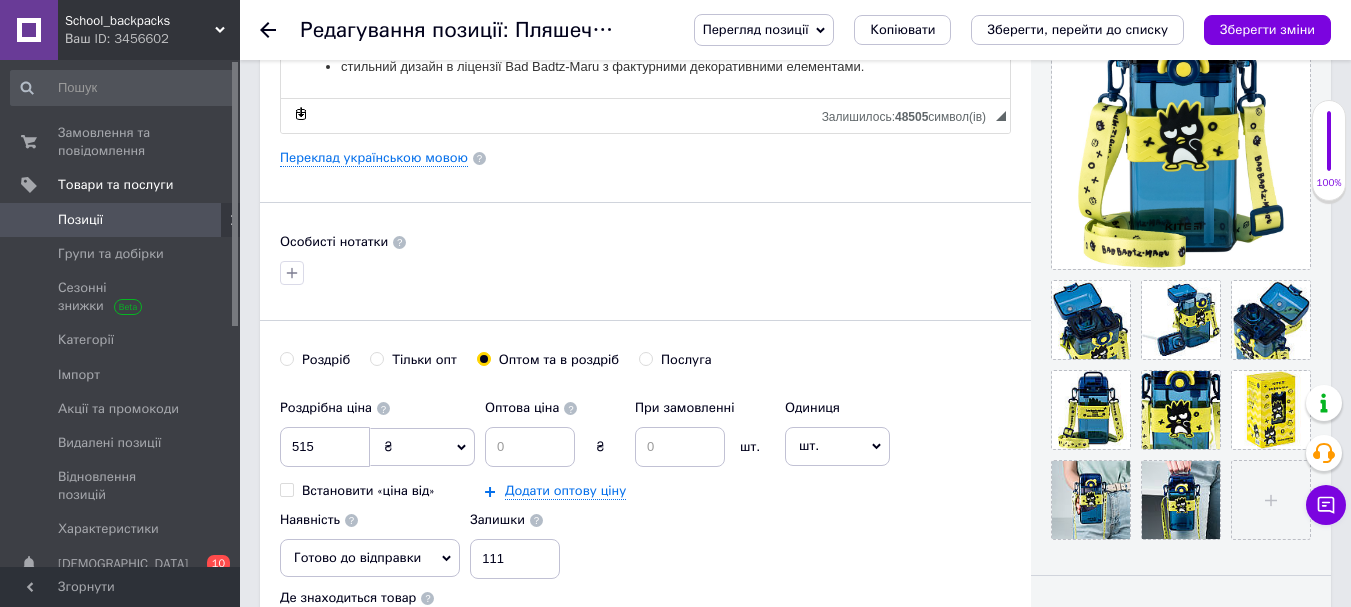 scroll, scrollTop: 600, scrollLeft: 0, axis: vertical 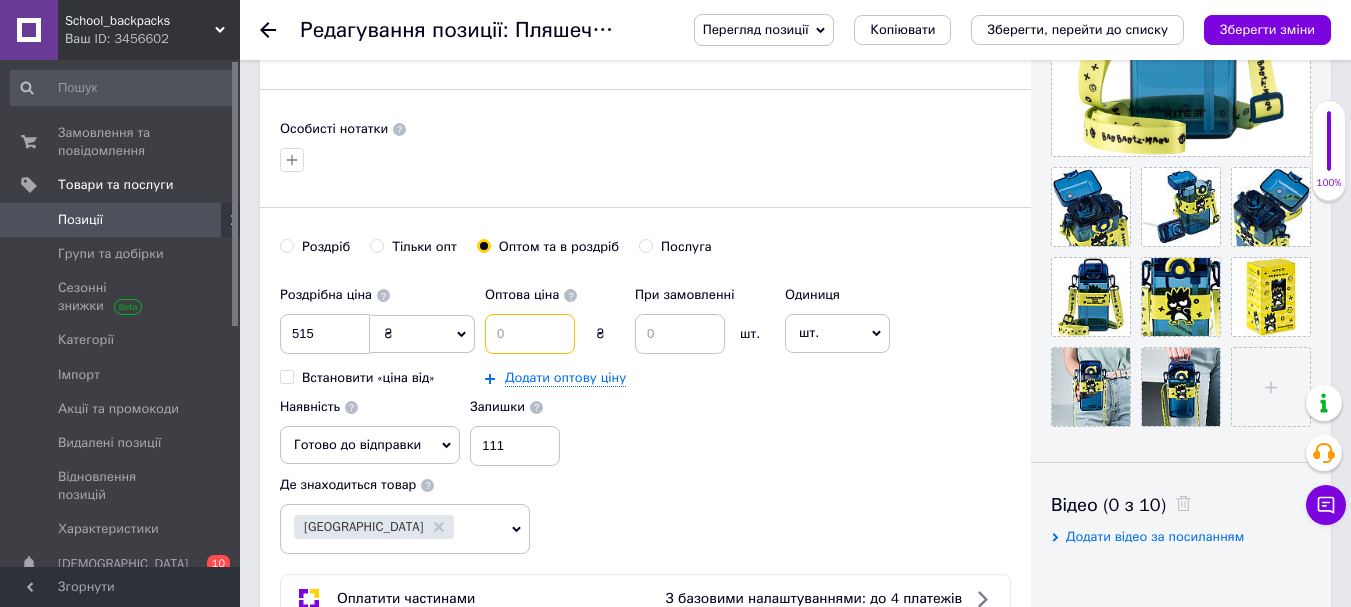 click at bounding box center [530, 334] 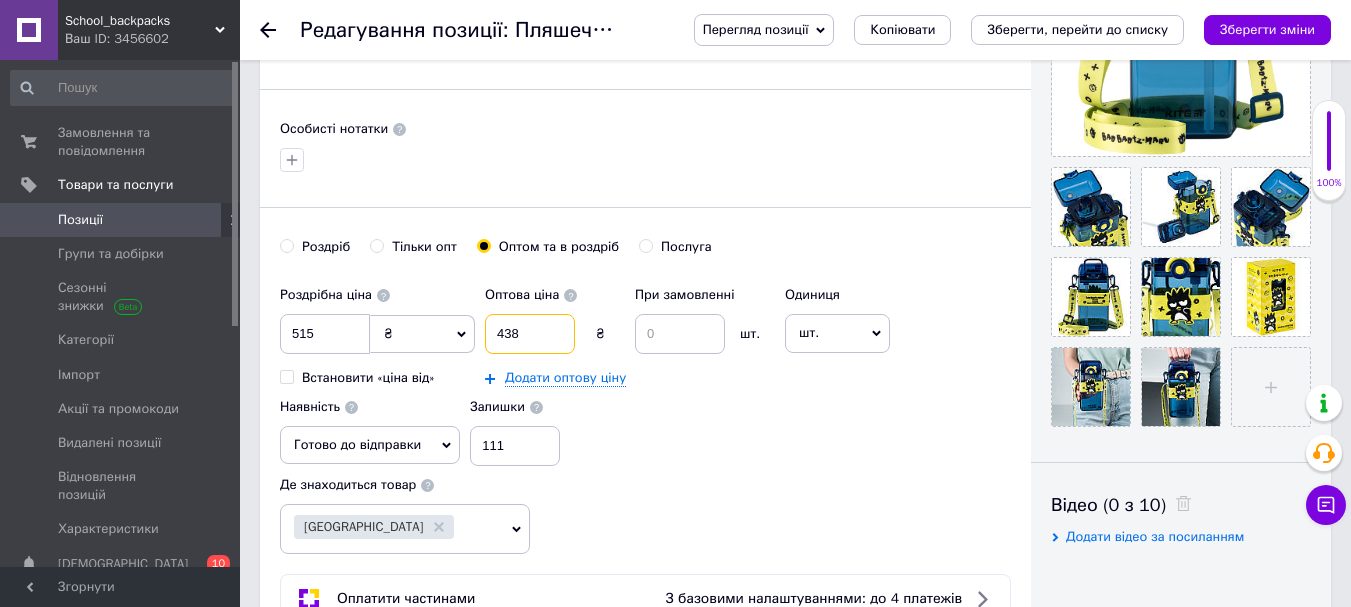 type on "438" 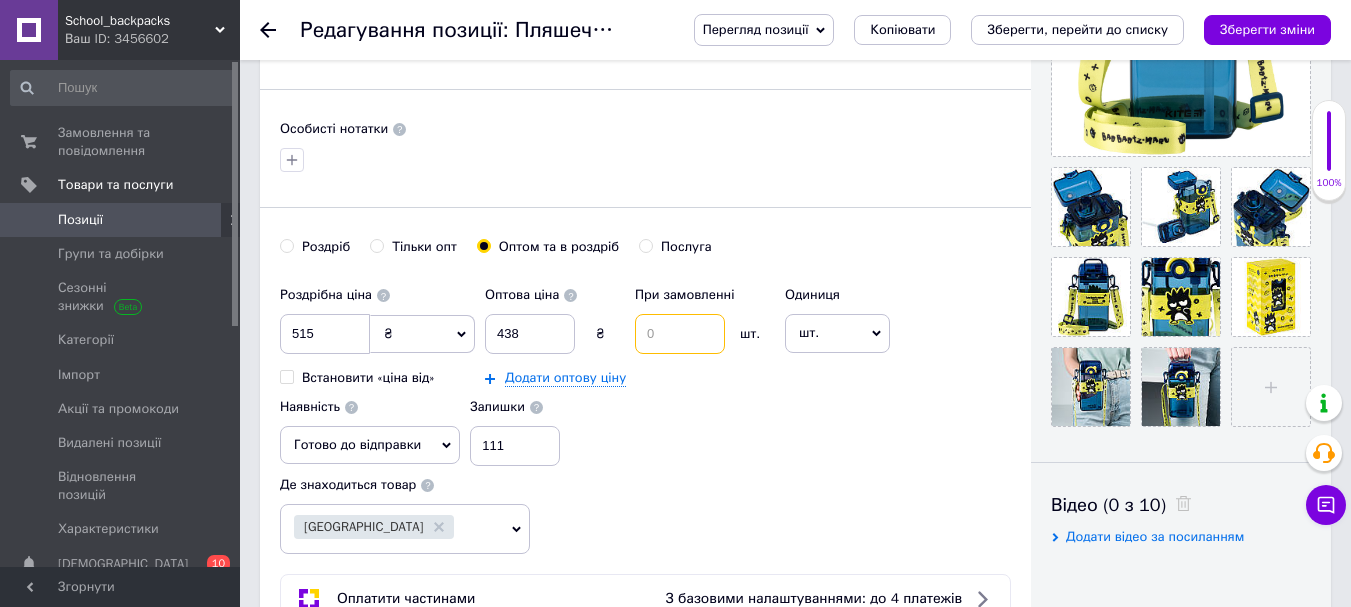 click at bounding box center [680, 334] 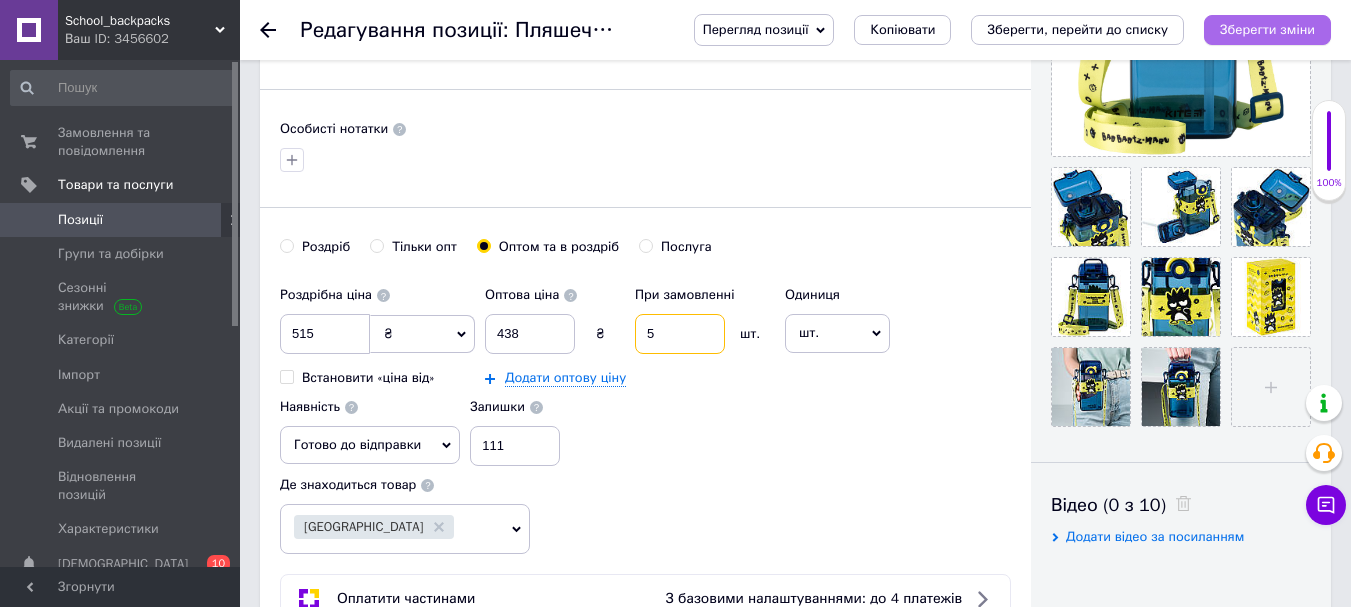 type on "5" 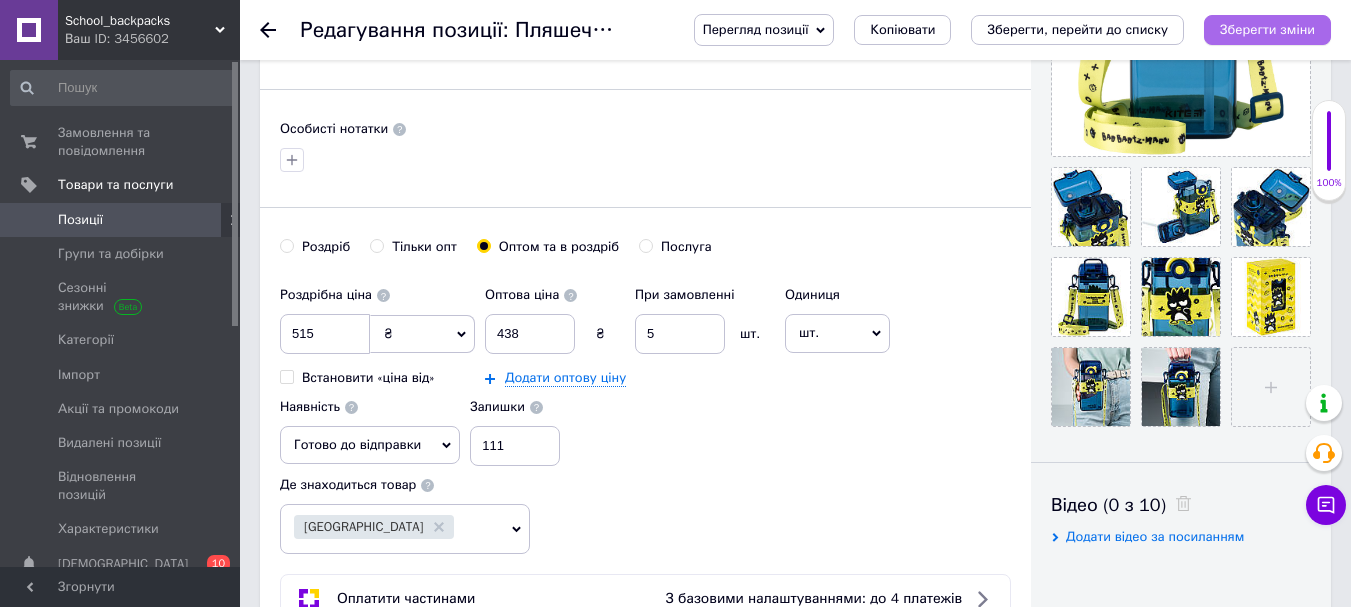 click on "Зберегти зміни" at bounding box center [1267, 29] 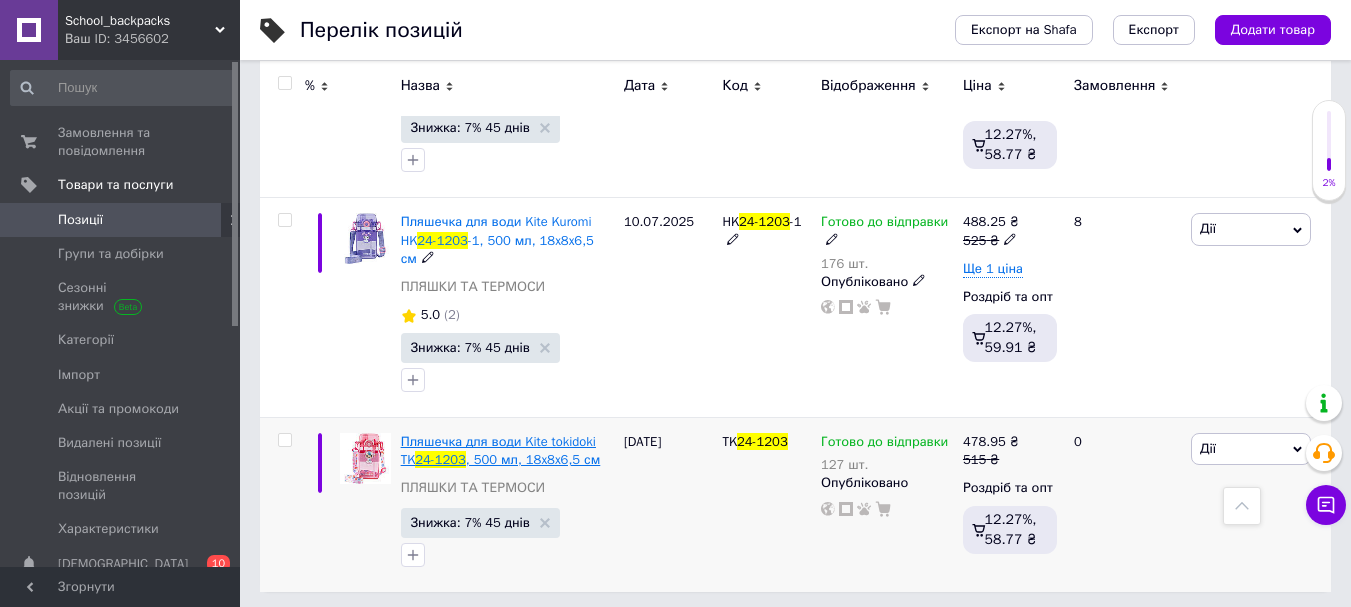 scroll, scrollTop: 810, scrollLeft: 0, axis: vertical 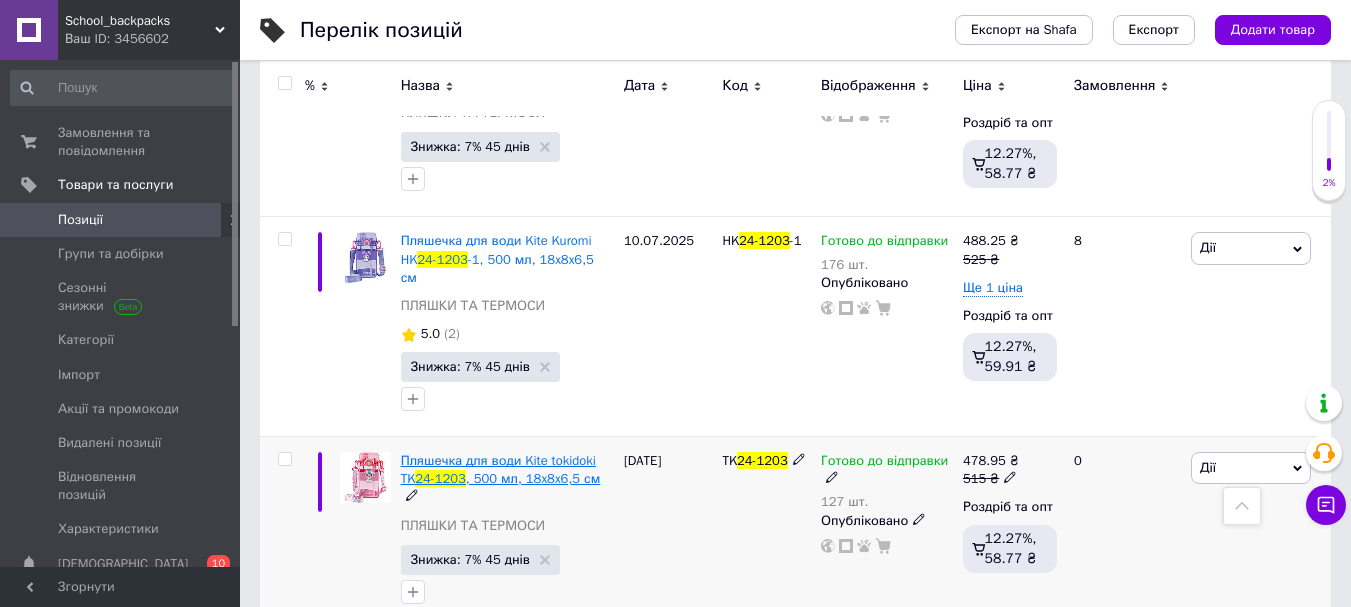 click on "Пляшечка для води Kite tokidoki TK" at bounding box center [498, 469] 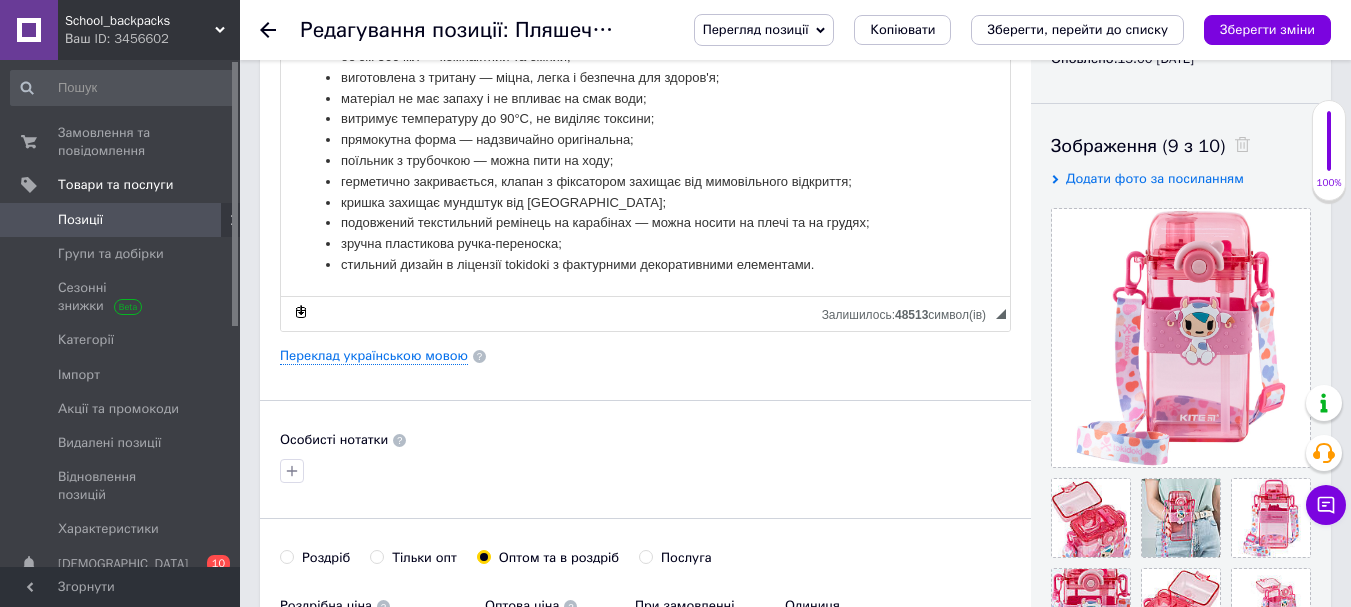 scroll, scrollTop: 500, scrollLeft: 0, axis: vertical 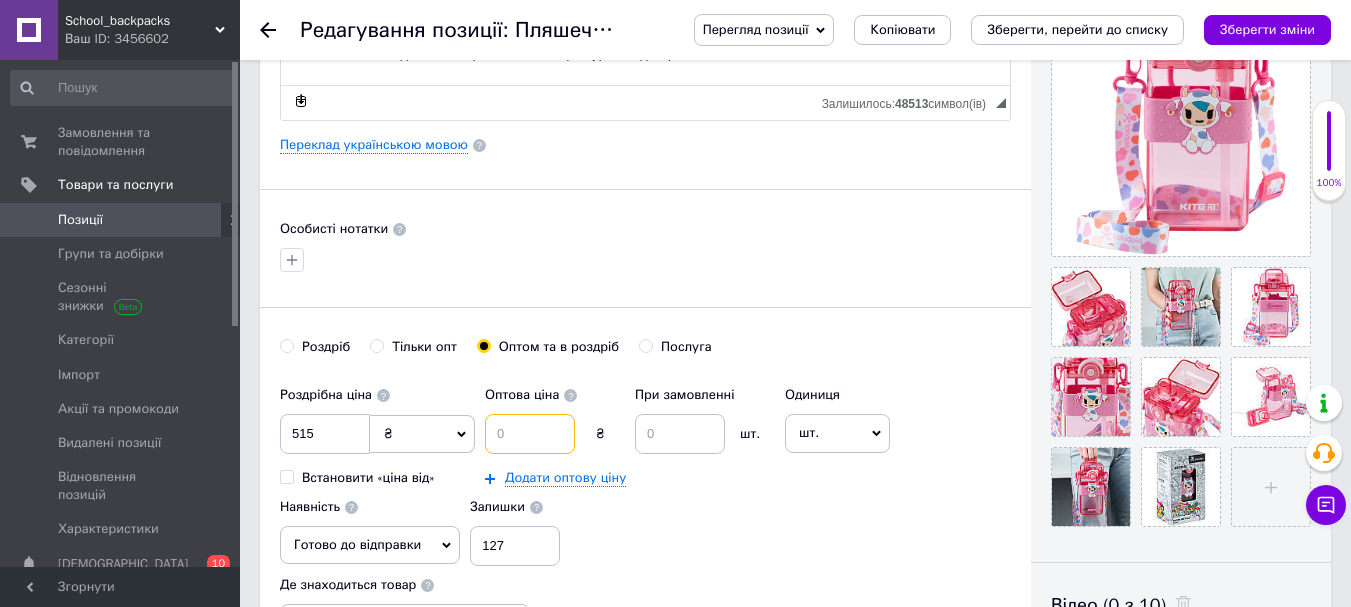 click at bounding box center (530, 434) 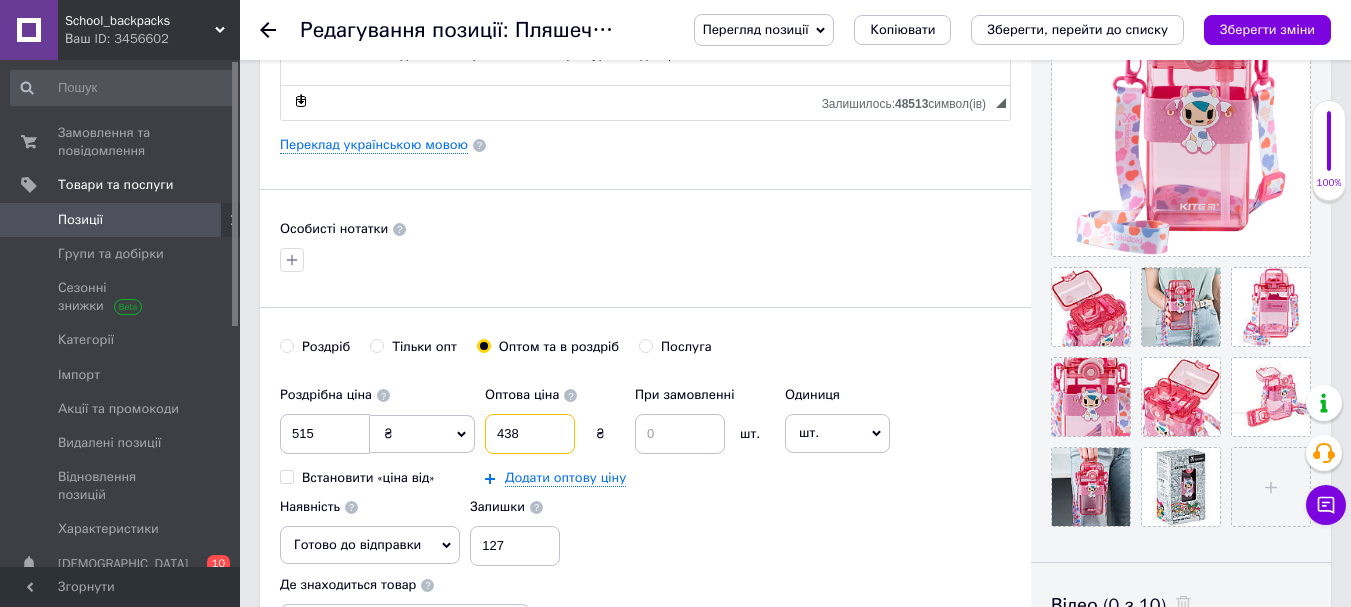 type on "438" 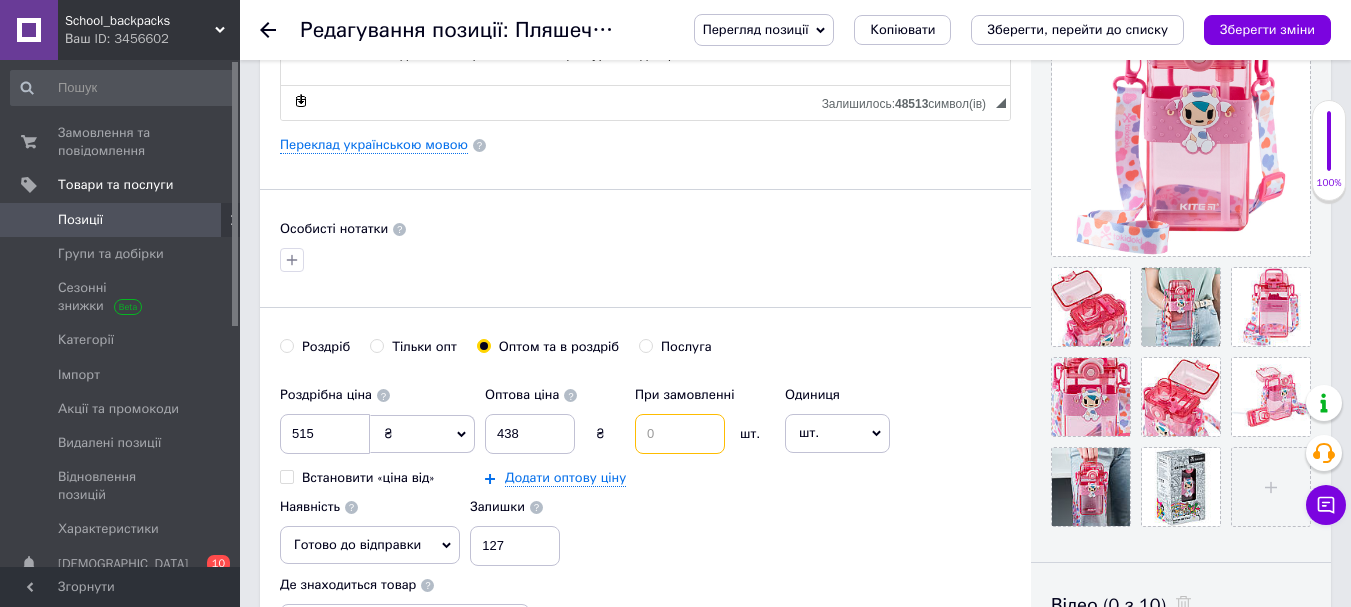 click at bounding box center [680, 434] 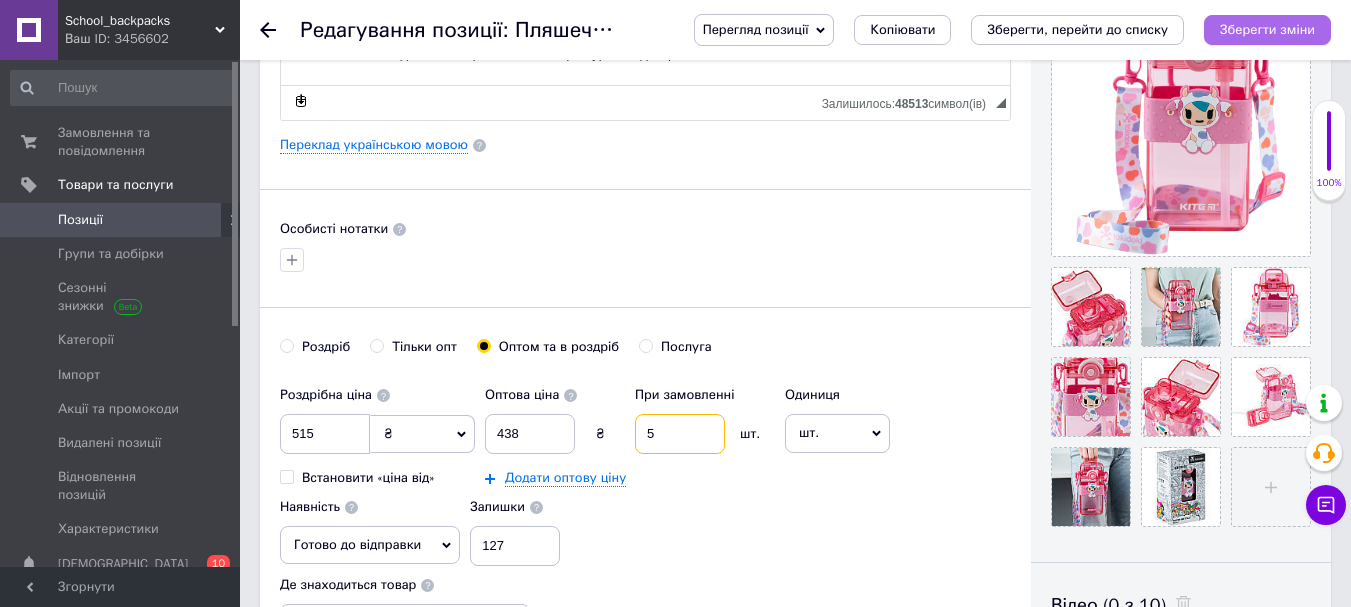 type on "5" 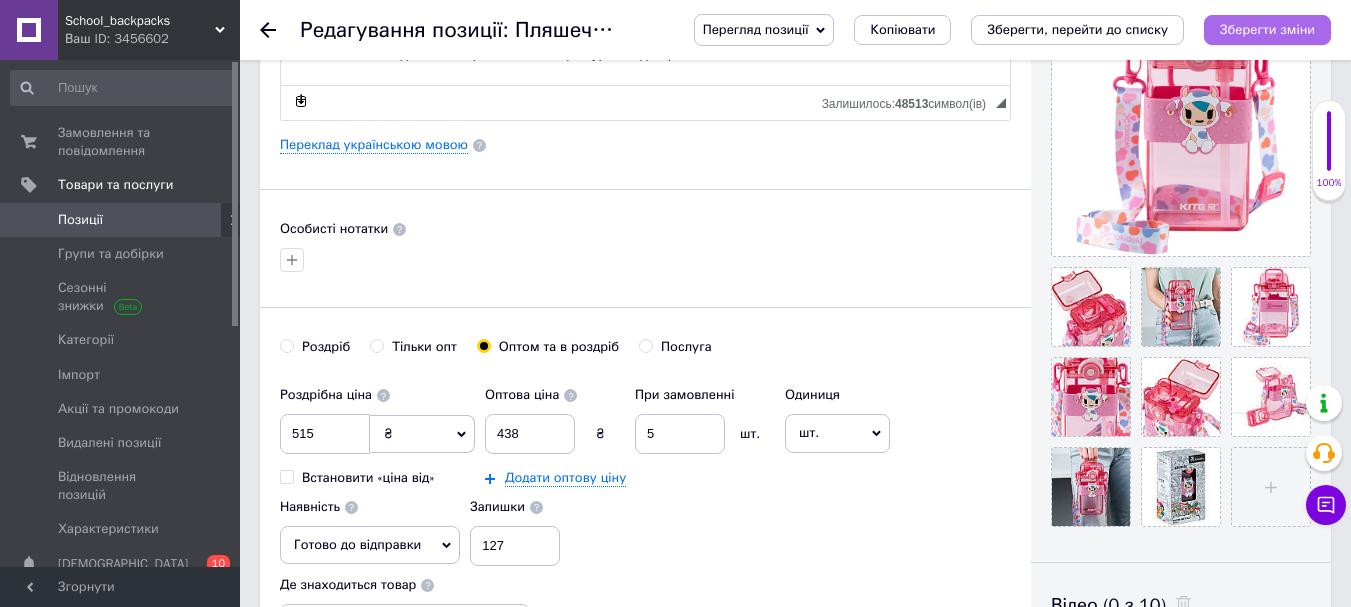 click on "Зберегти зміни" at bounding box center [1267, 29] 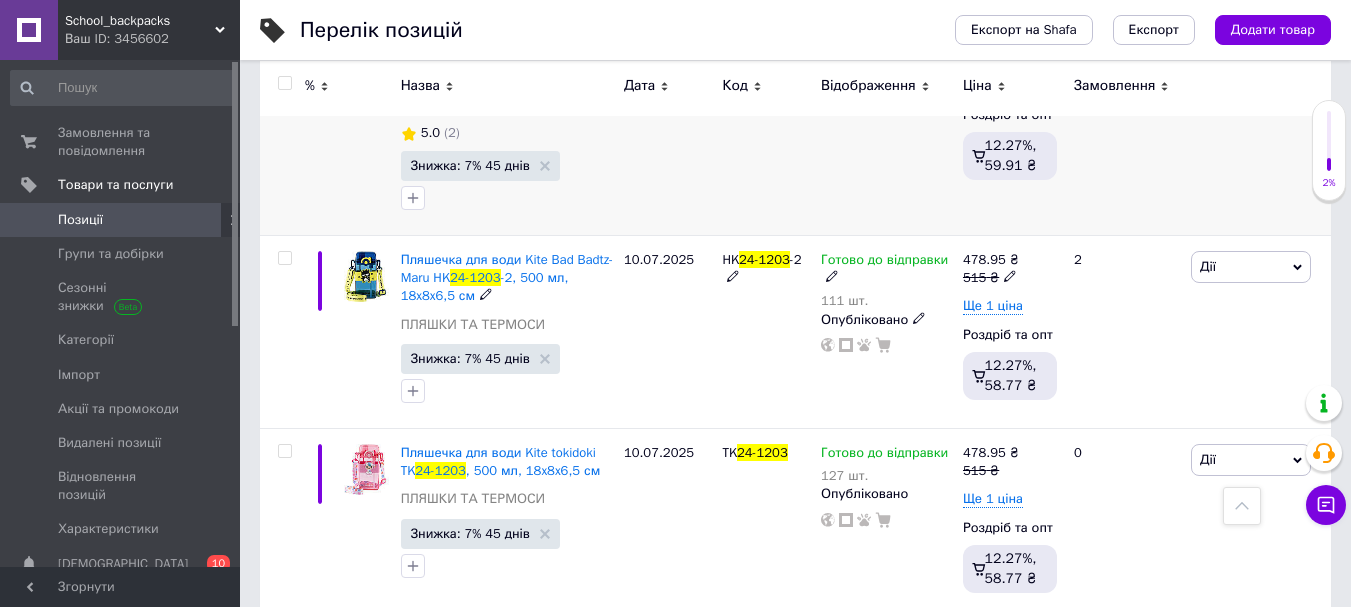scroll, scrollTop: 823, scrollLeft: 0, axis: vertical 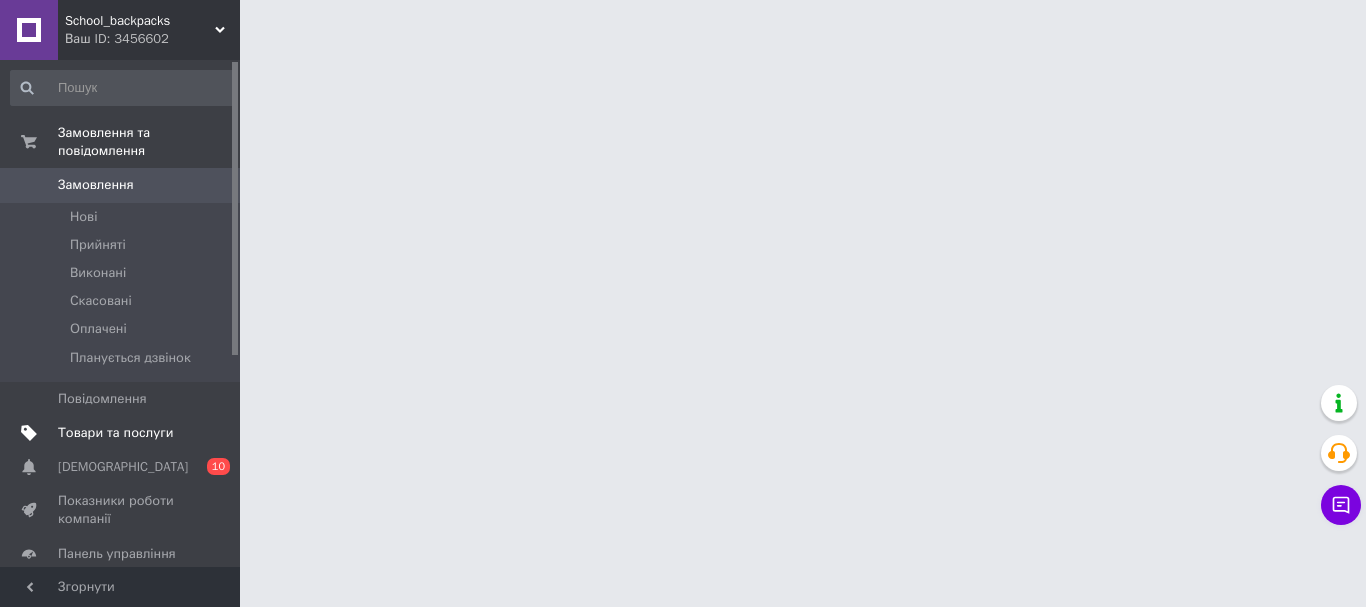click on "Товари та послуги" at bounding box center [115, 433] 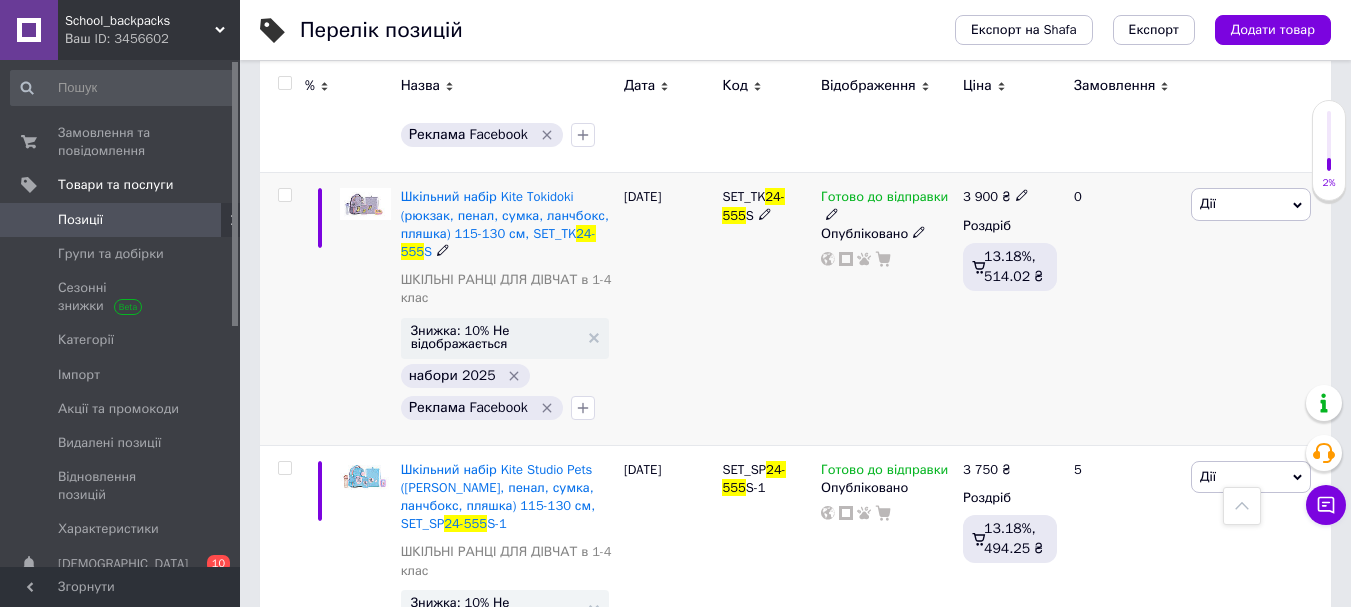 scroll, scrollTop: 1100, scrollLeft: 0, axis: vertical 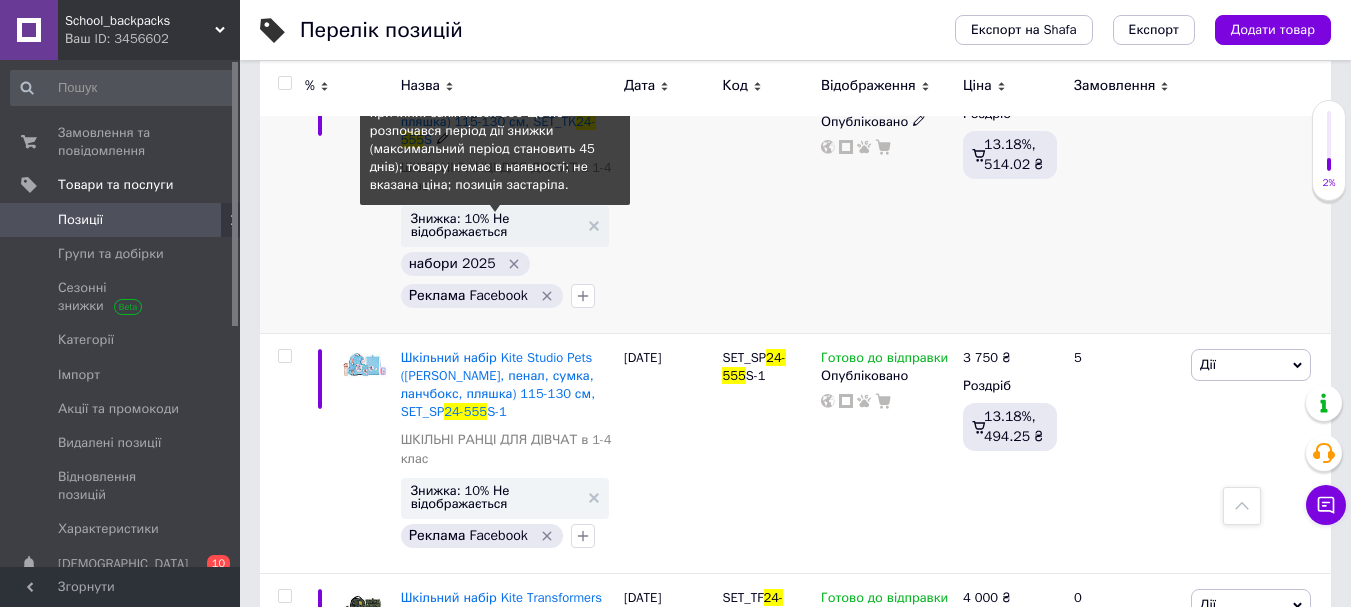type on "24-555" 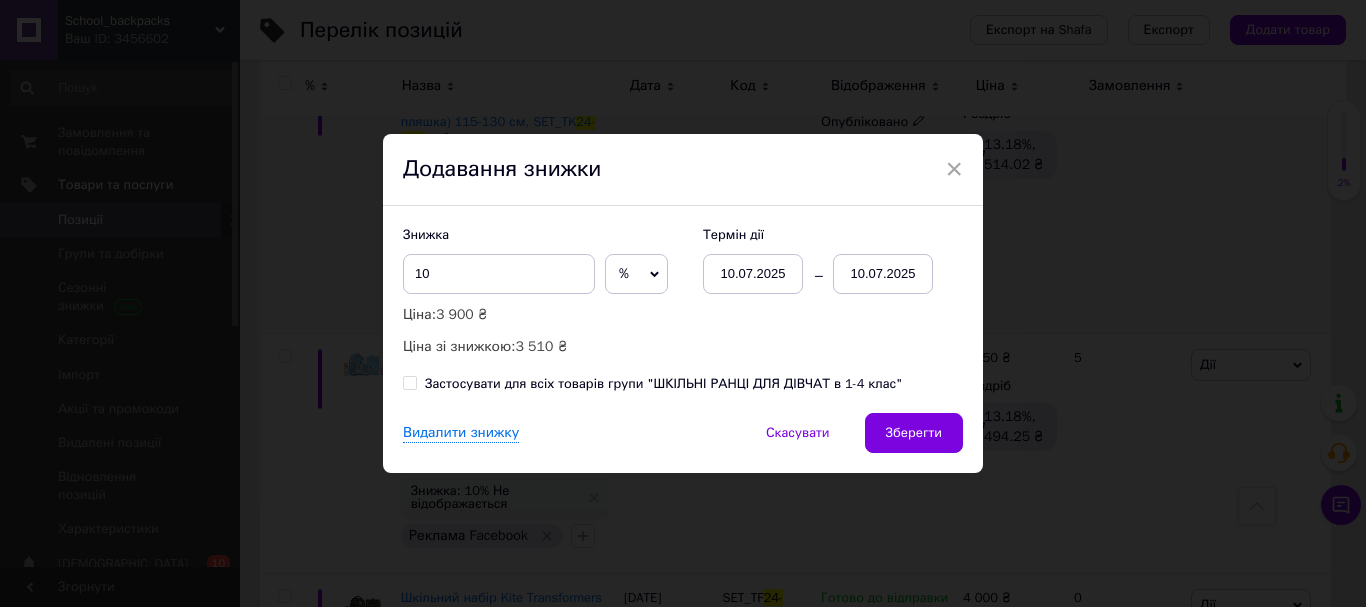 click on "×" at bounding box center (954, 169) 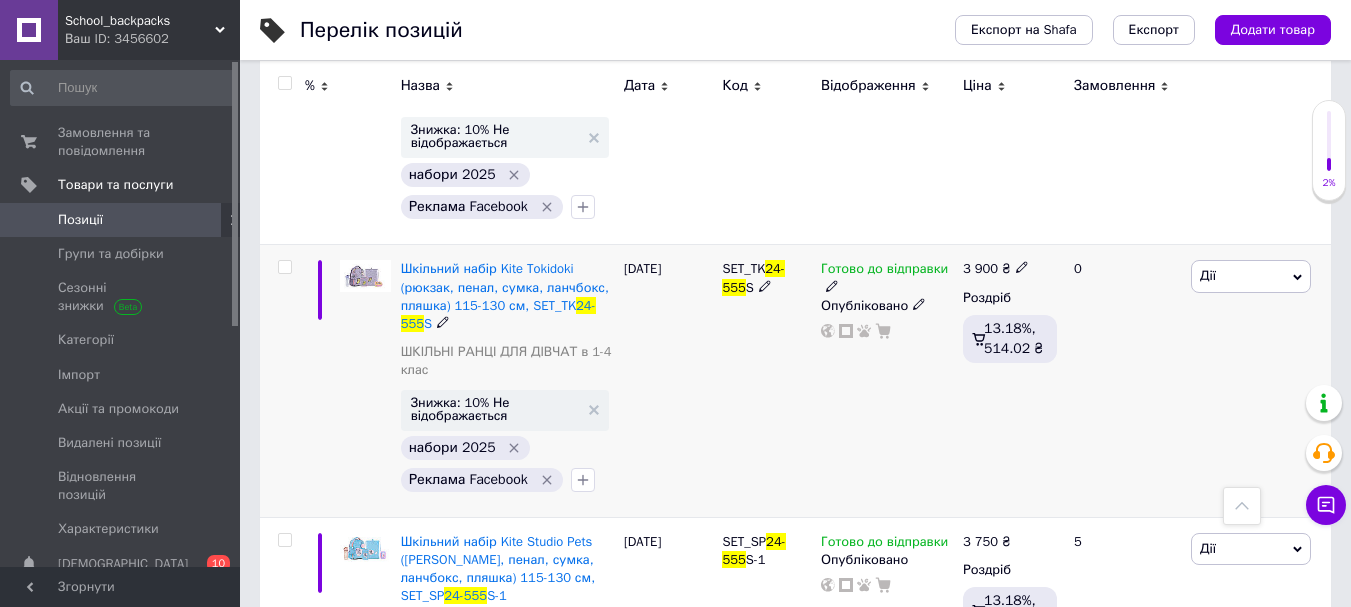 scroll, scrollTop: 900, scrollLeft: 0, axis: vertical 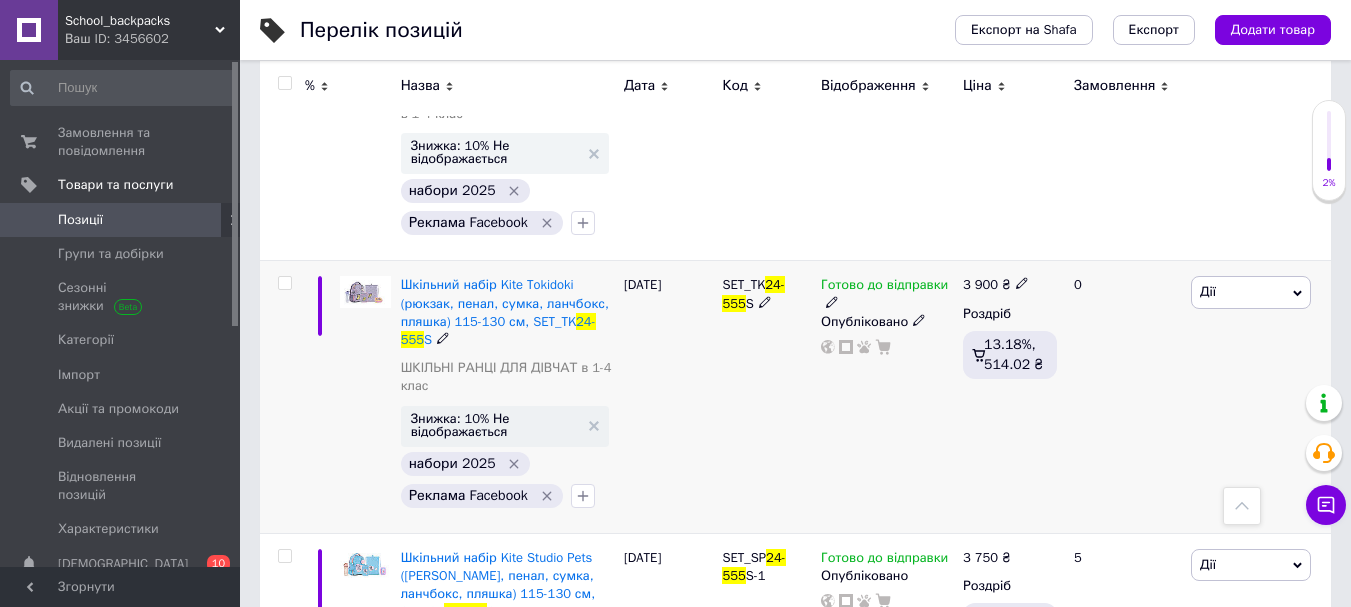 click 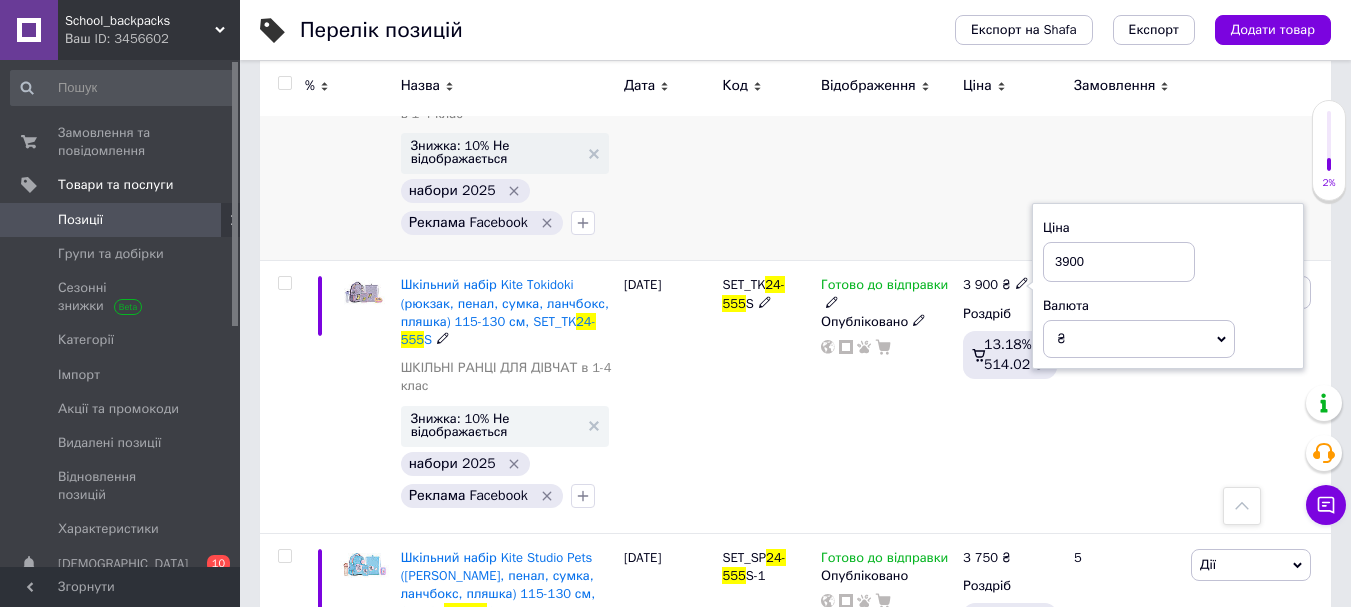 drag, startPoint x: 1084, startPoint y: 263, endPoint x: 1025, endPoint y: 245, distance: 61.68468 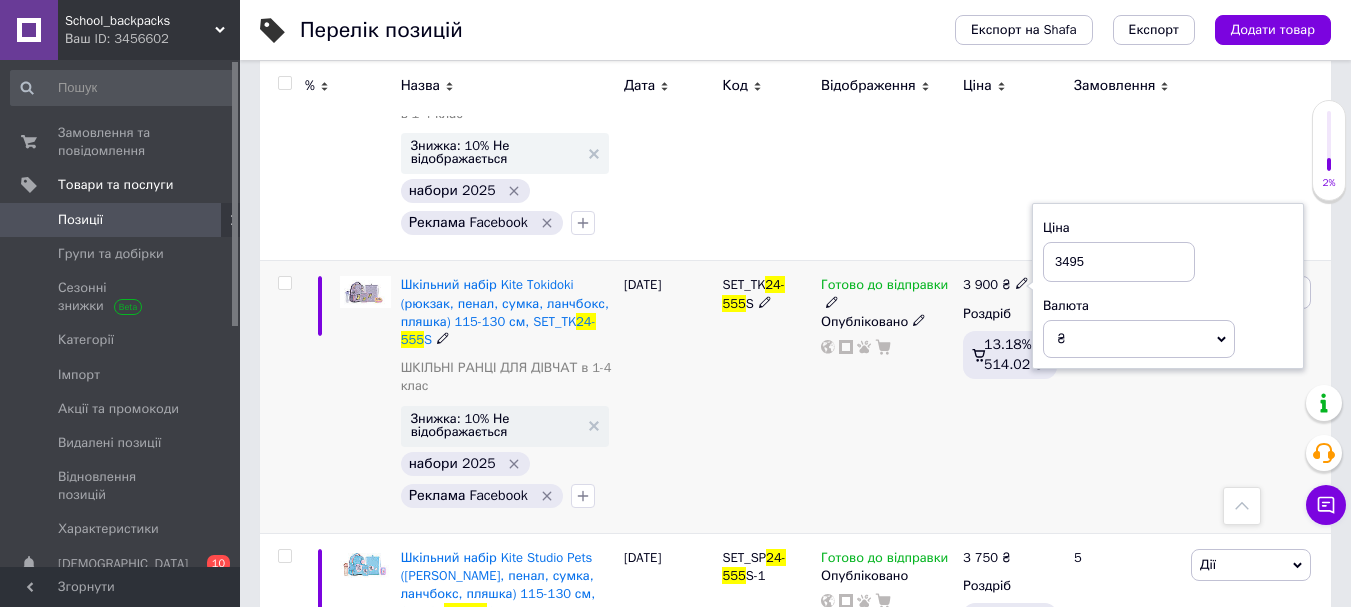 type on "3495" 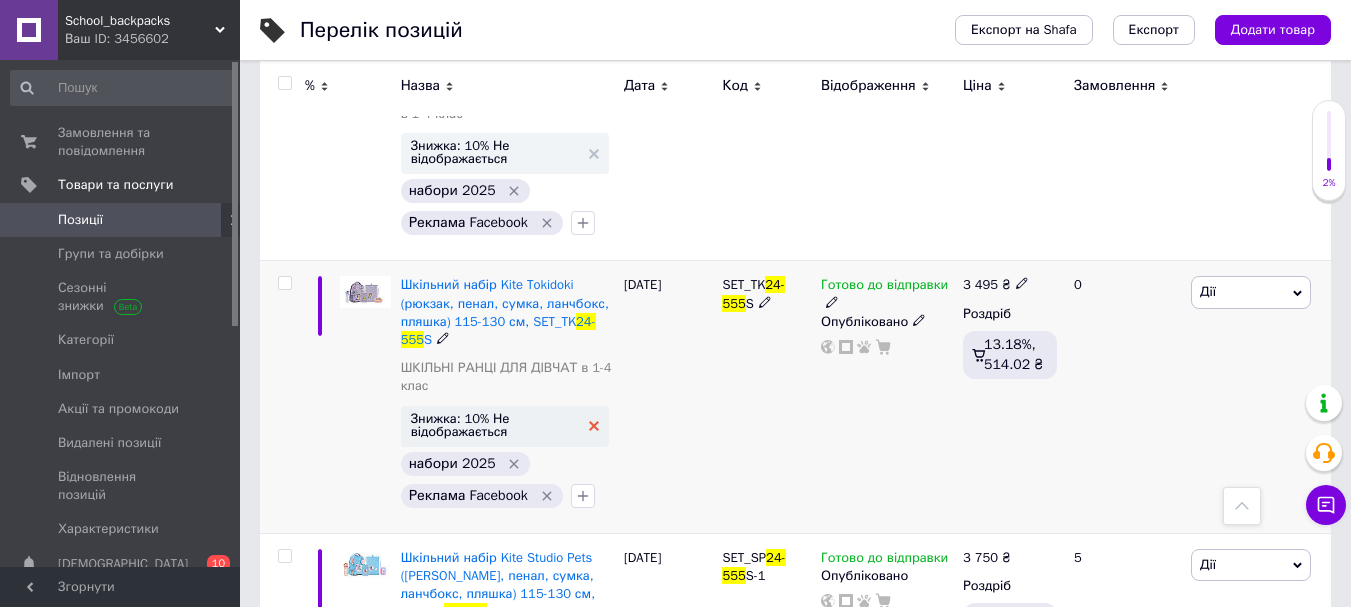 click 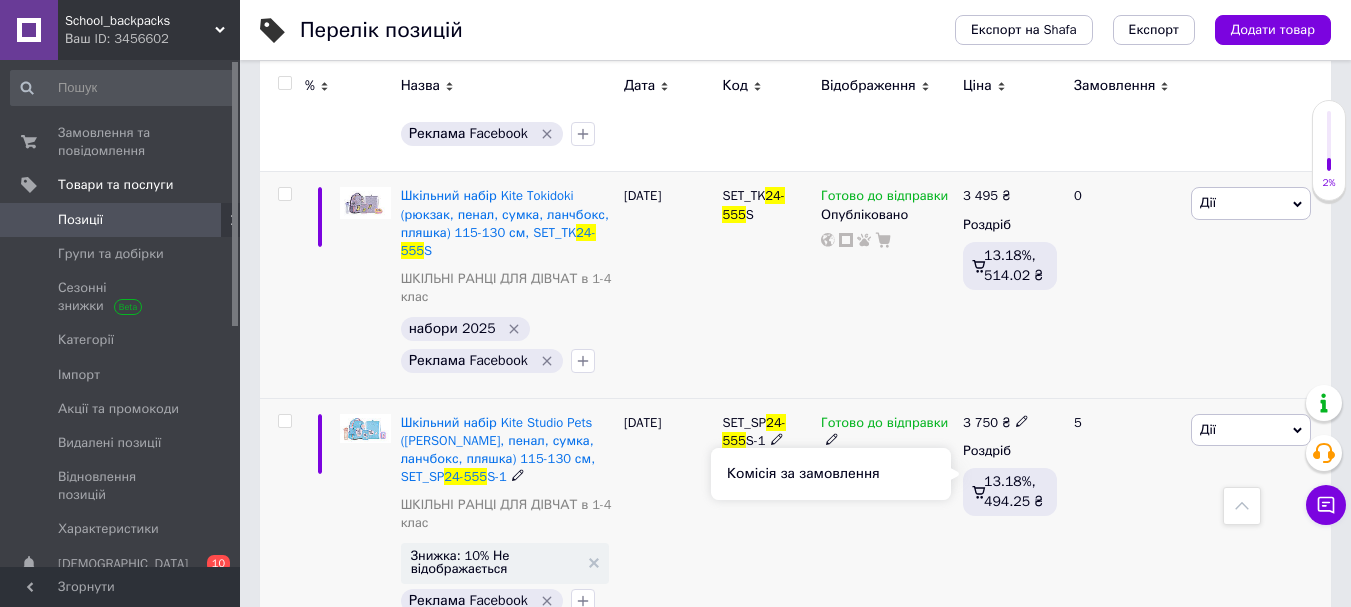 scroll, scrollTop: 1100, scrollLeft: 0, axis: vertical 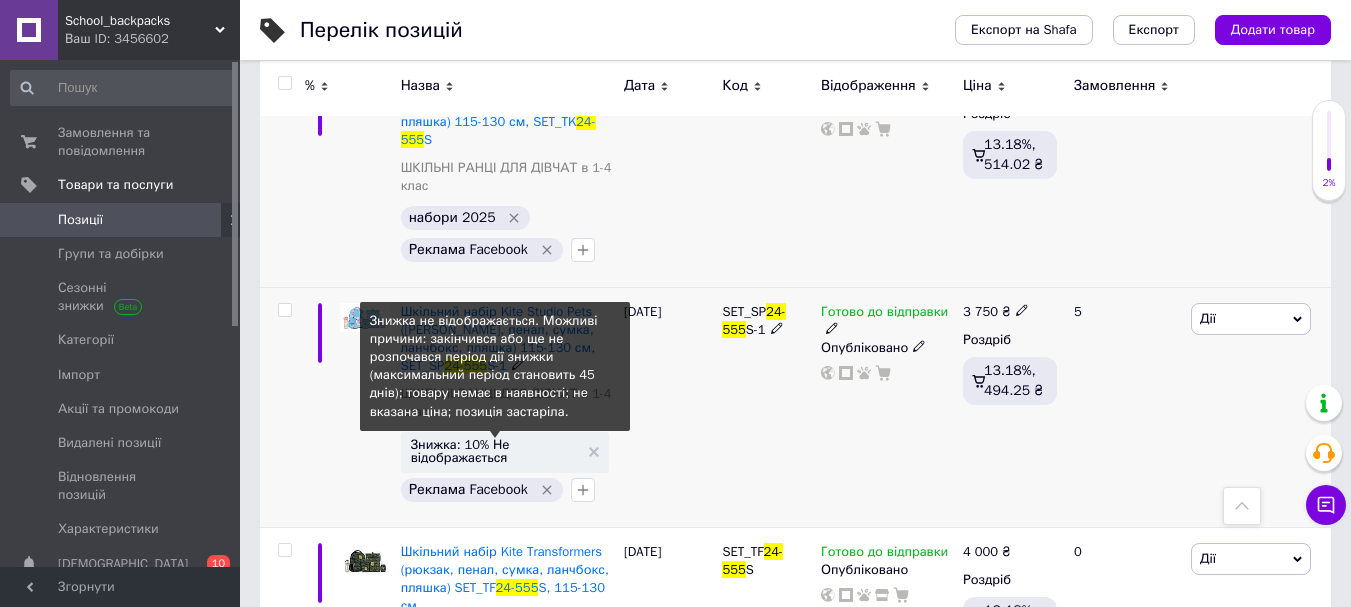 click on "Знижка: 10% Не відображається" at bounding box center (495, 451) 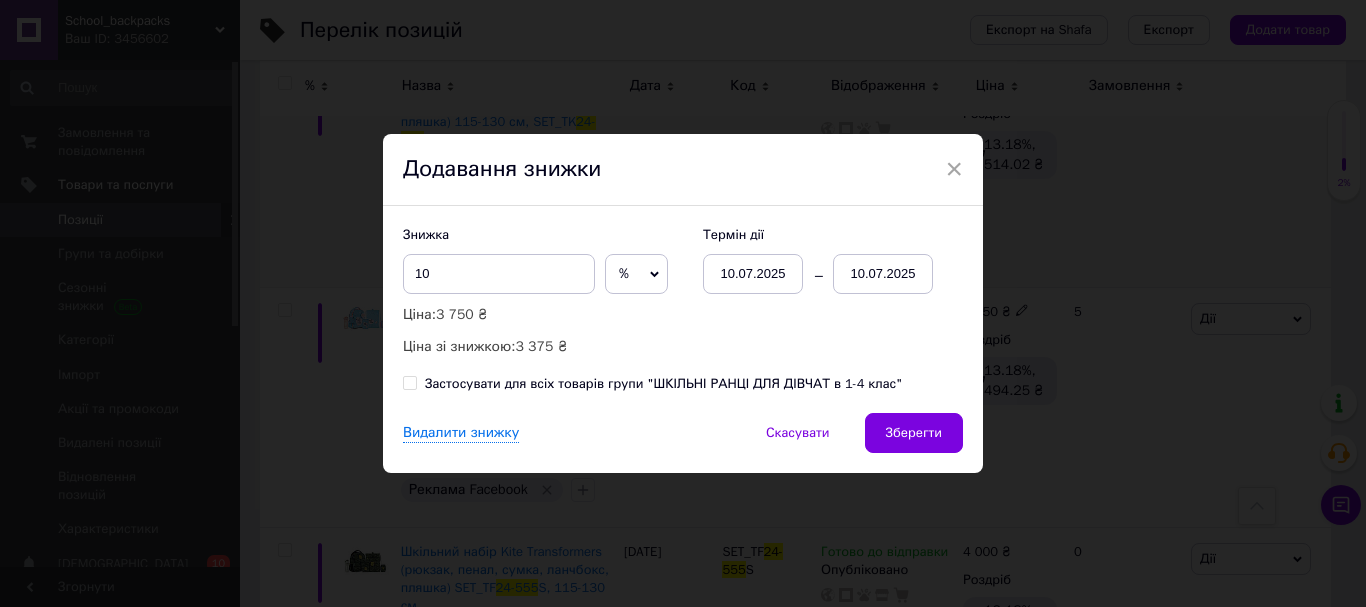 drag, startPoint x: 946, startPoint y: 164, endPoint x: 962, endPoint y: 175, distance: 19.416489 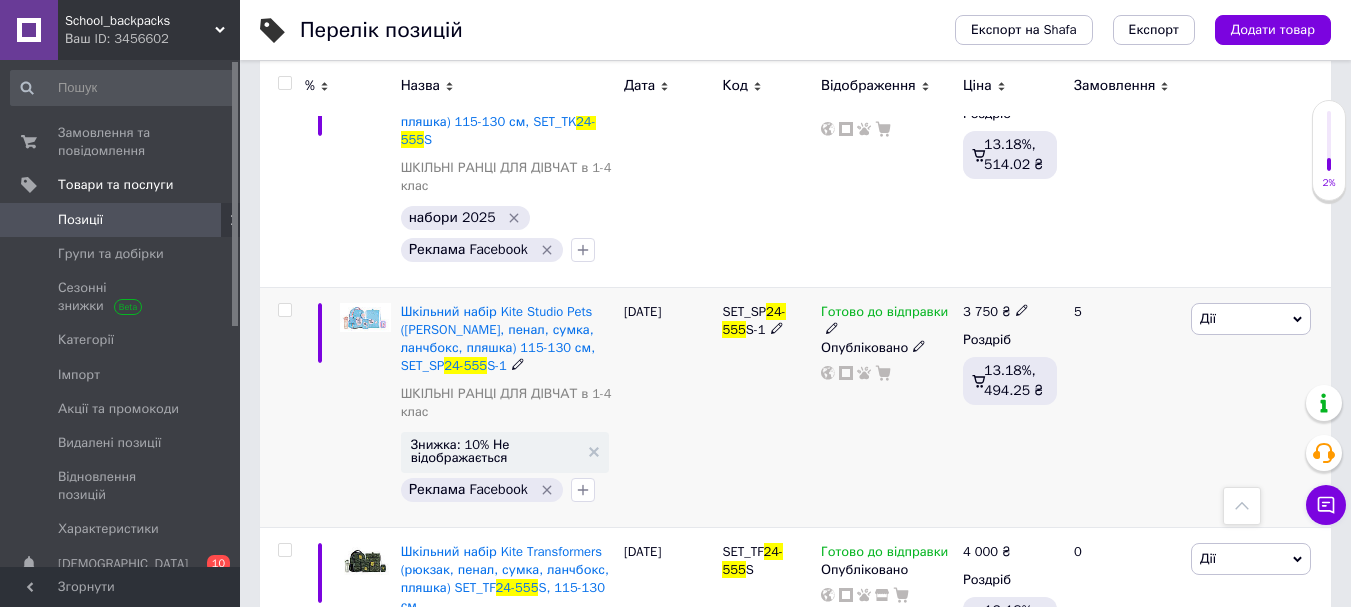 click 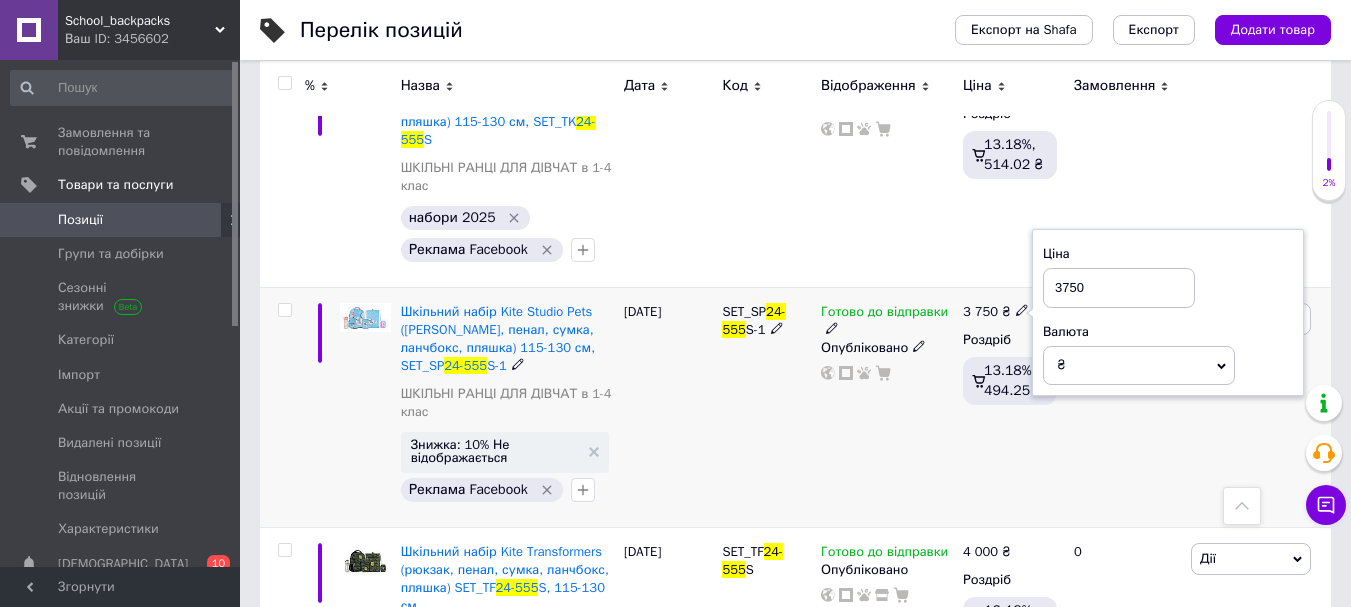 drag, startPoint x: 1084, startPoint y: 282, endPoint x: 1025, endPoint y: 268, distance: 60.63827 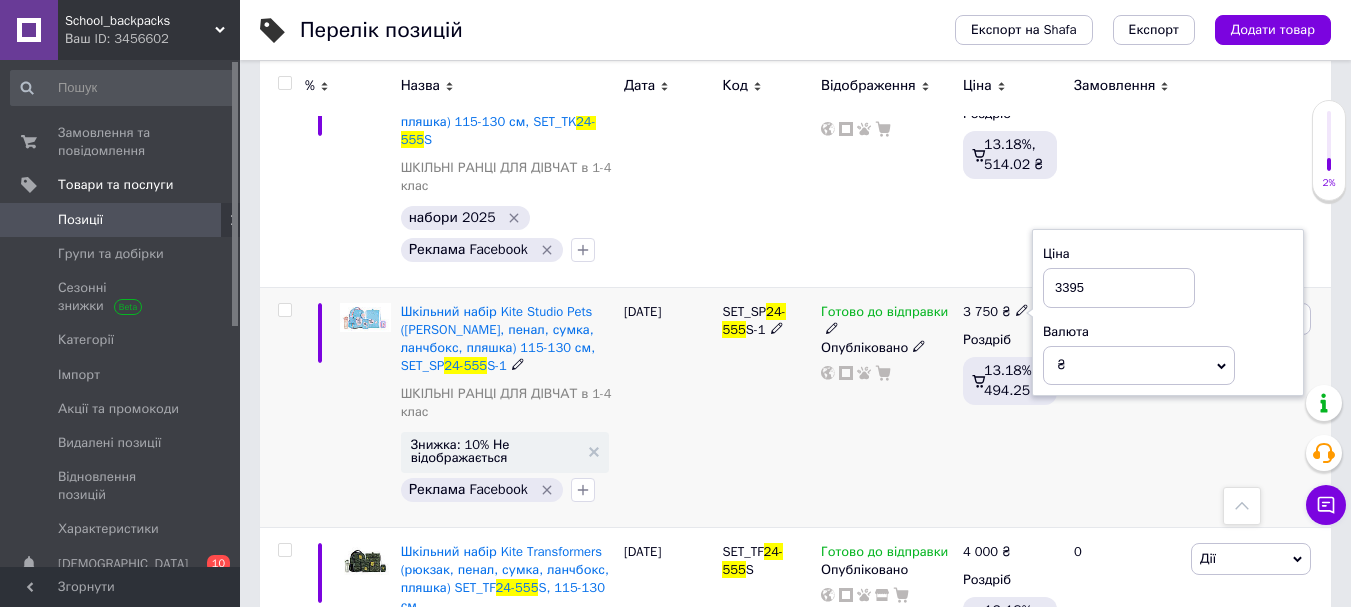 type on "3395" 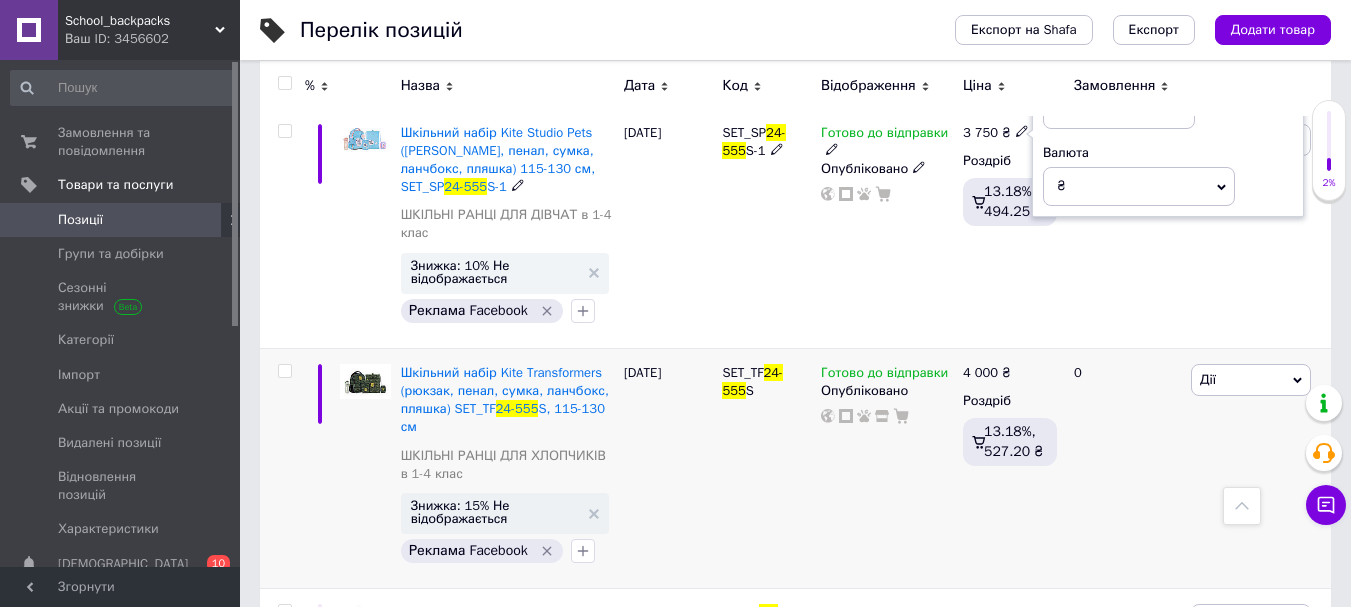 scroll, scrollTop: 1300, scrollLeft: 0, axis: vertical 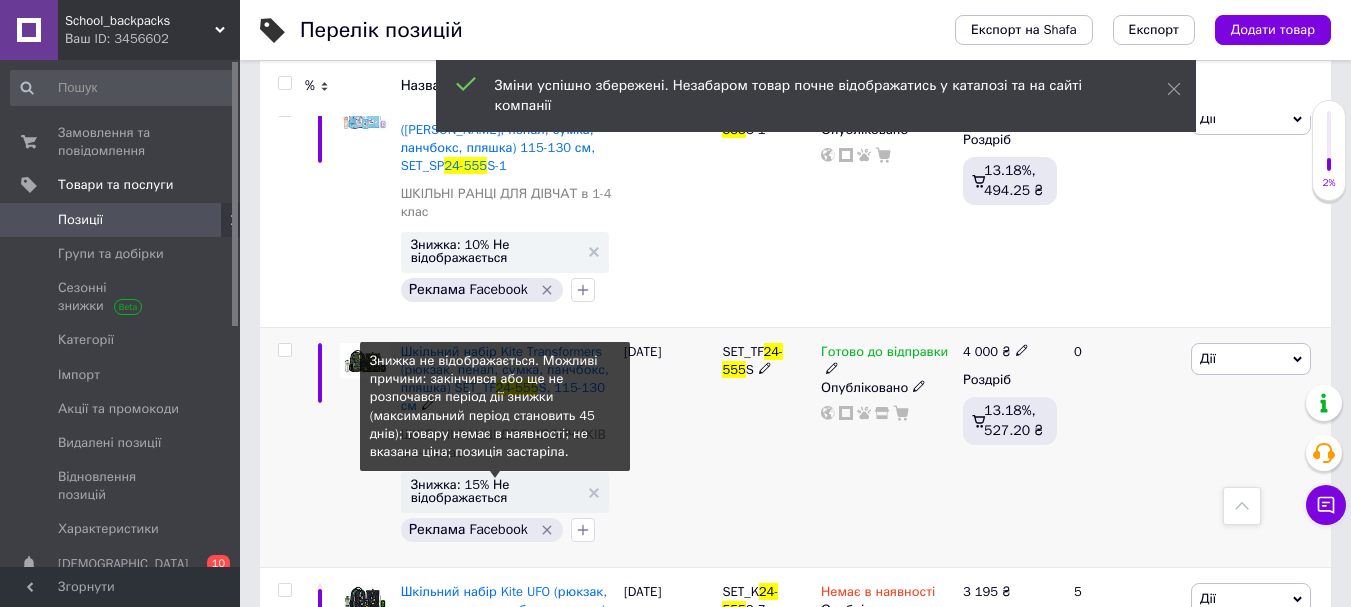 click on "Знижка: 15% Не відображається" at bounding box center [495, 491] 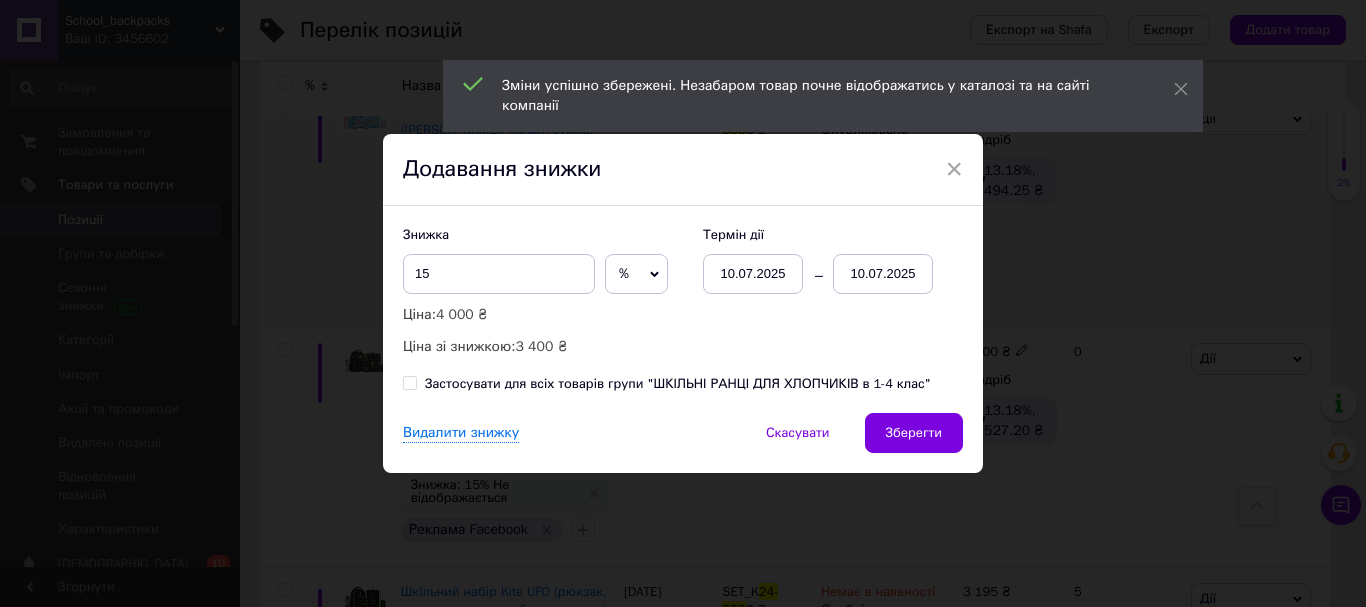 drag, startPoint x: 956, startPoint y: 165, endPoint x: 988, endPoint y: 241, distance: 82.46211 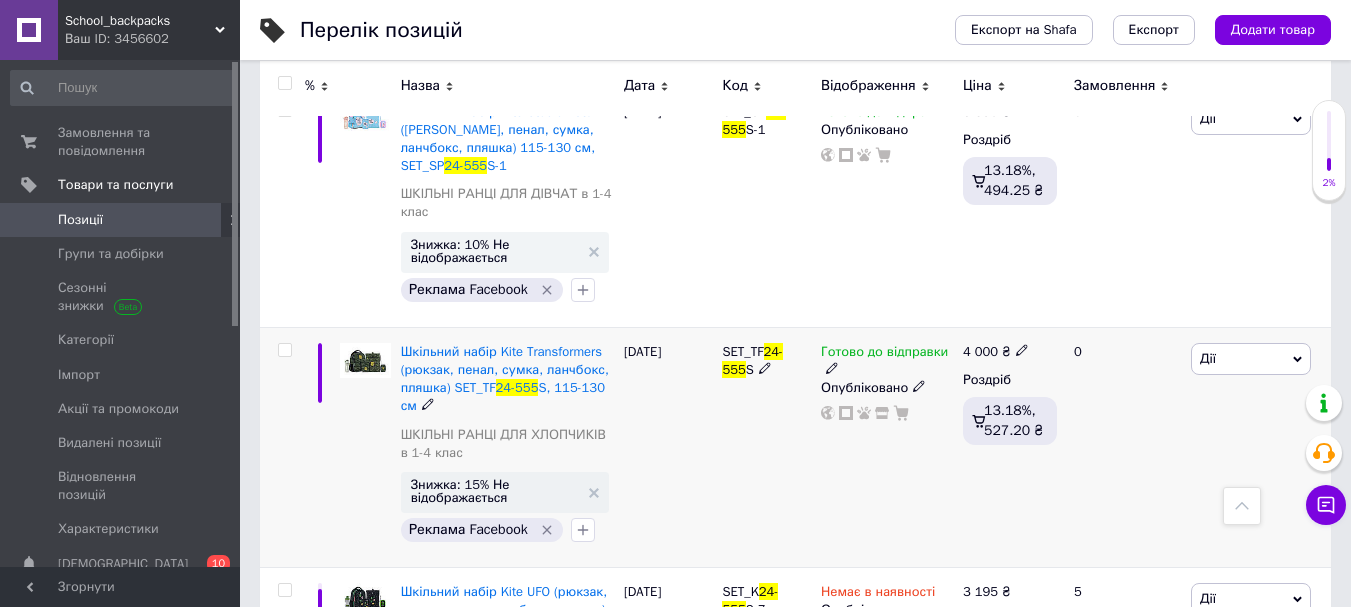 click 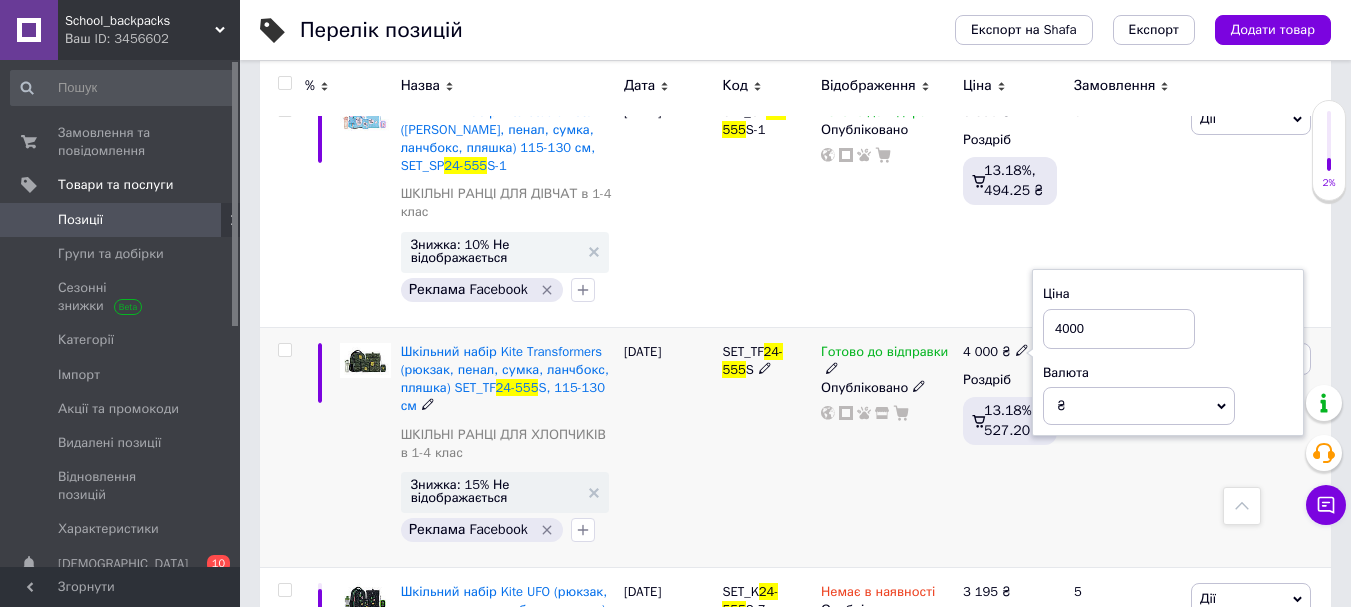 drag, startPoint x: 1082, startPoint y: 308, endPoint x: 1039, endPoint y: 302, distance: 43.416588 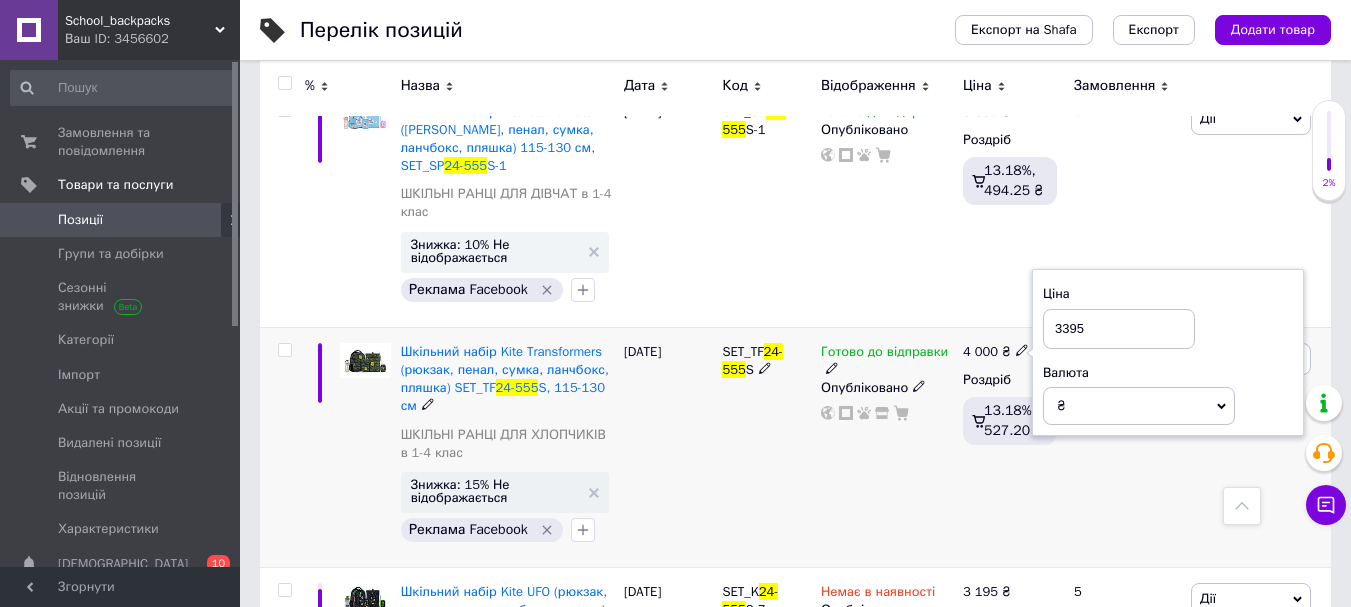 type on "3395" 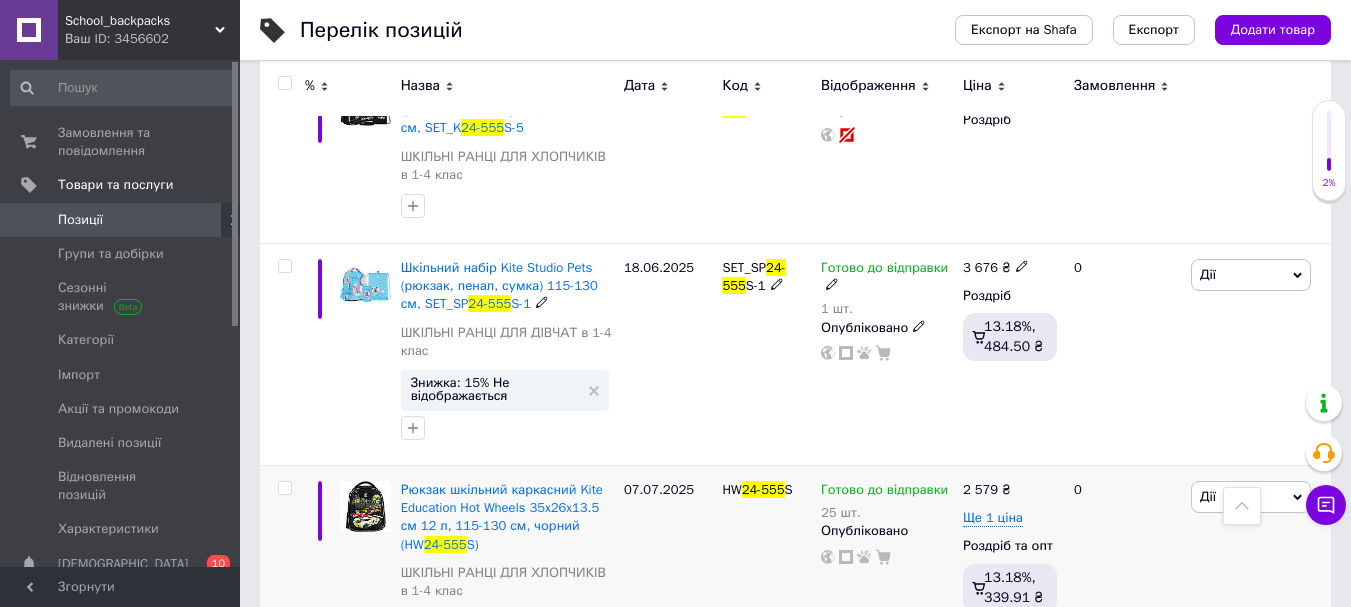 scroll, scrollTop: 3800, scrollLeft: 0, axis: vertical 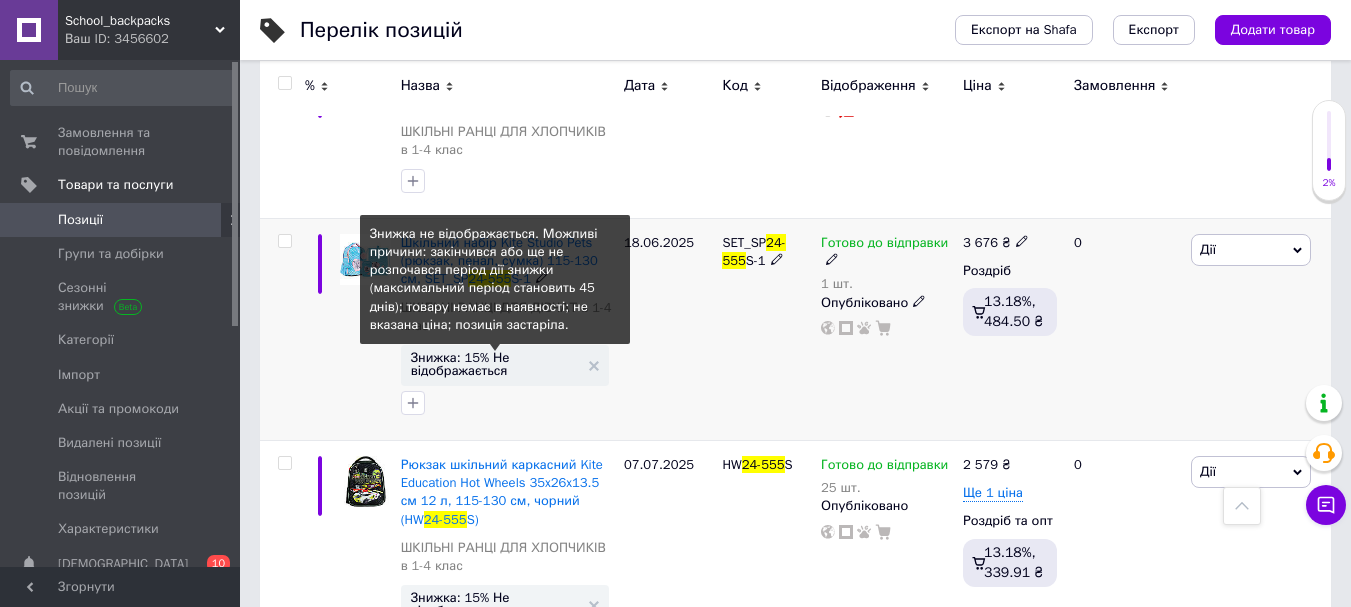 click on "Знижка: 15% Не відображається" at bounding box center [495, 364] 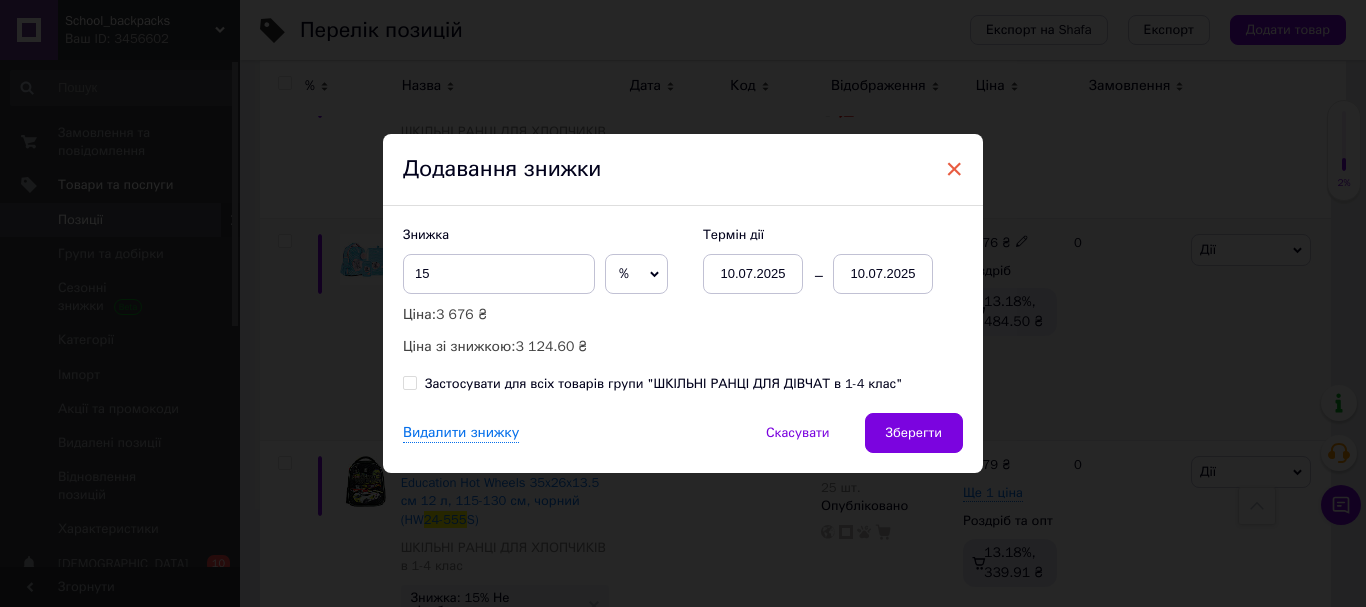 click on "×" at bounding box center [954, 169] 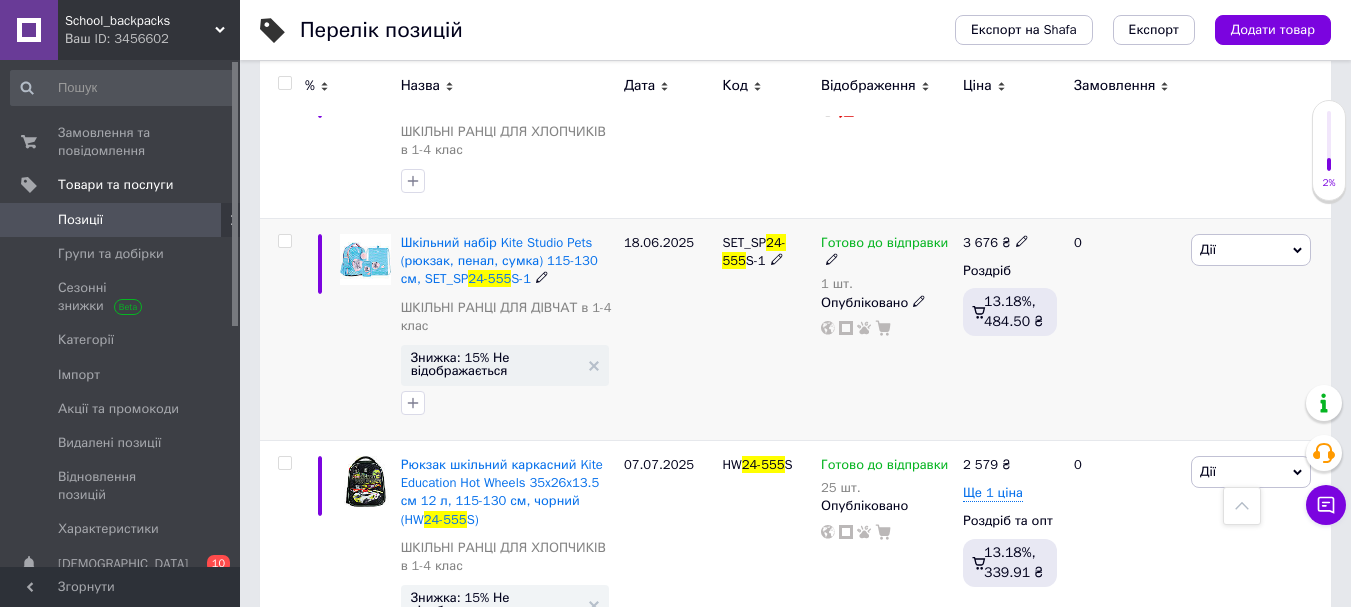 drag, startPoint x: 1018, startPoint y: 162, endPoint x: 1029, endPoint y: 162, distance: 11 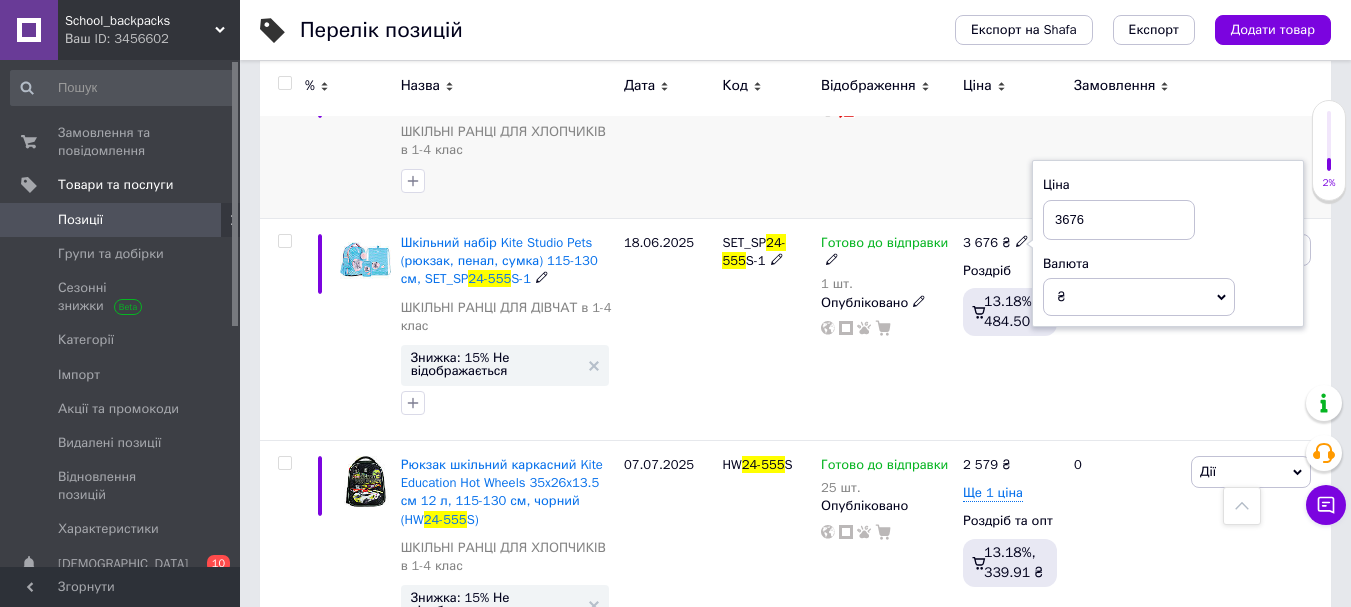 drag, startPoint x: 1040, startPoint y: 132, endPoint x: 1028, endPoint y: 131, distance: 12.0415945 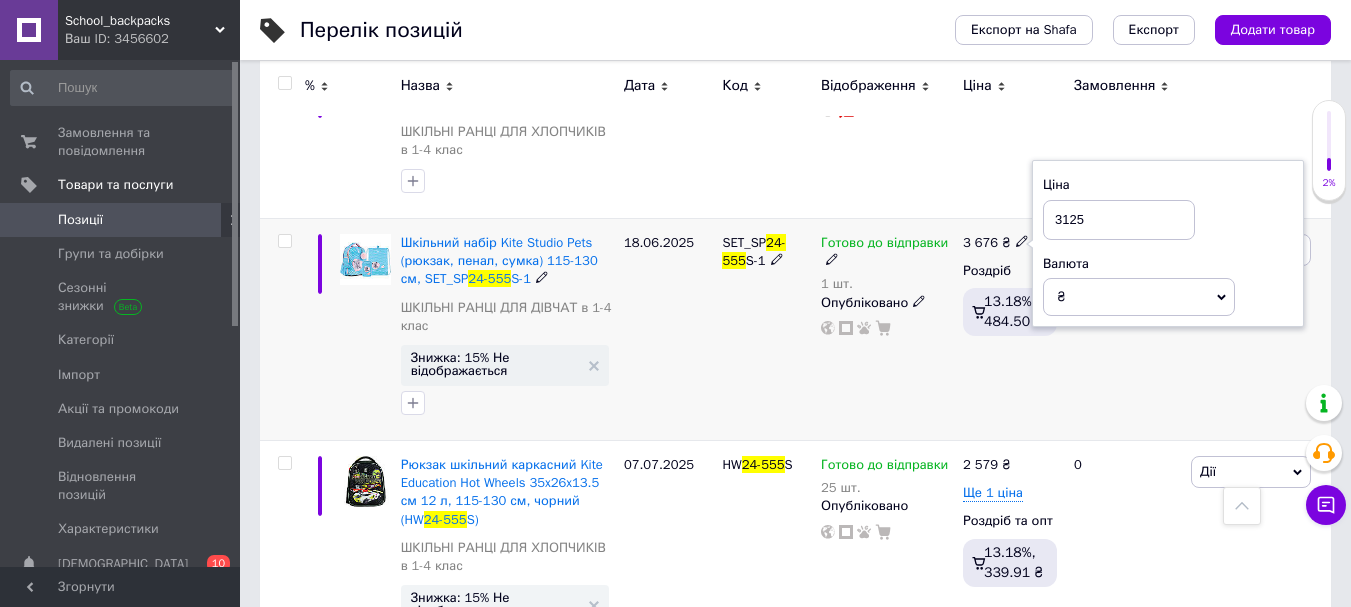 type on "3125" 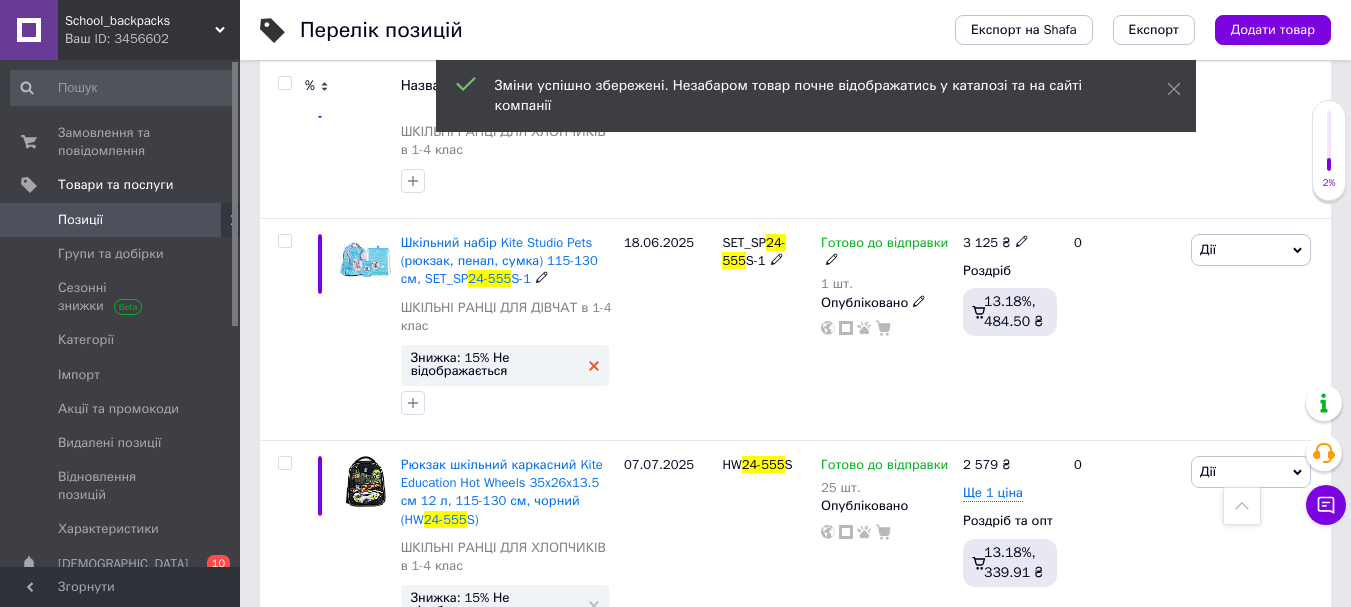 click 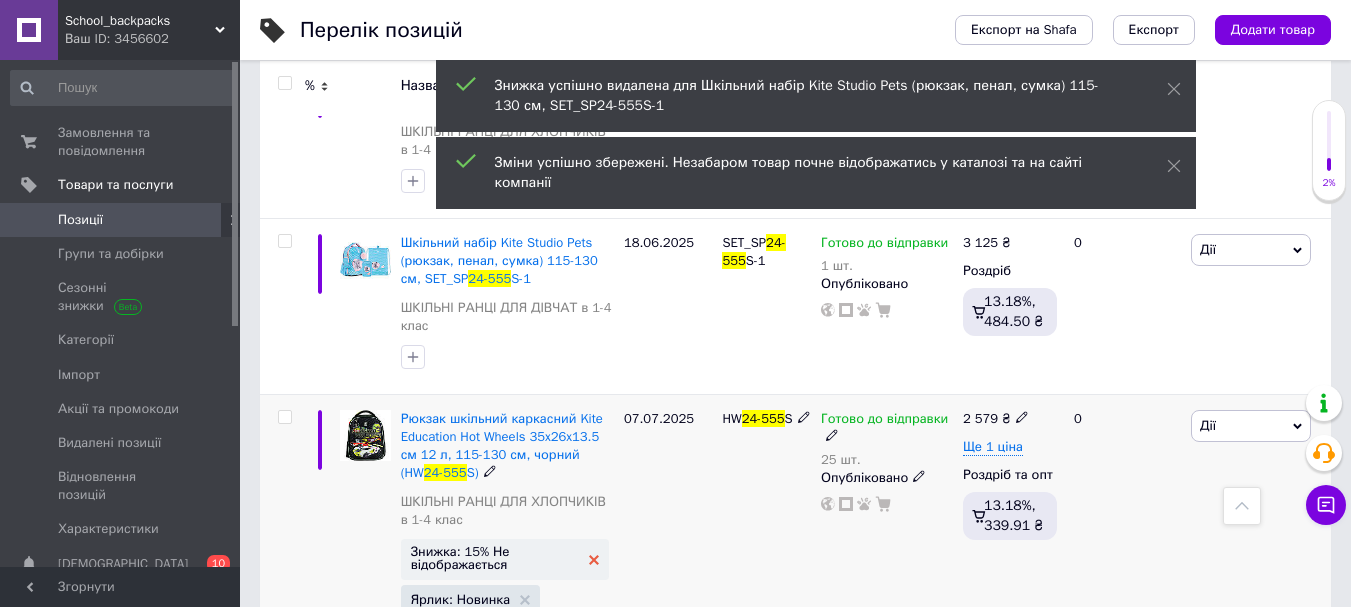 click 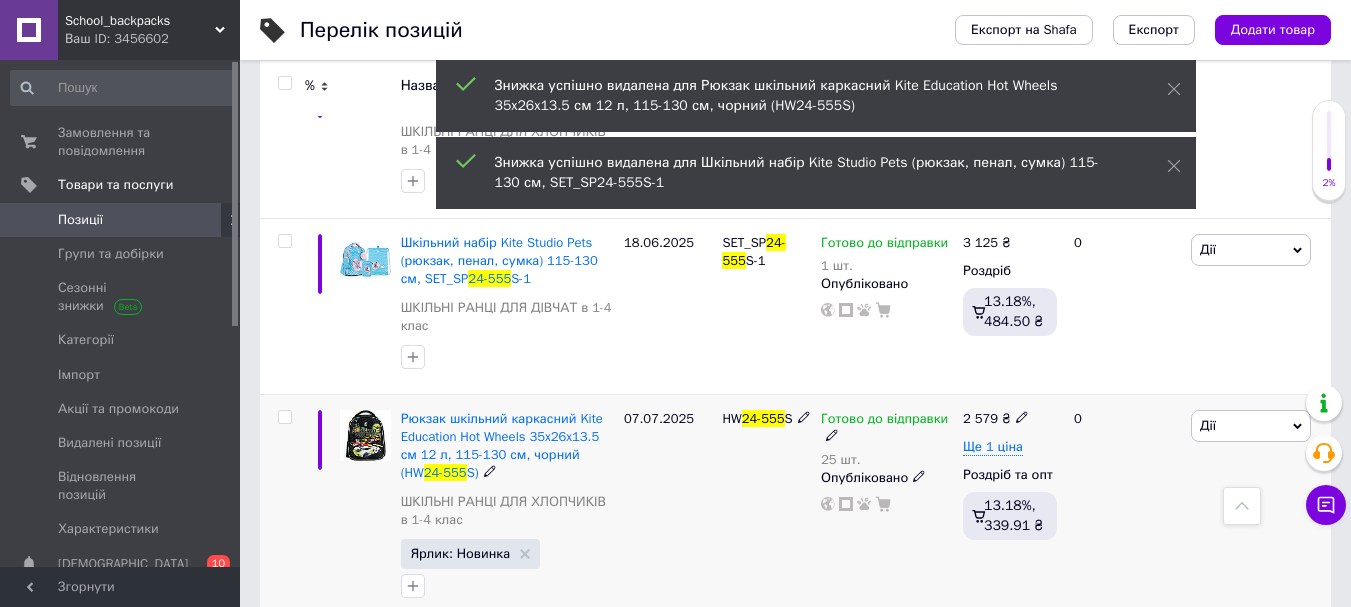 click 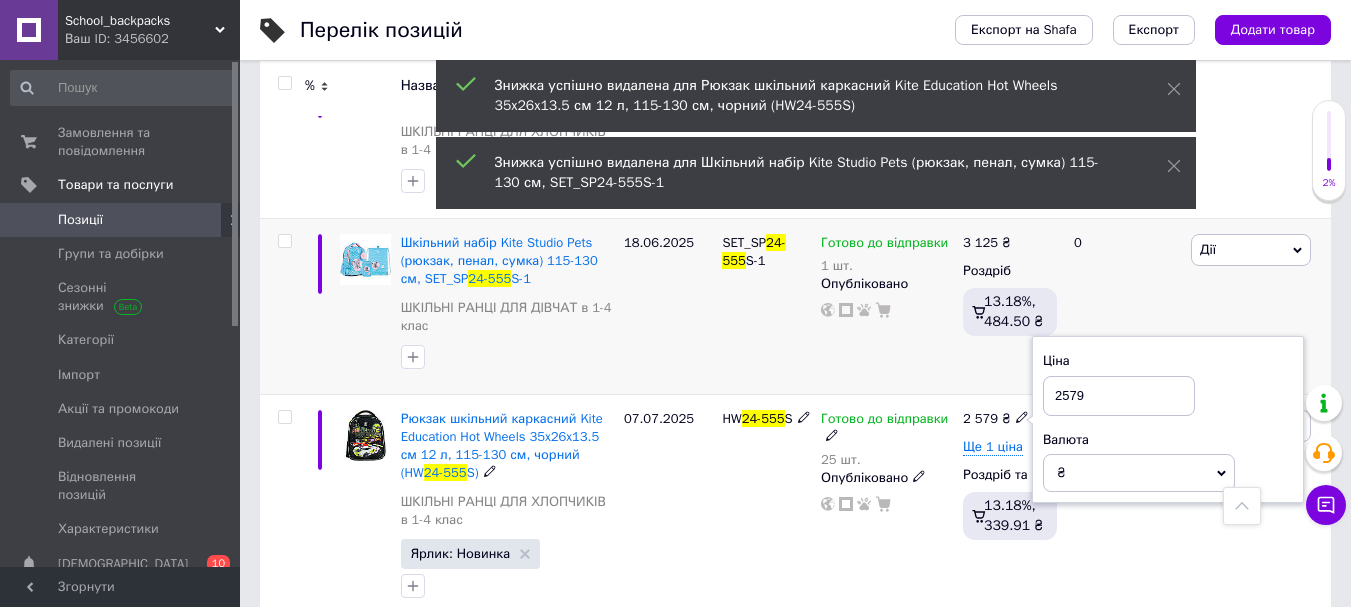 drag, startPoint x: 1065, startPoint y: 321, endPoint x: 1003, endPoint y: 303, distance: 64.56005 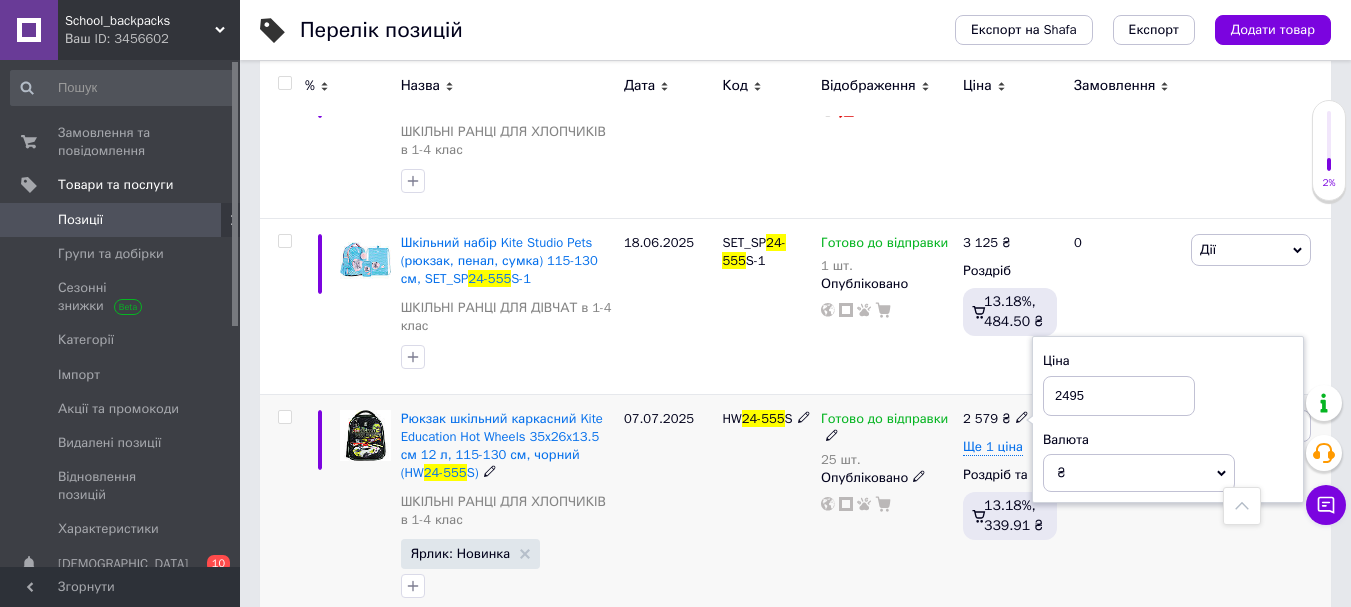 type on "2495" 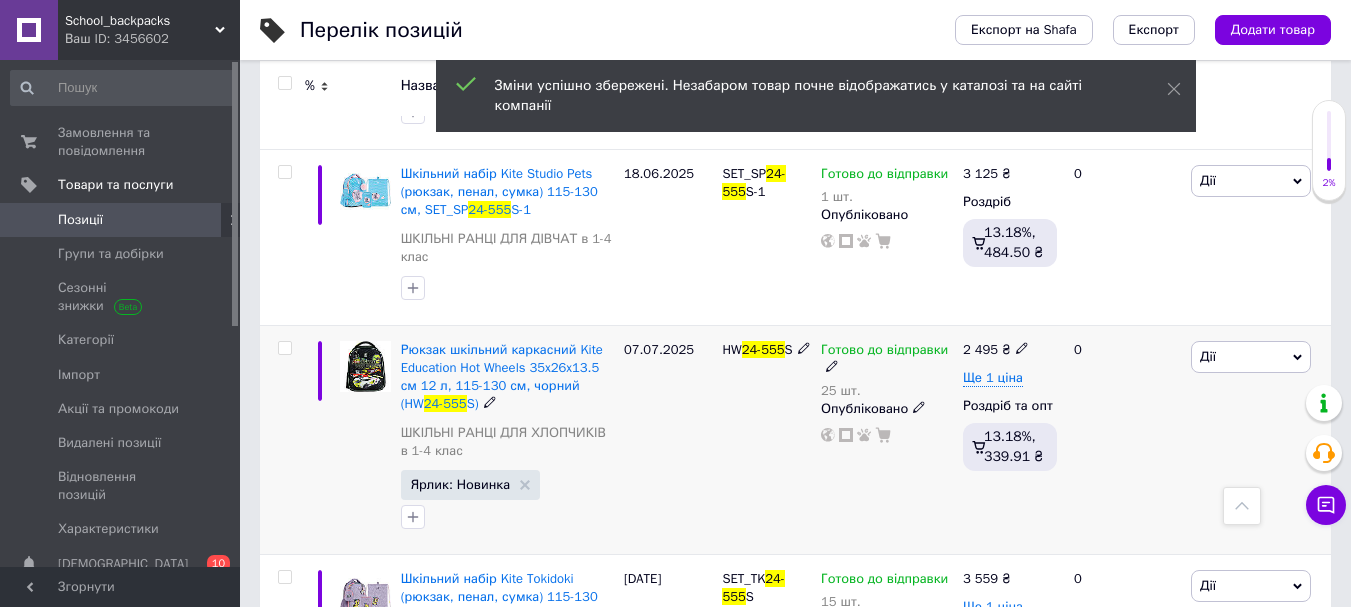 scroll, scrollTop: 4000, scrollLeft: 0, axis: vertical 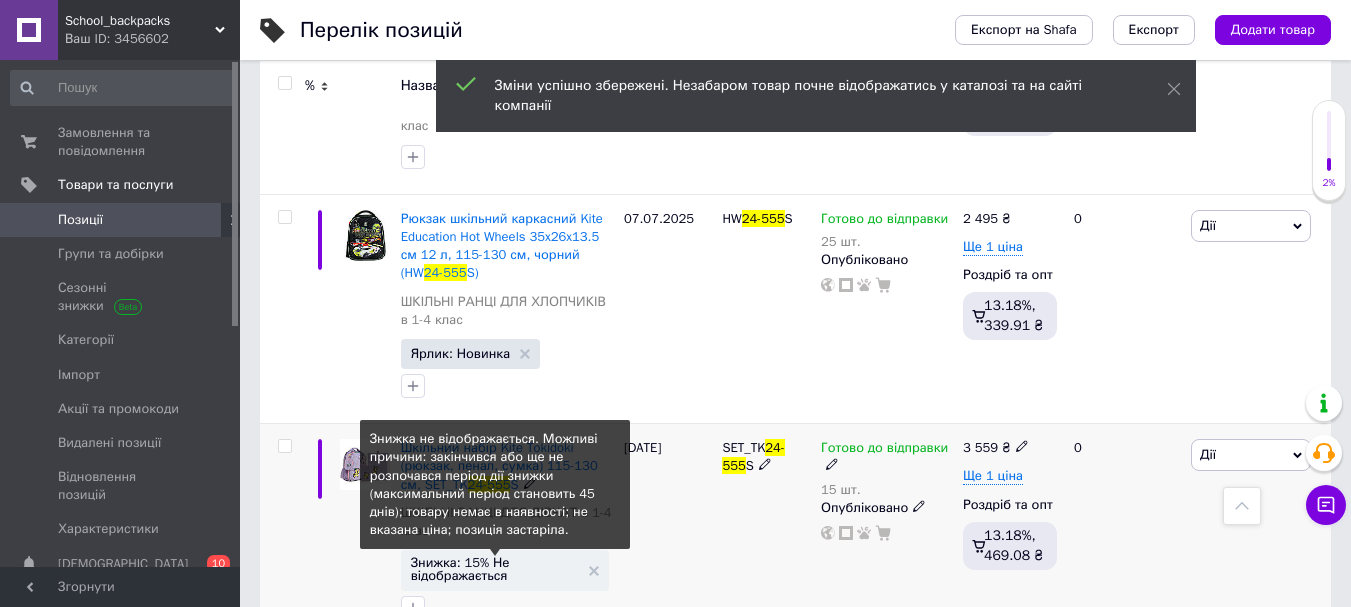 click on "Знижка: 15% Не відображається" at bounding box center [495, 569] 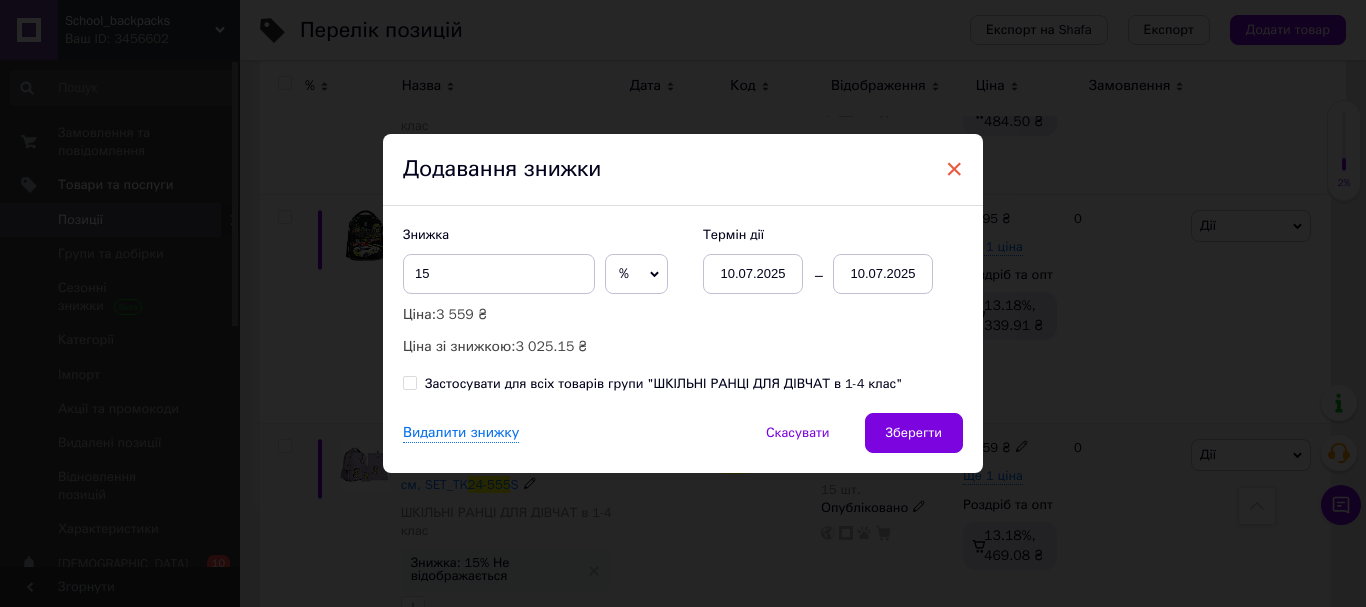 click on "×" at bounding box center (954, 169) 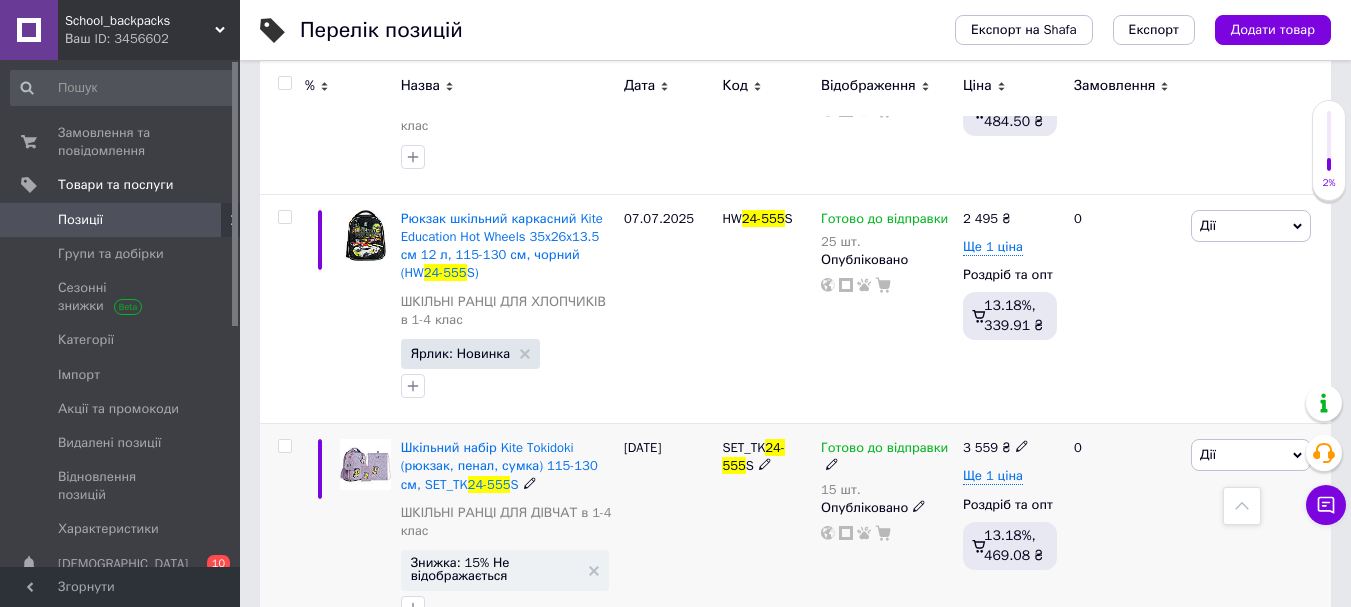 click 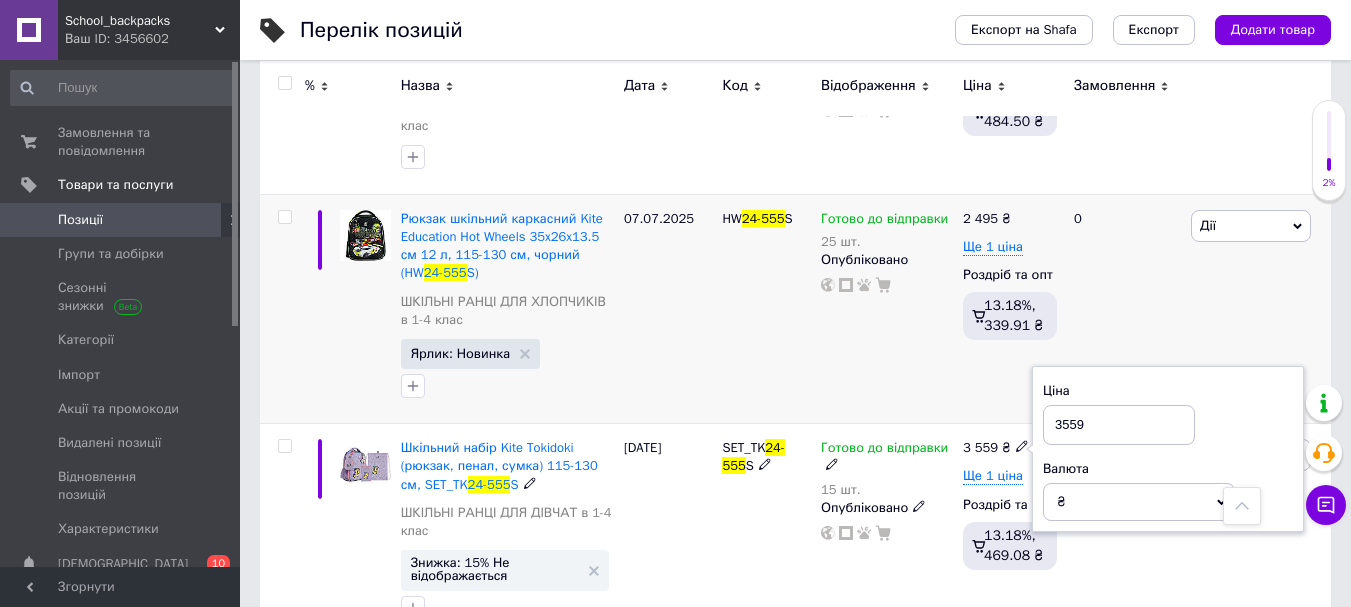 drag, startPoint x: 1040, startPoint y: 345, endPoint x: 1015, endPoint y: 329, distance: 29.681644 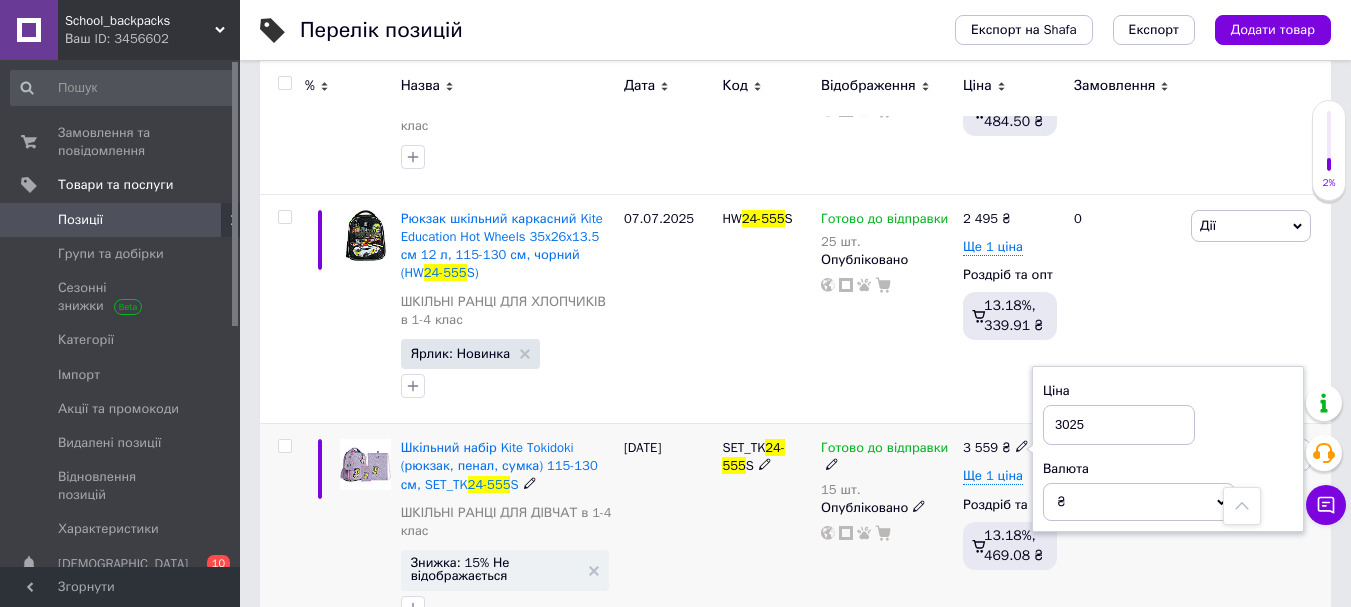 type on "3025" 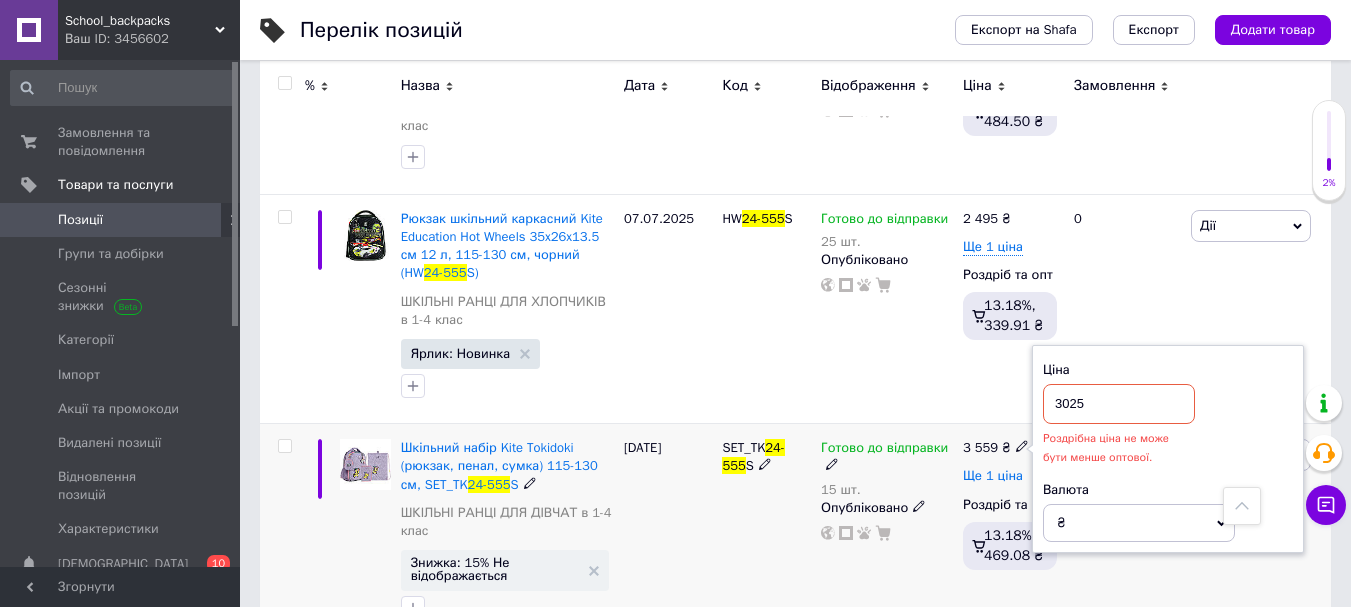 click on "Ще 1 ціна" at bounding box center (993, 476) 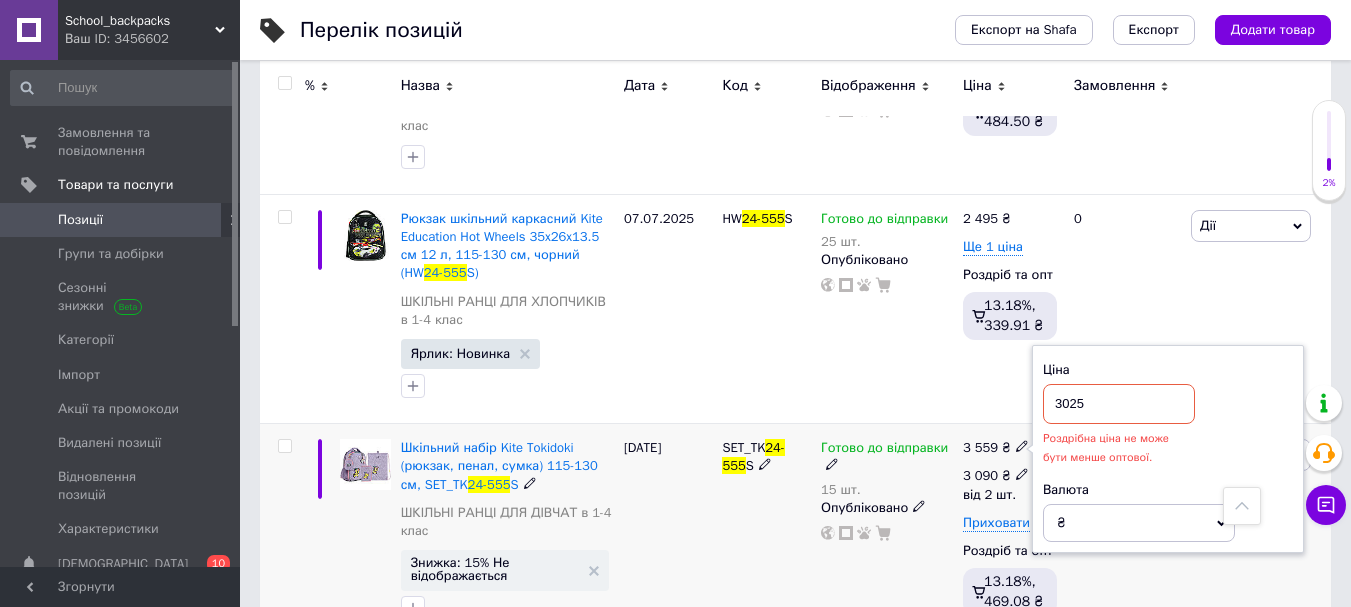 drag, startPoint x: 1013, startPoint y: 402, endPoint x: 1027, endPoint y: 402, distance: 14 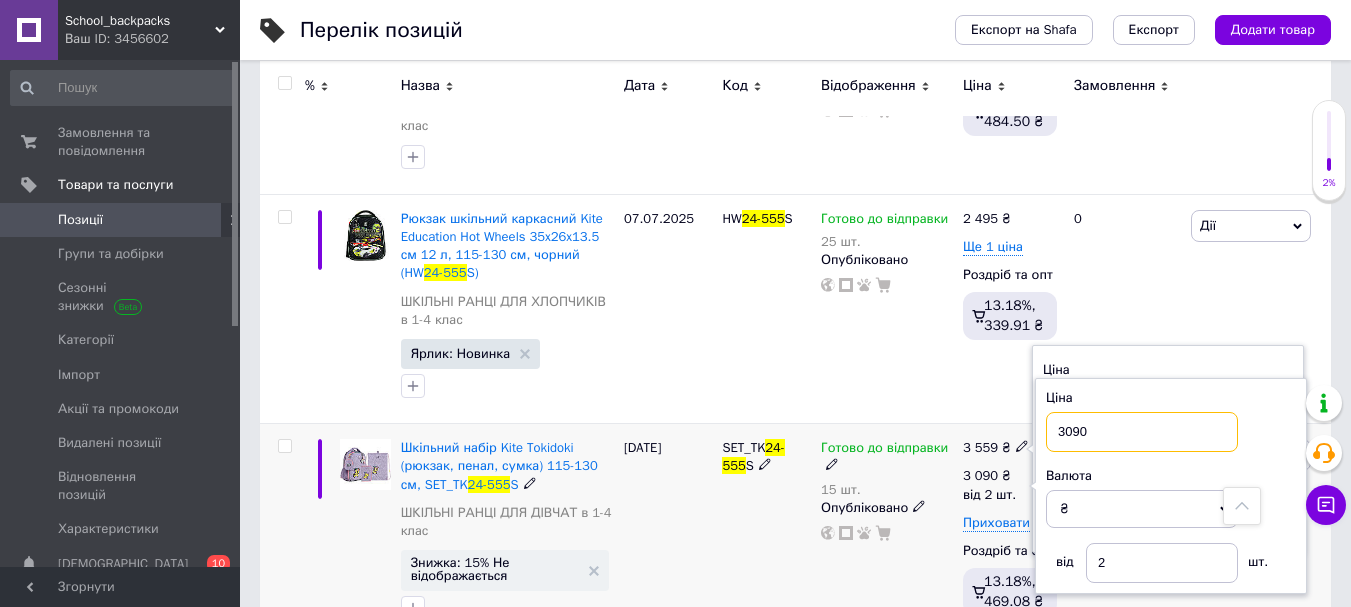 drag, startPoint x: 1106, startPoint y: 362, endPoint x: 1028, endPoint y: 354, distance: 78.40918 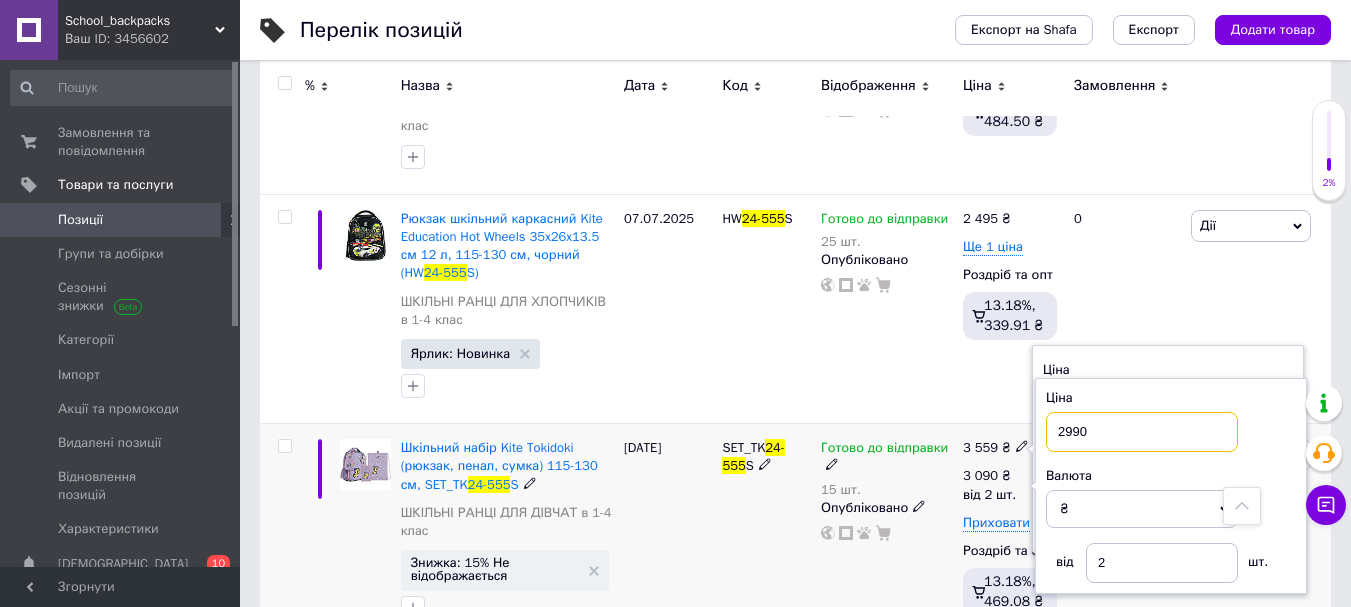 type on "2990" 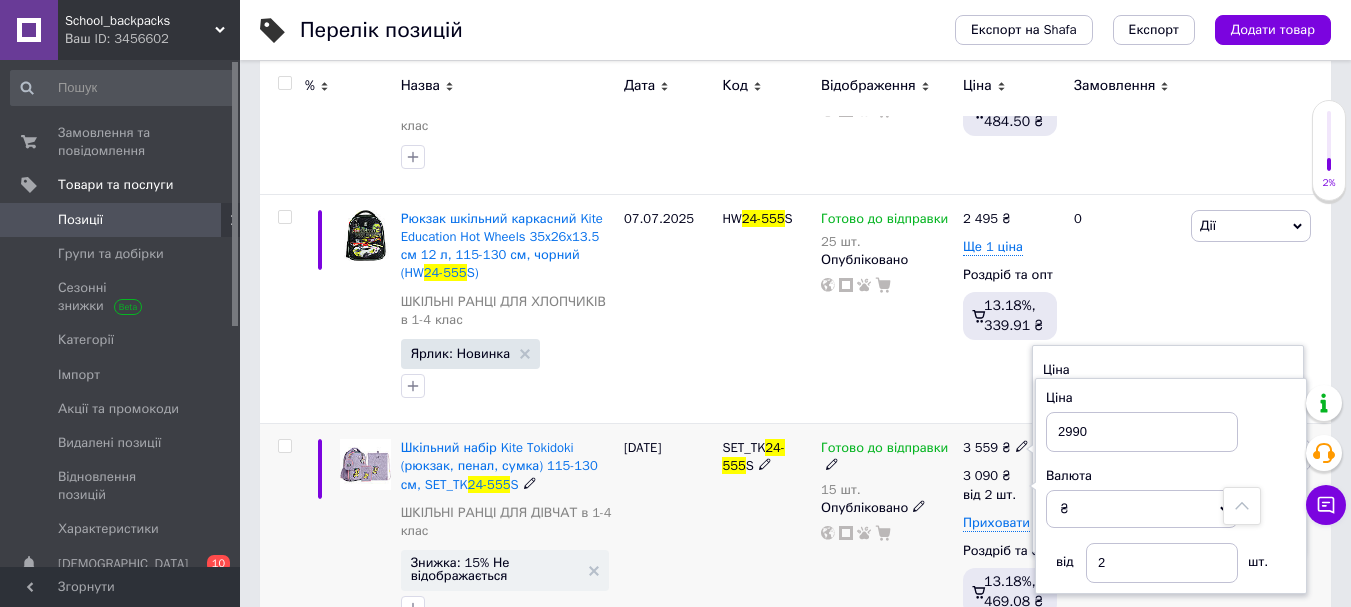 drag, startPoint x: 777, startPoint y: 538, endPoint x: 782, endPoint y: 523, distance: 15.811388 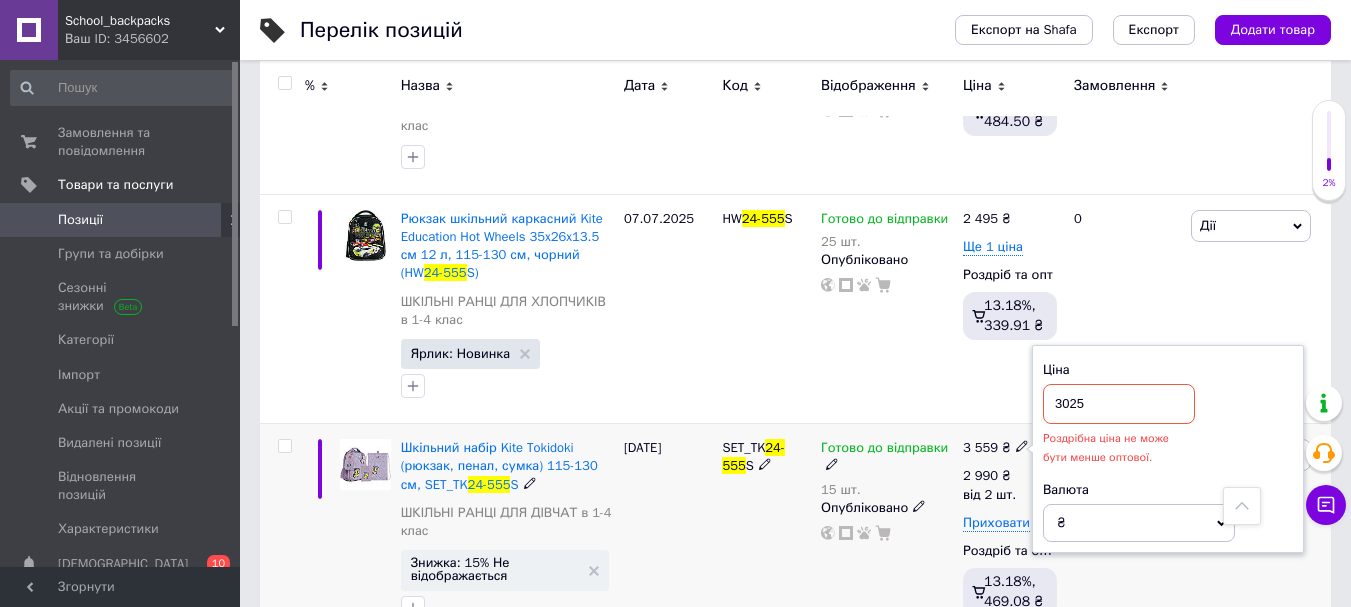 click on "Готово до відправки 15 шт. Опубліковано" at bounding box center [887, 535] 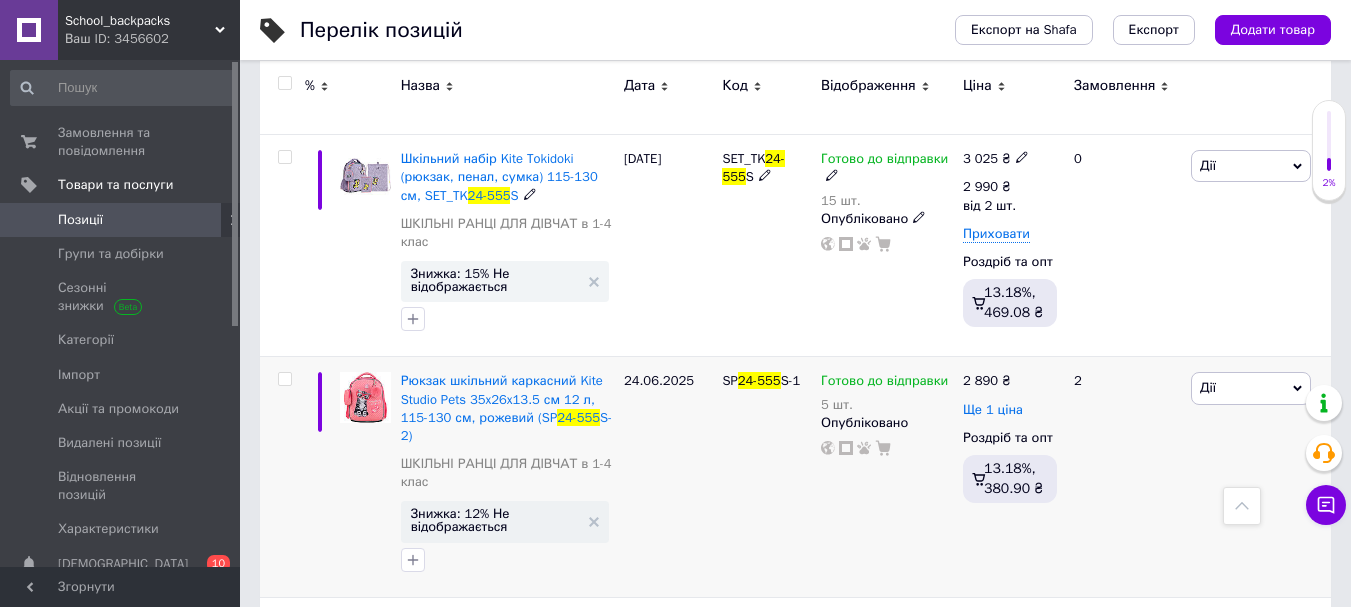 scroll, scrollTop: 4300, scrollLeft: 0, axis: vertical 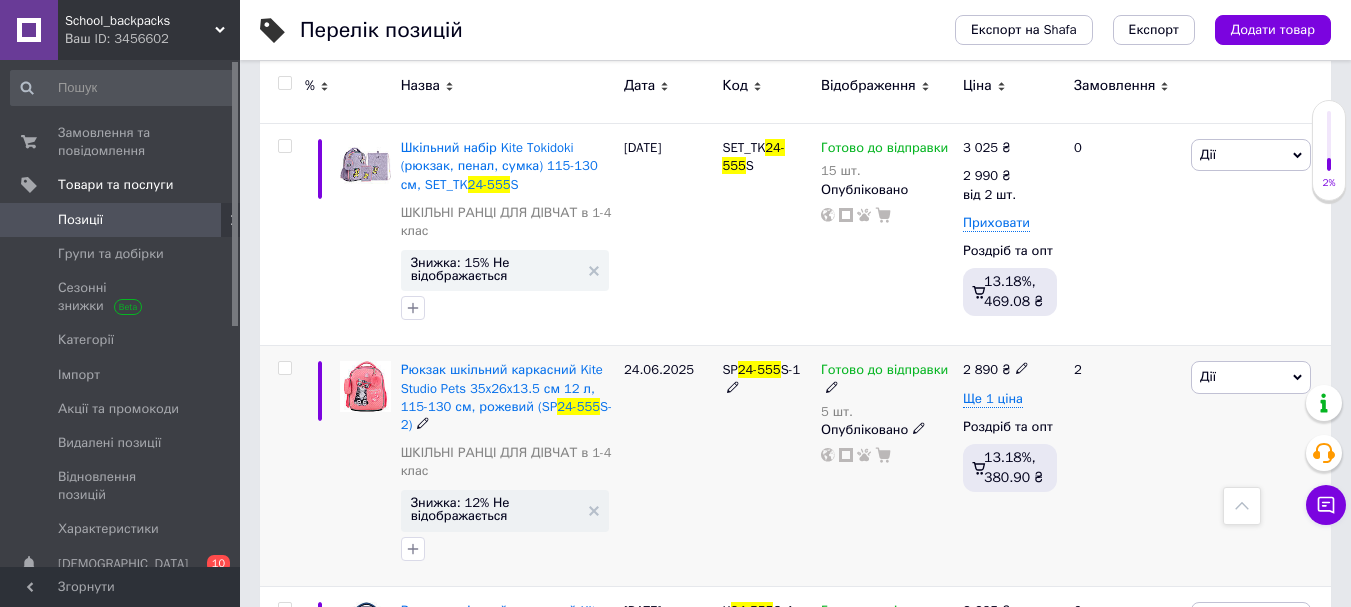 click 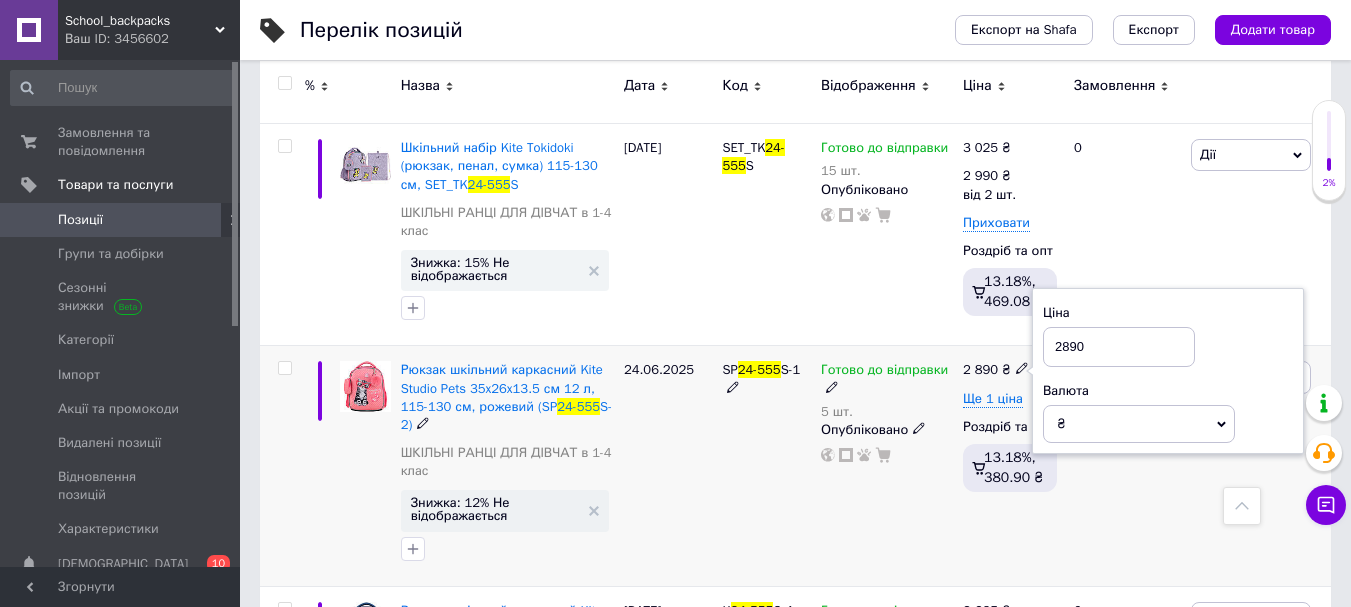 drag, startPoint x: 1097, startPoint y: 269, endPoint x: 1045, endPoint y: 241, distance: 59.05929 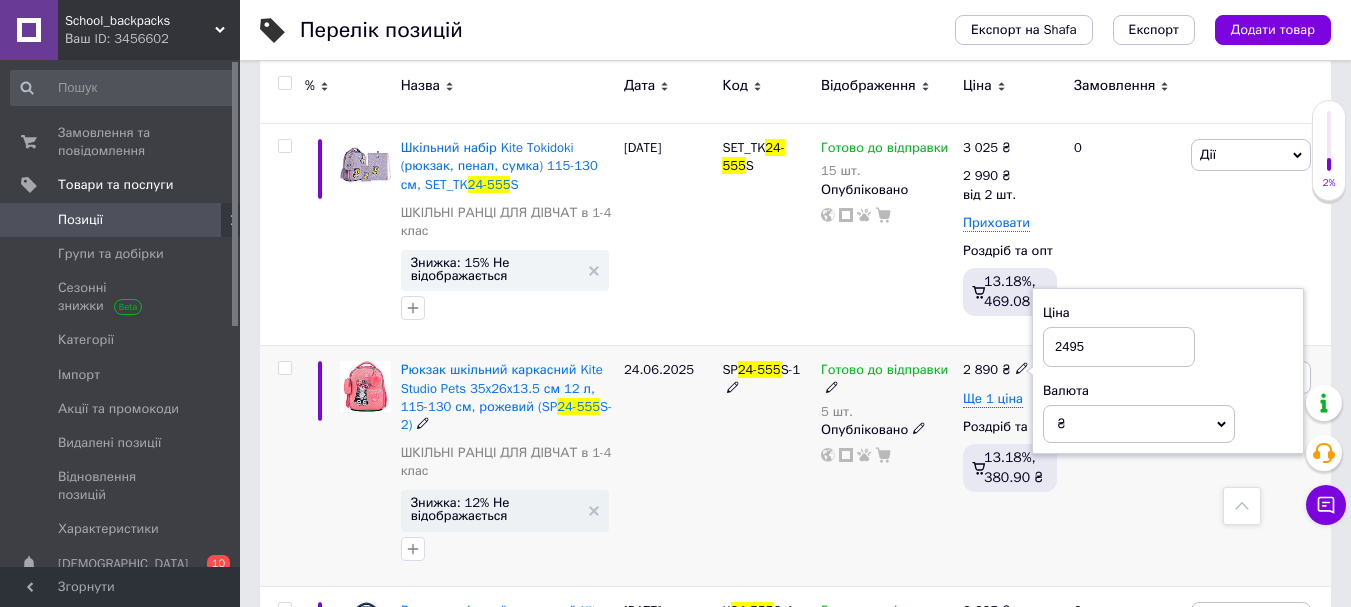 type on "2495" 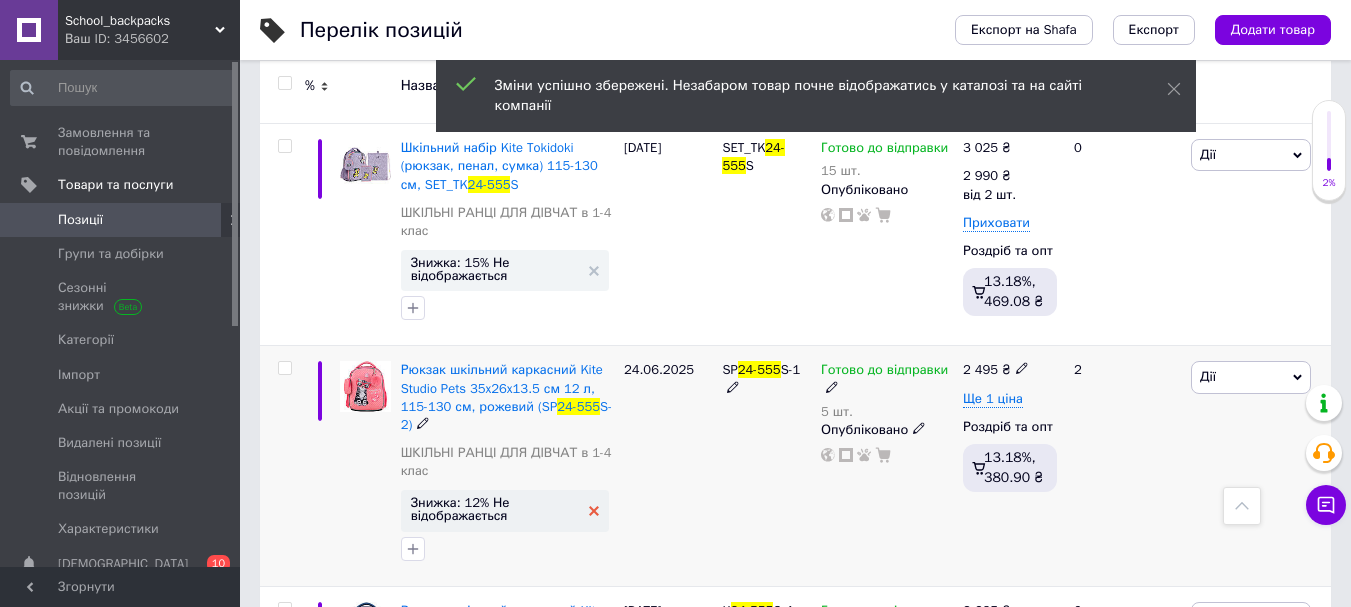 click 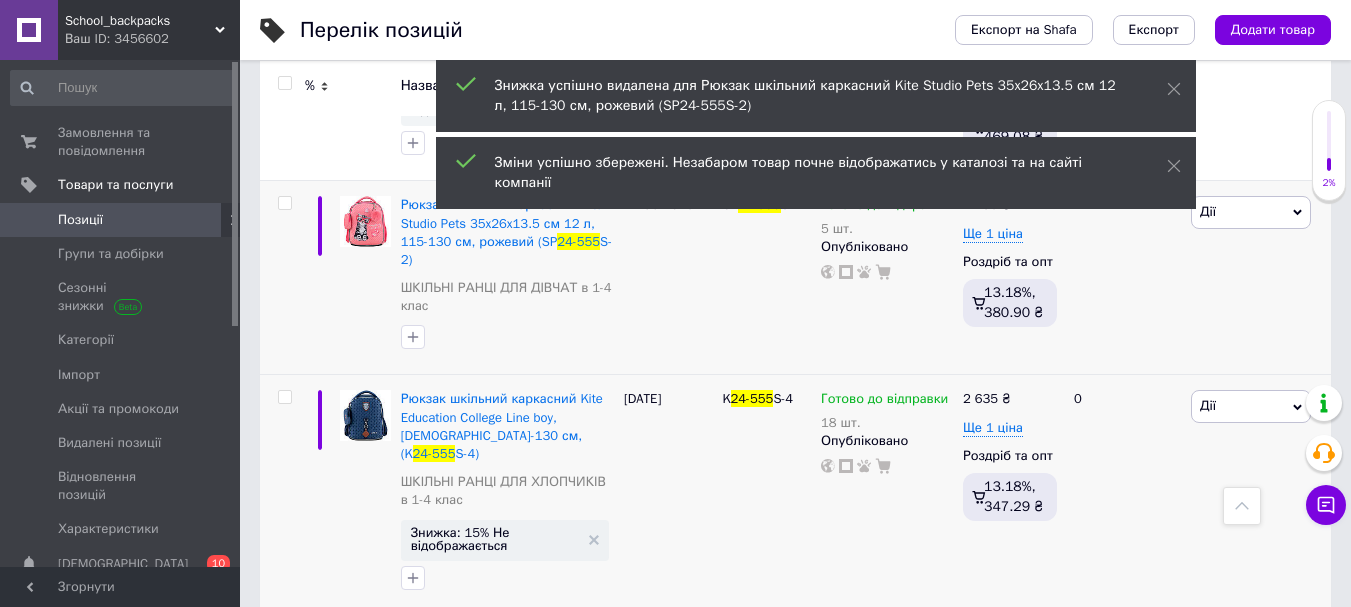 scroll, scrollTop: 4500, scrollLeft: 0, axis: vertical 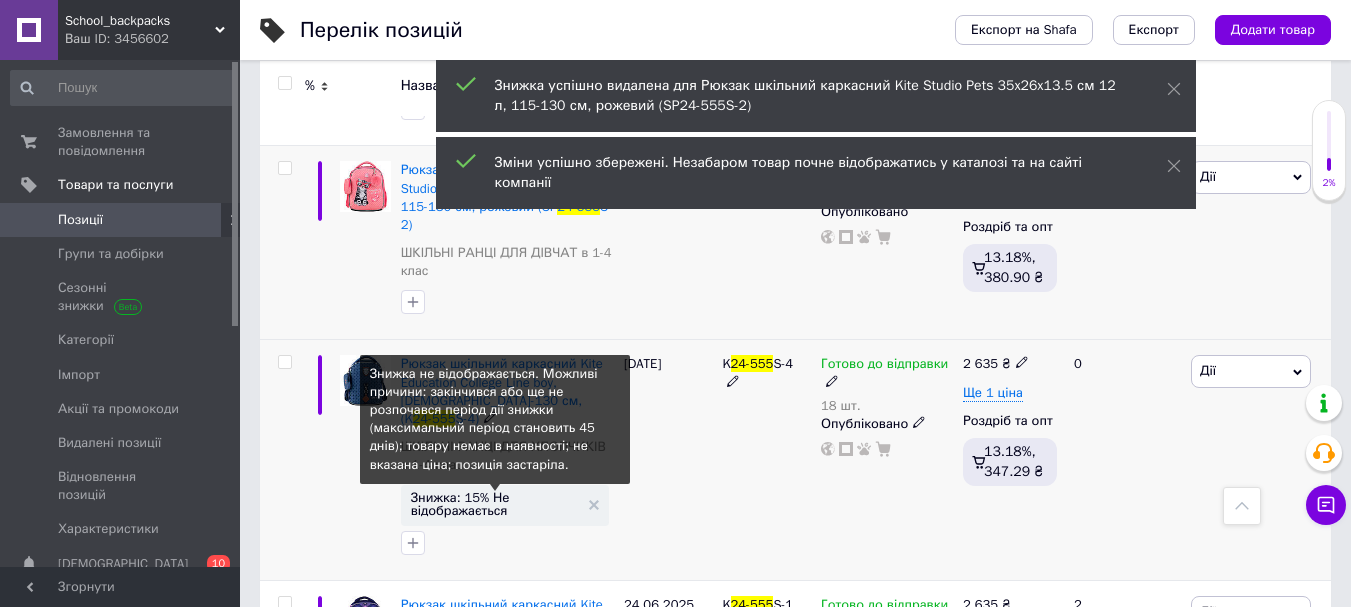 click on "Знижка: 15% Не відображається" at bounding box center (495, 504) 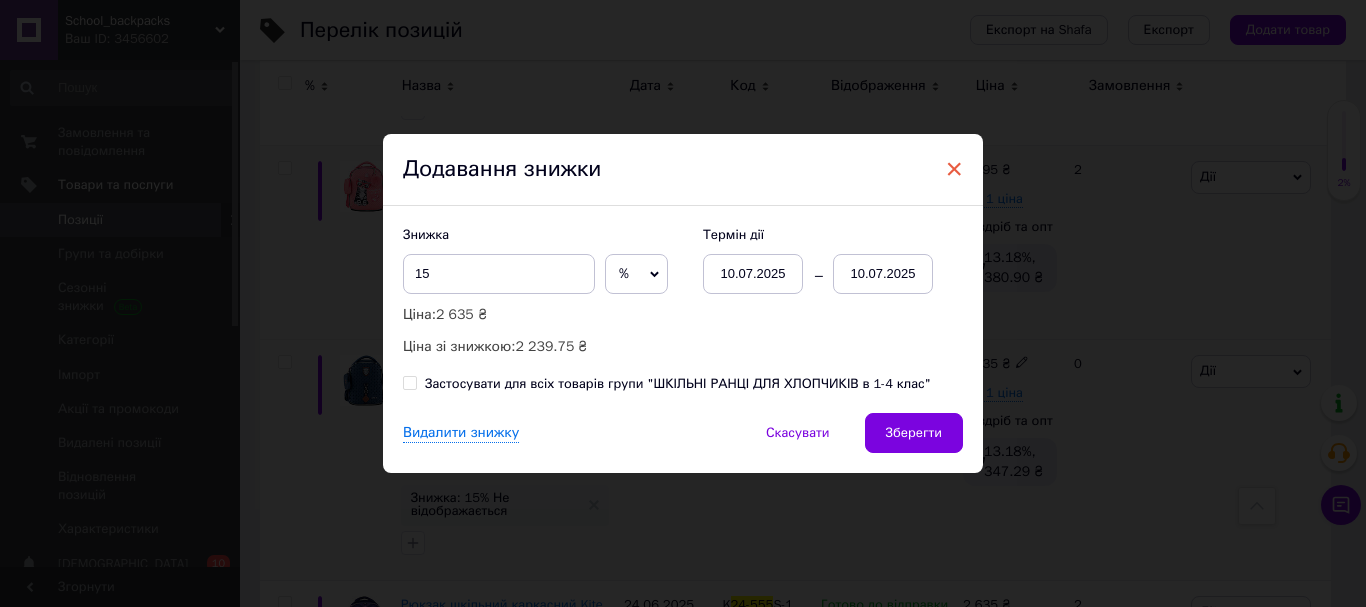 click on "×" at bounding box center [954, 169] 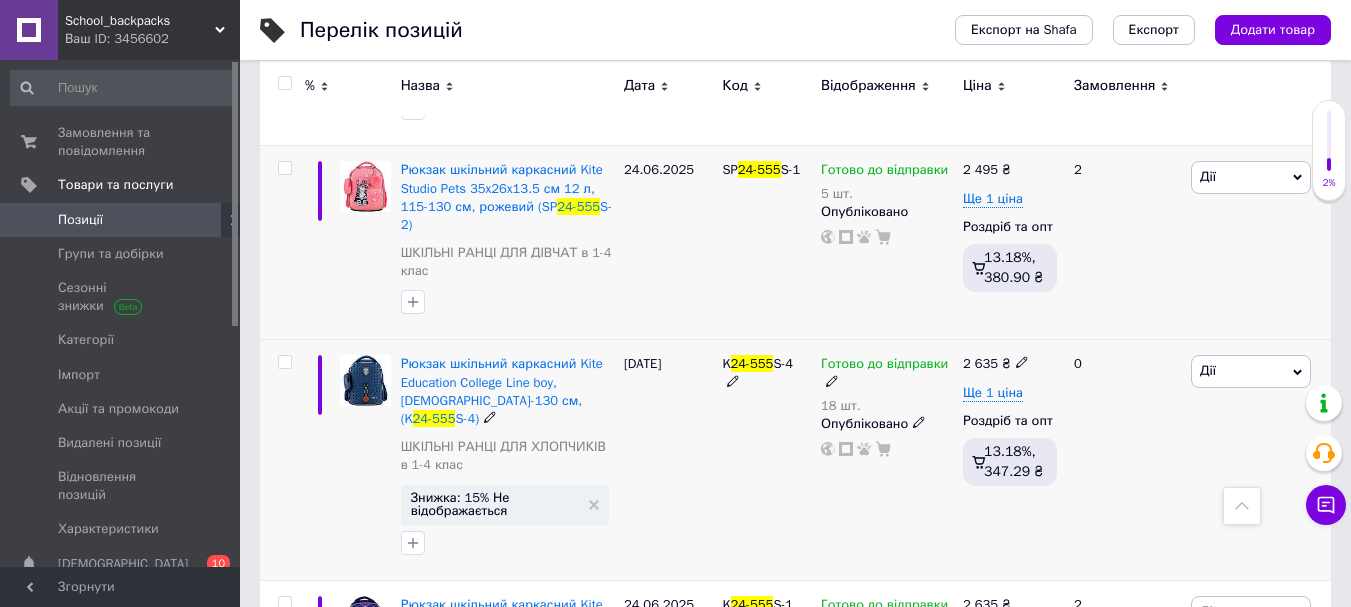 click at bounding box center [1022, 362] 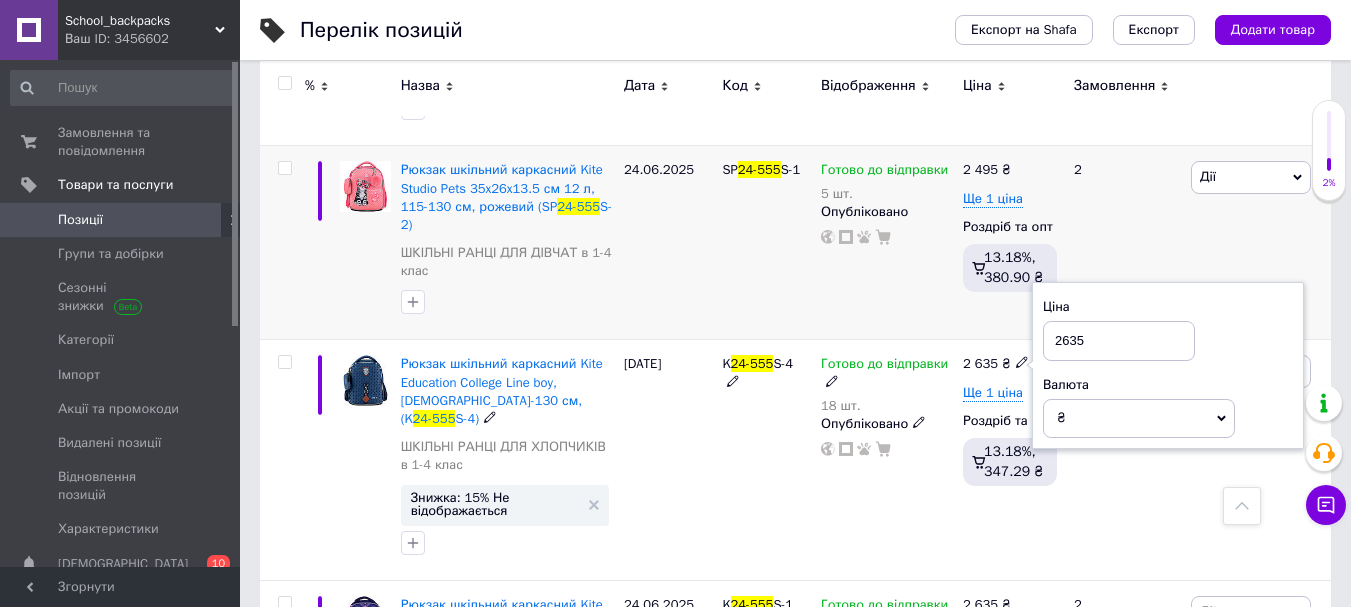 drag, startPoint x: 1041, startPoint y: 242, endPoint x: 1016, endPoint y: 236, distance: 25.70992 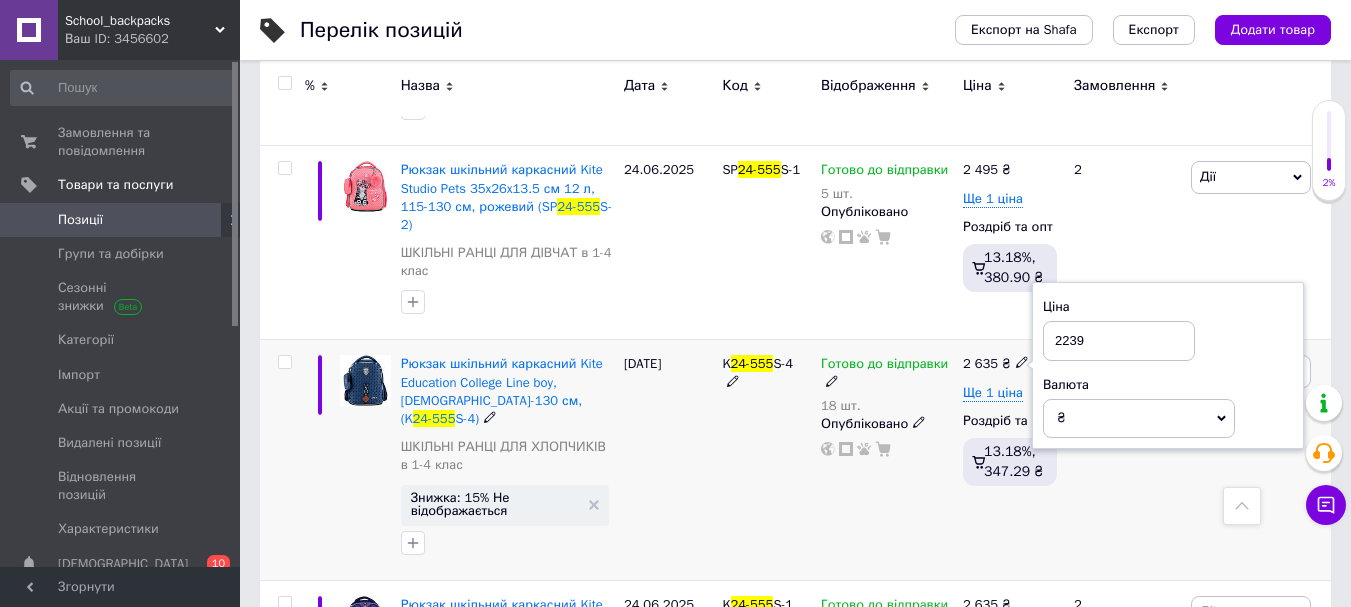 type on "2239" 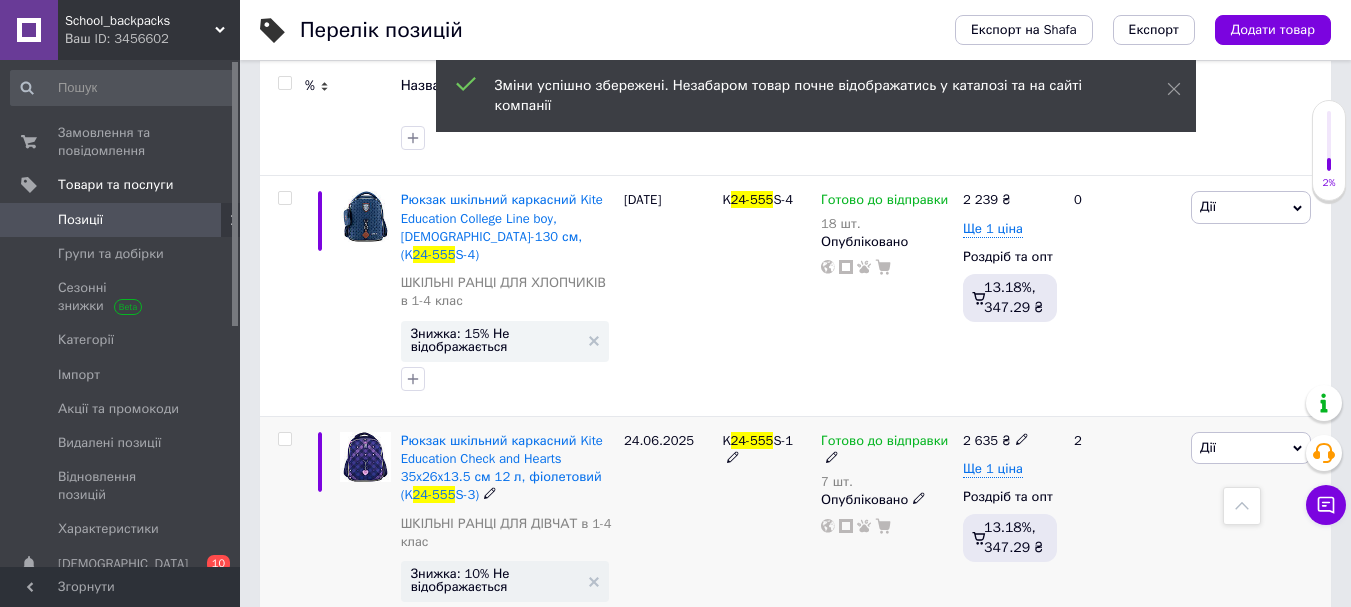 scroll, scrollTop: 4700, scrollLeft: 0, axis: vertical 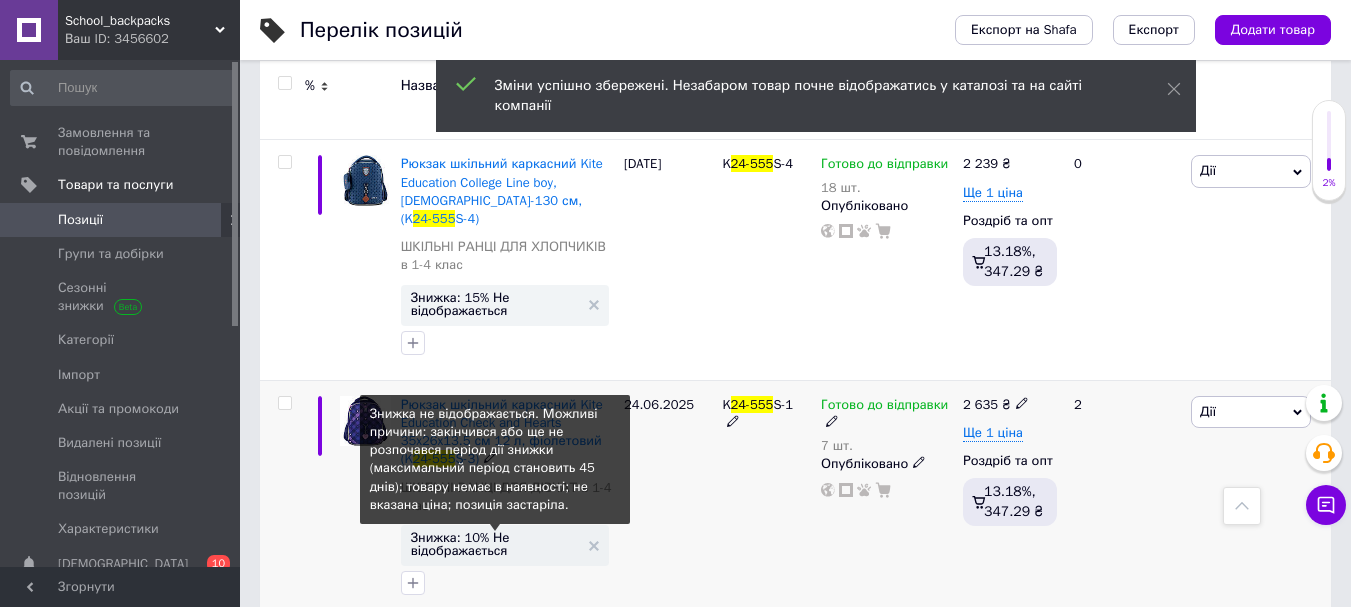click on "Знижка: 10% Не відображається" at bounding box center [495, 544] 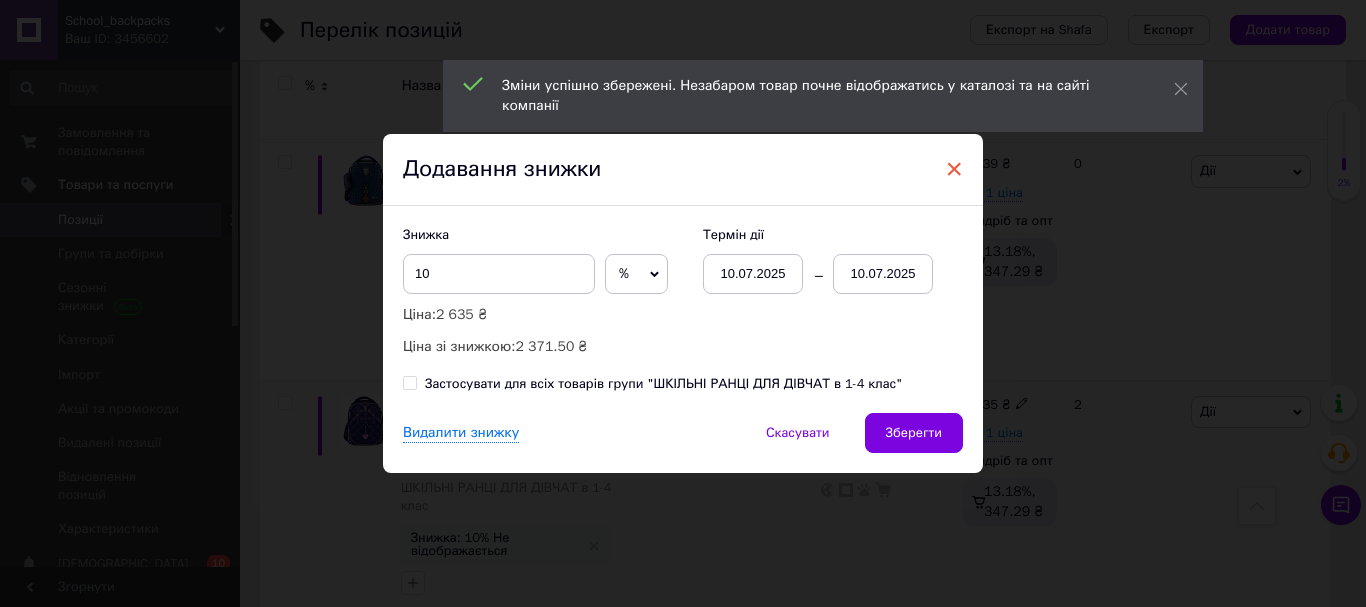 click on "×" at bounding box center (954, 169) 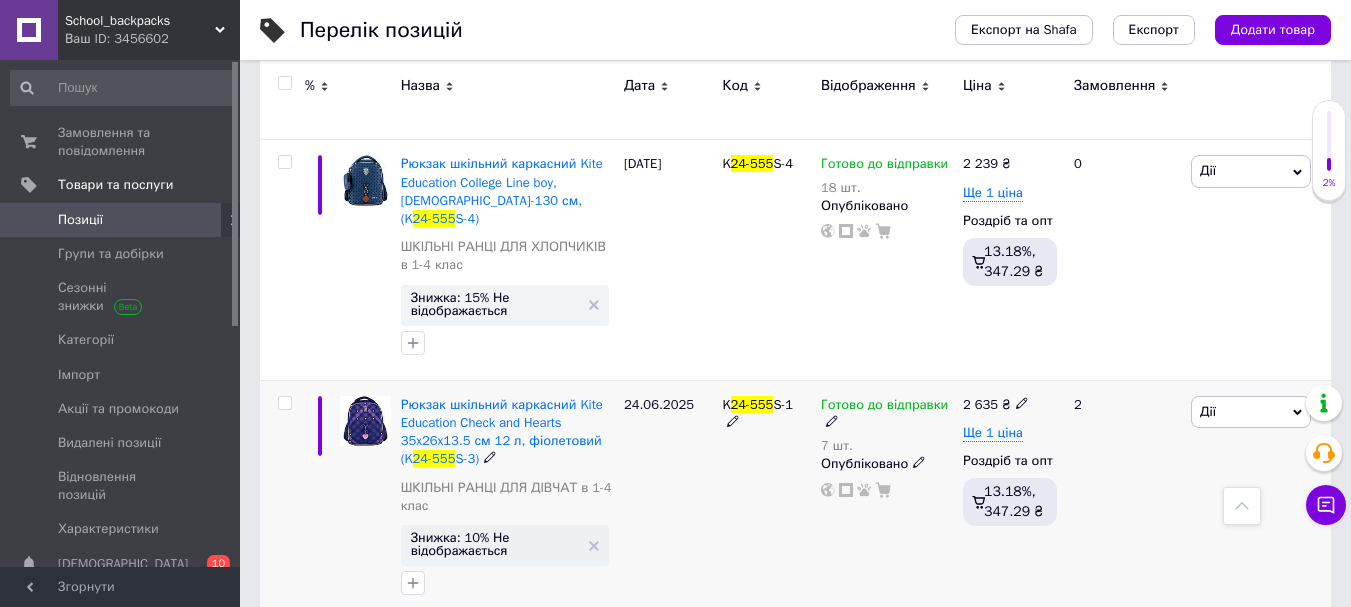 click 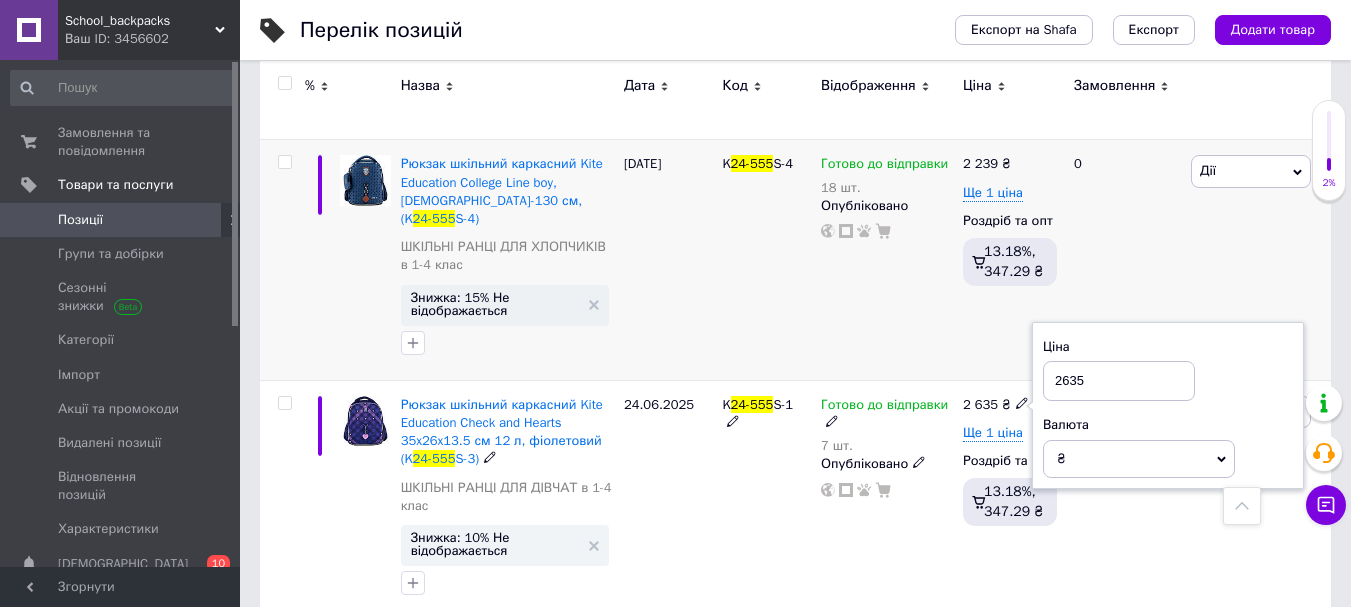 drag, startPoint x: 1066, startPoint y: 274, endPoint x: 989, endPoint y: 265, distance: 77.52419 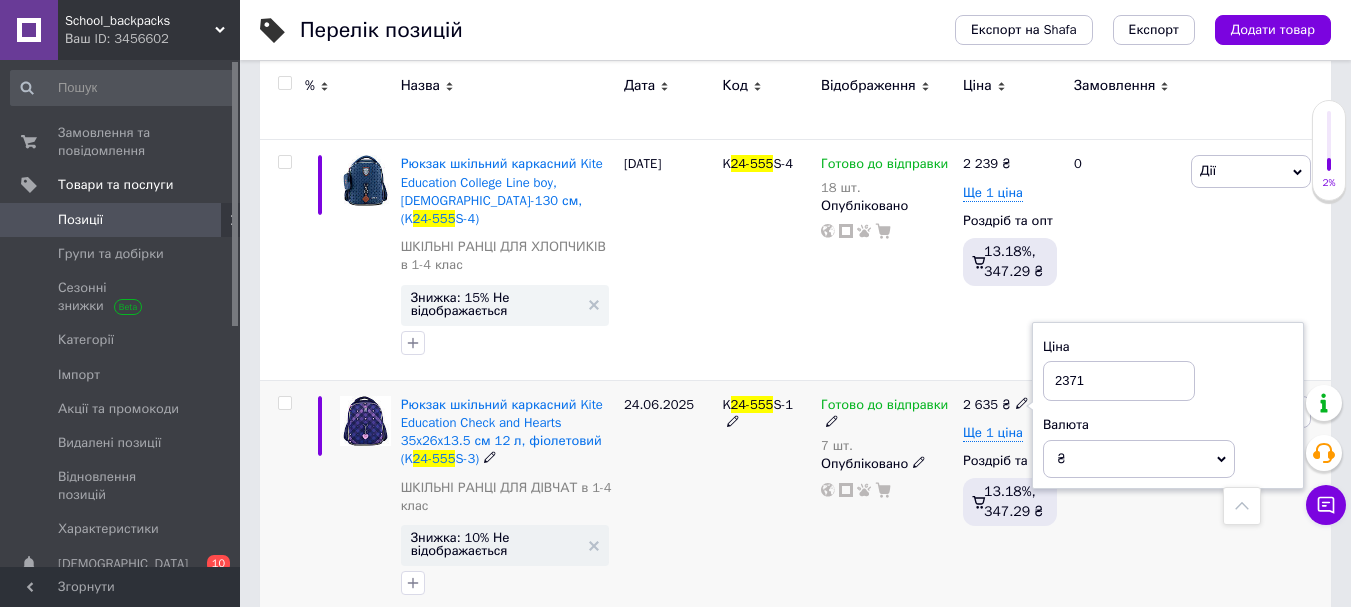 type on "2371" 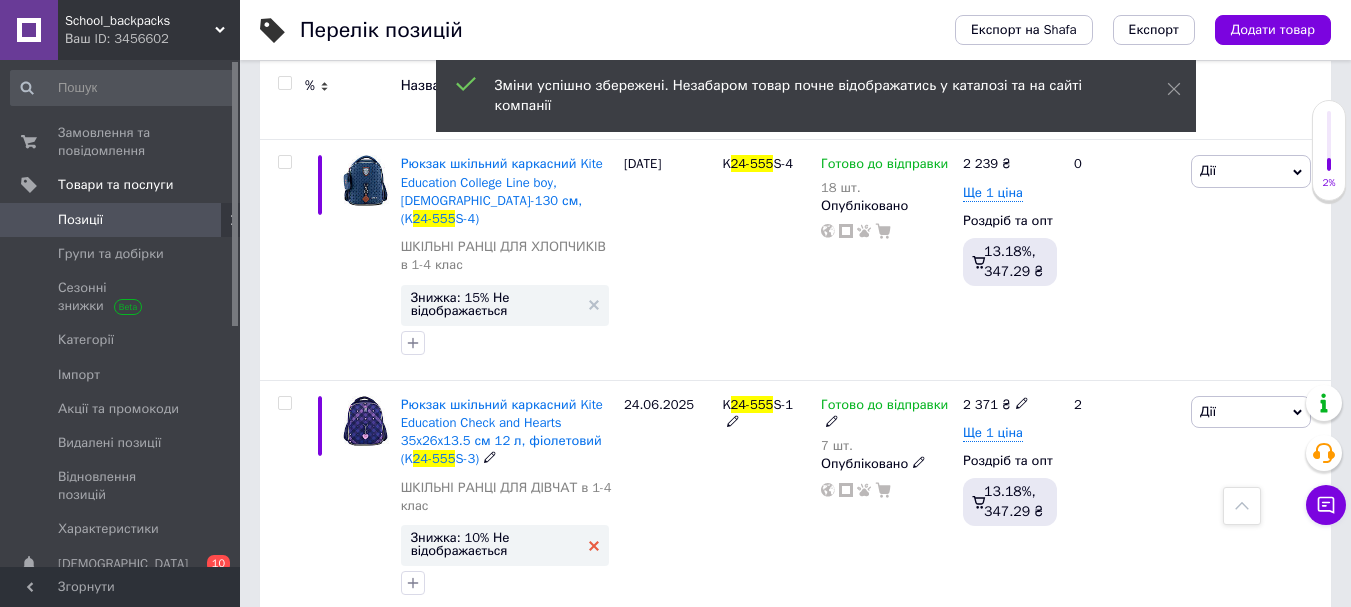 click 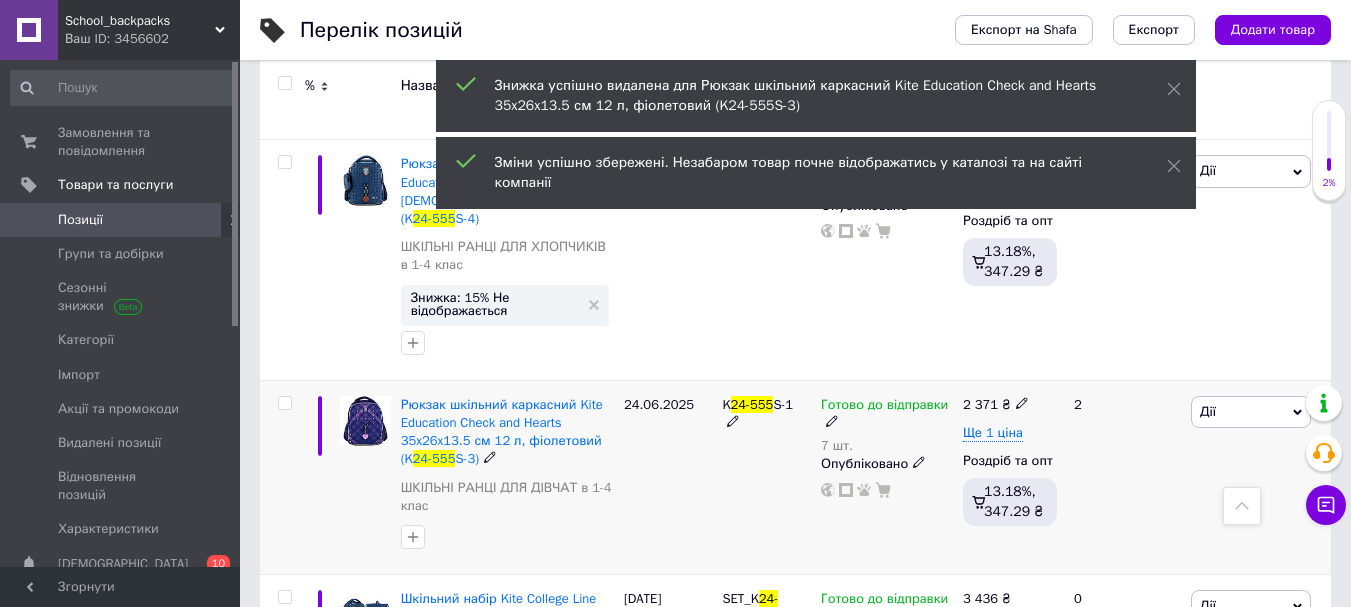 scroll, scrollTop: 4900, scrollLeft: 0, axis: vertical 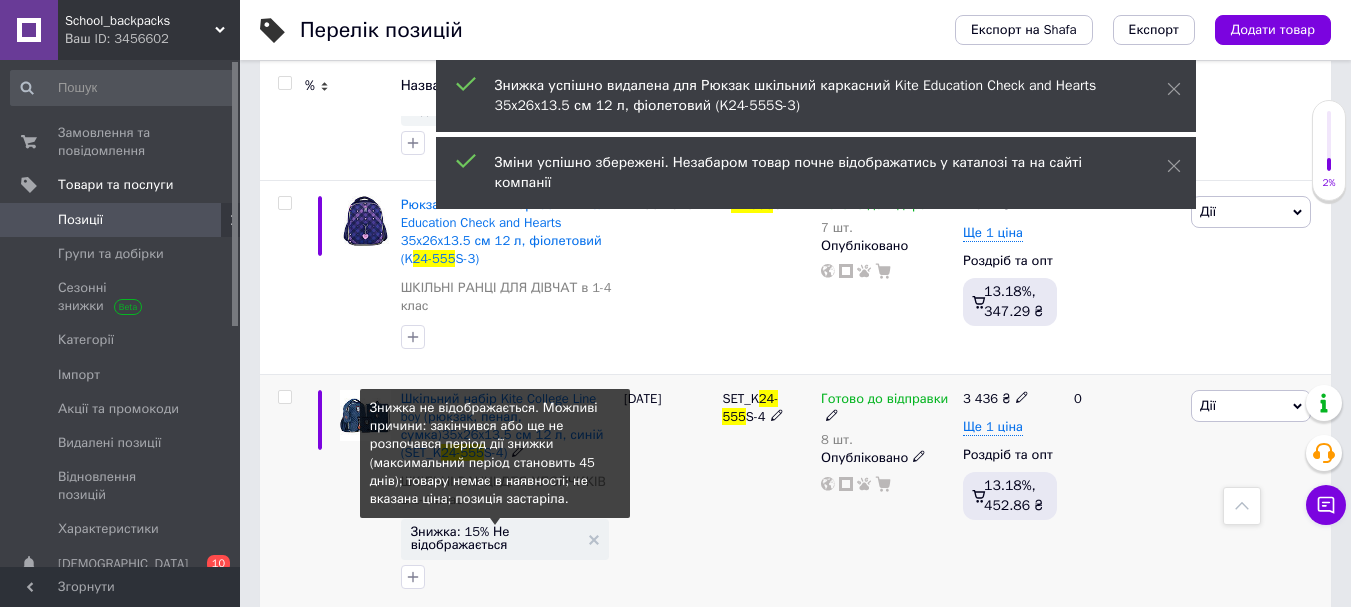 click on "Знижка: 15% Не відображається" at bounding box center (495, 538) 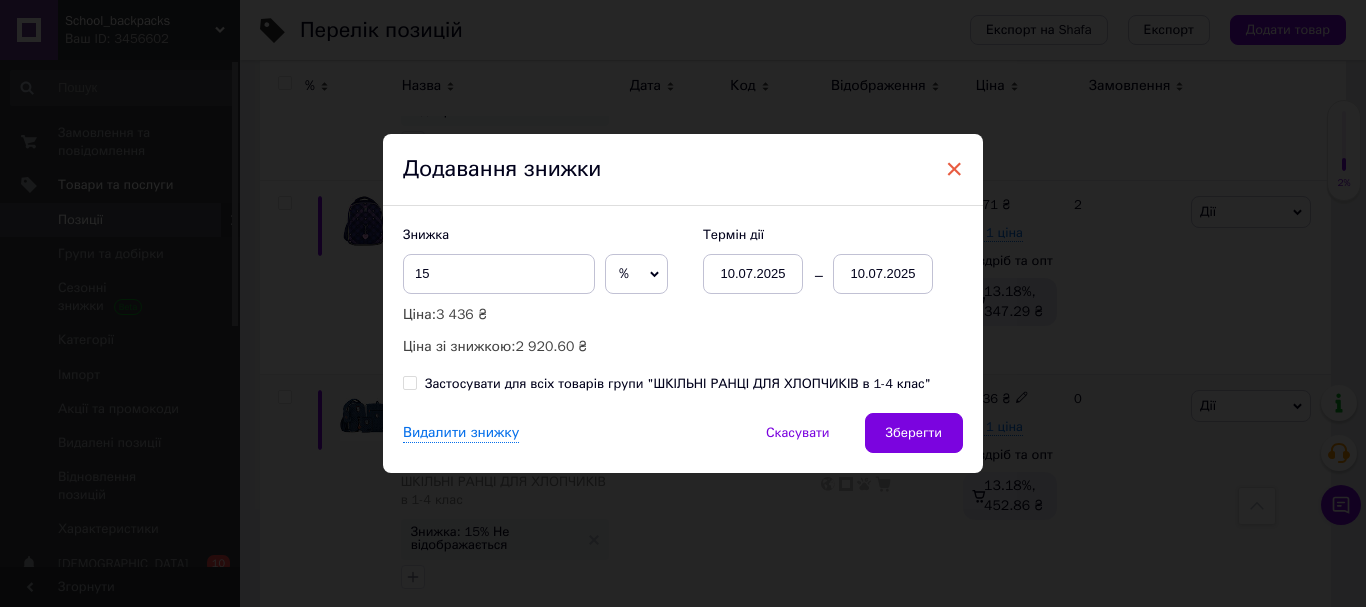 click on "×" at bounding box center [954, 169] 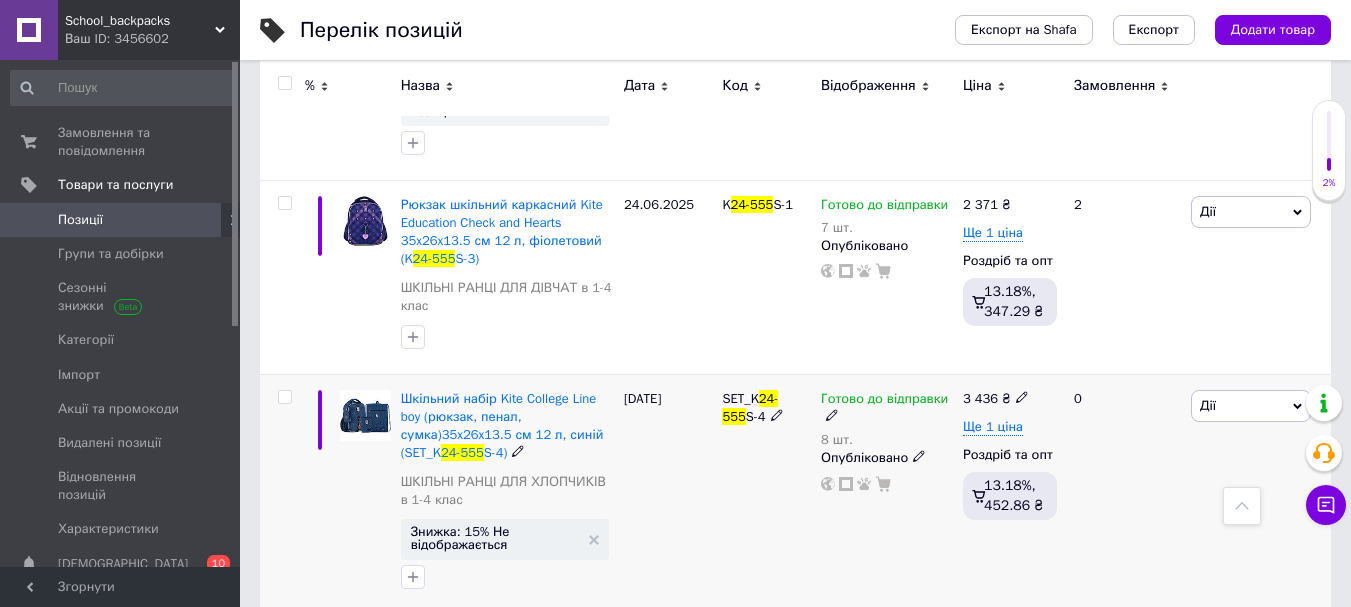 click 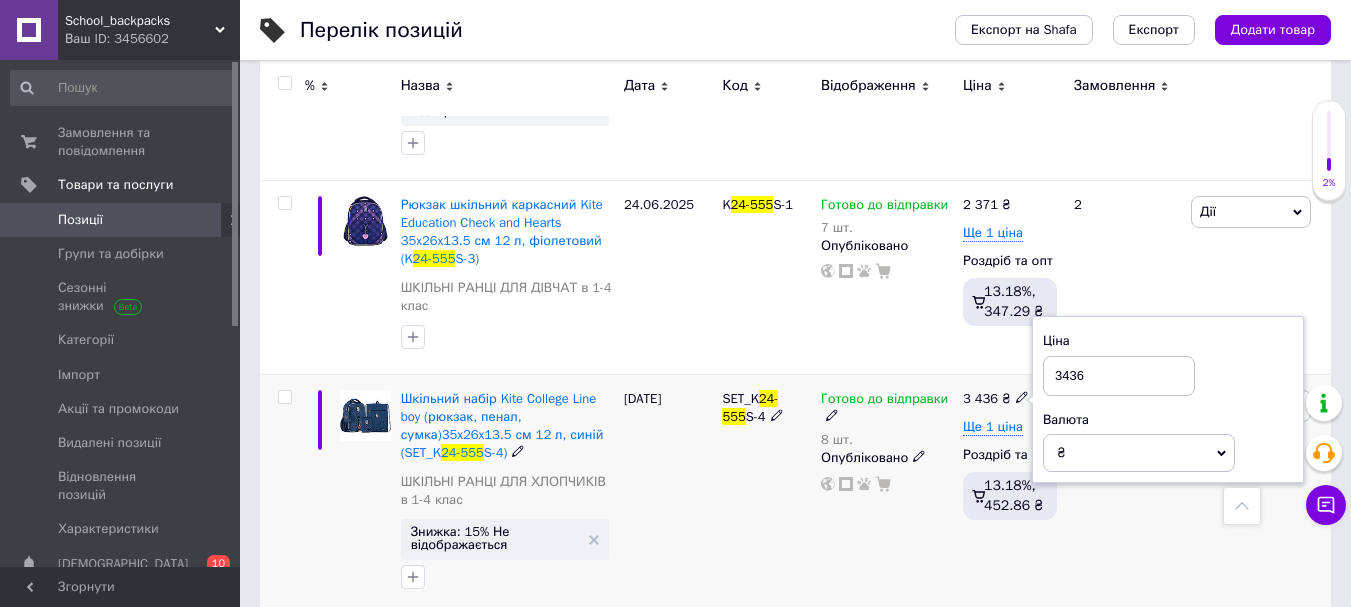 drag, startPoint x: 1088, startPoint y: 257, endPoint x: 960, endPoint y: 302, distance: 135.67976 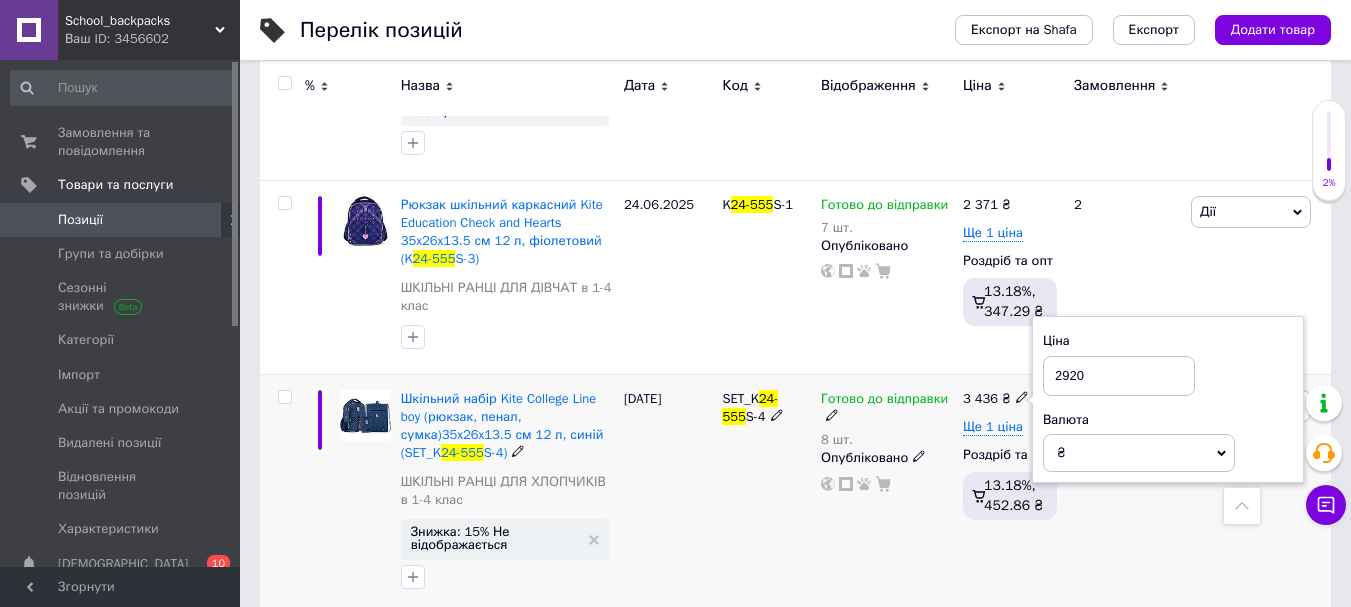 type on "2920" 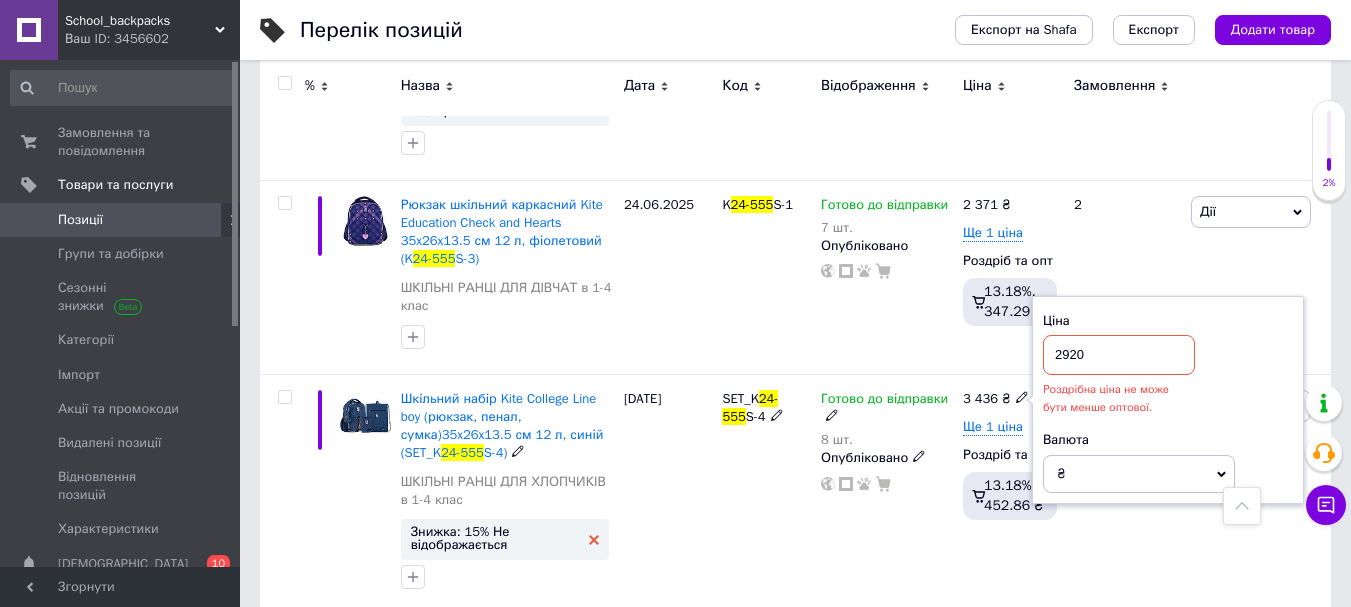 click 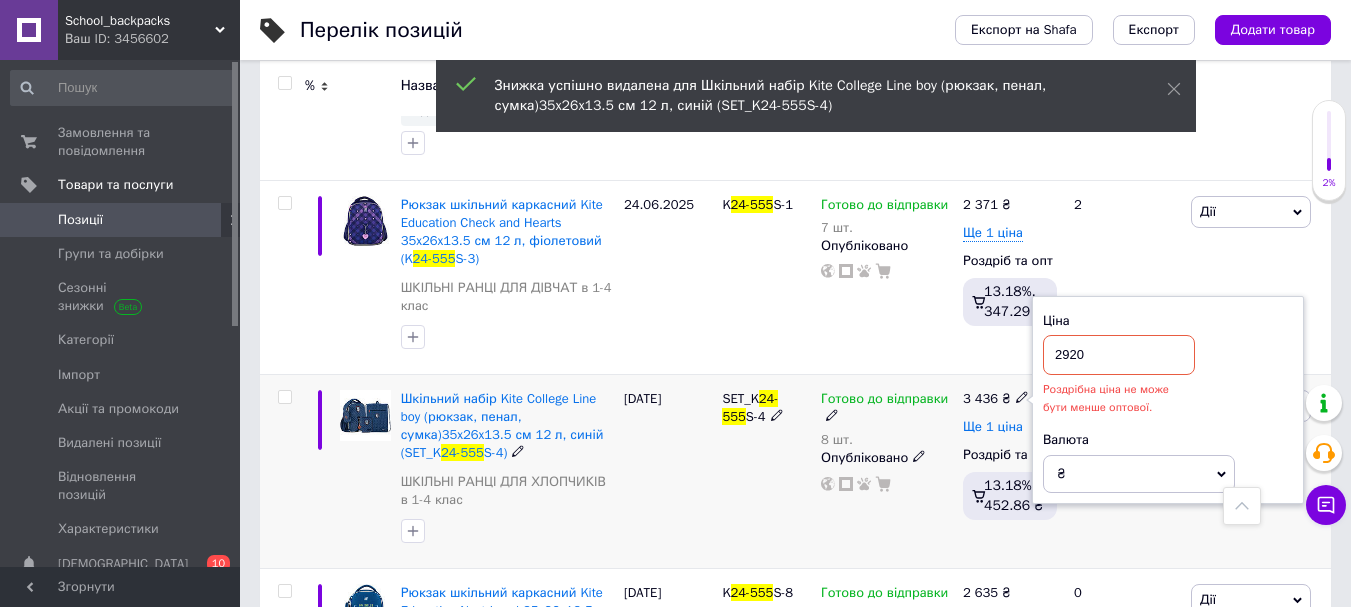 click on "Ще 1 ціна" at bounding box center (993, 427) 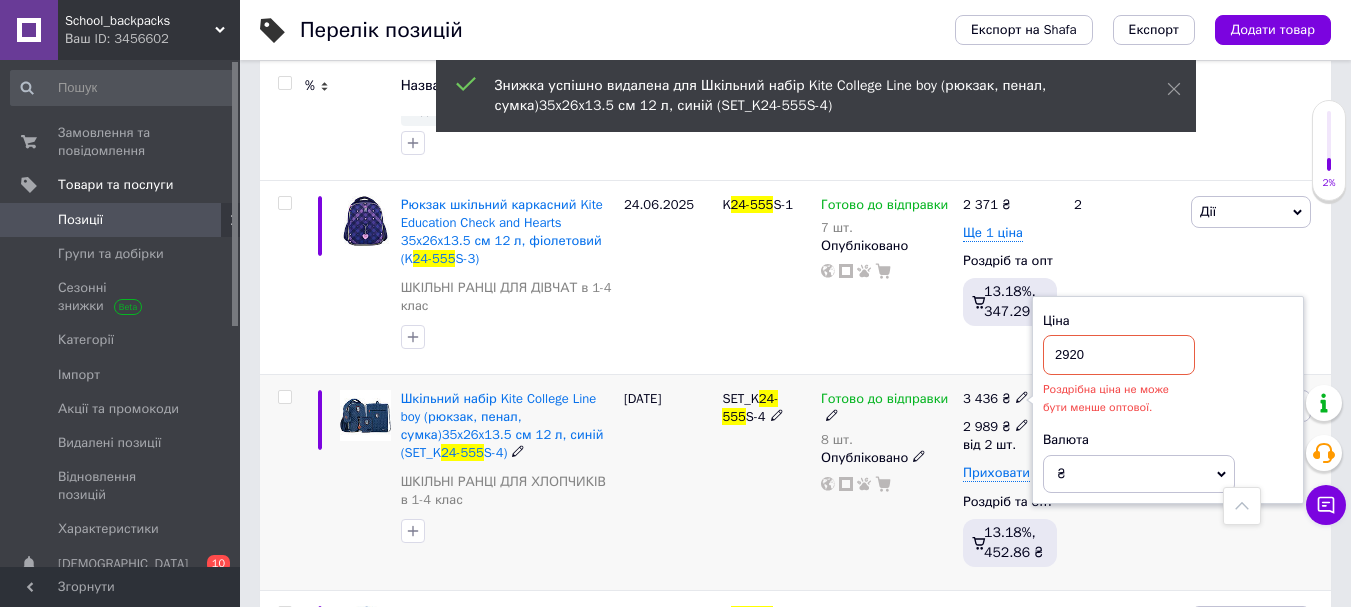 drag, startPoint x: 1016, startPoint y: 319, endPoint x: 1031, endPoint y: 310, distance: 17.492855 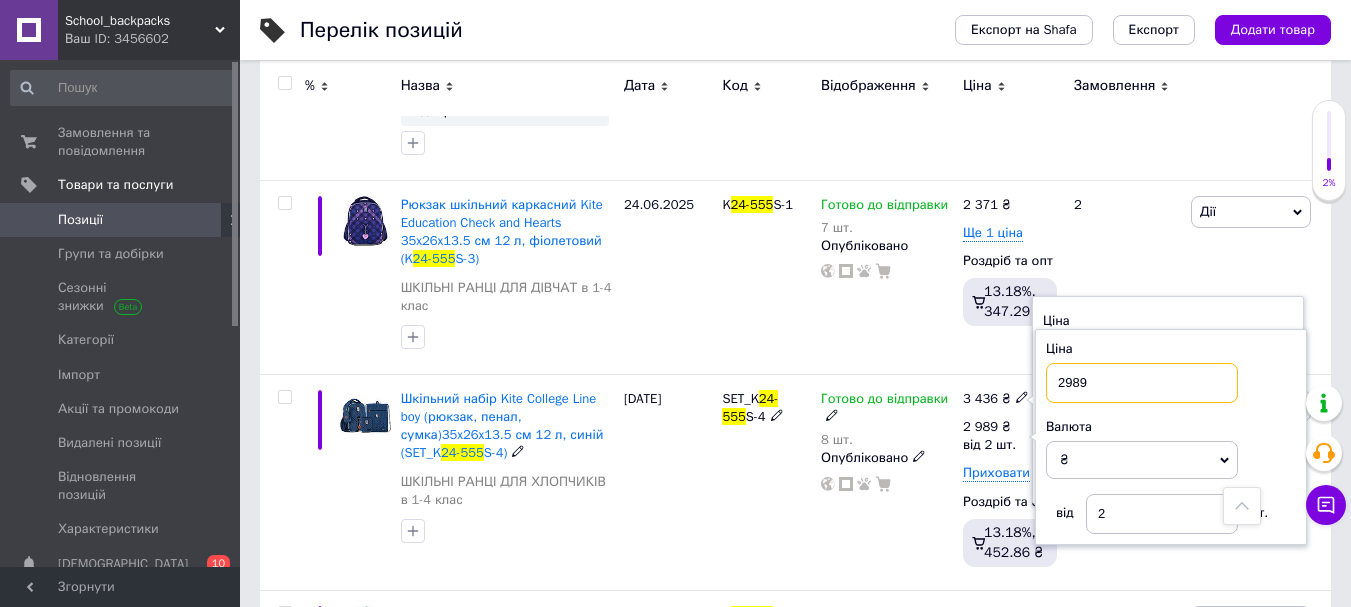 drag, startPoint x: 1106, startPoint y: 274, endPoint x: 1014, endPoint y: 265, distance: 92.43917 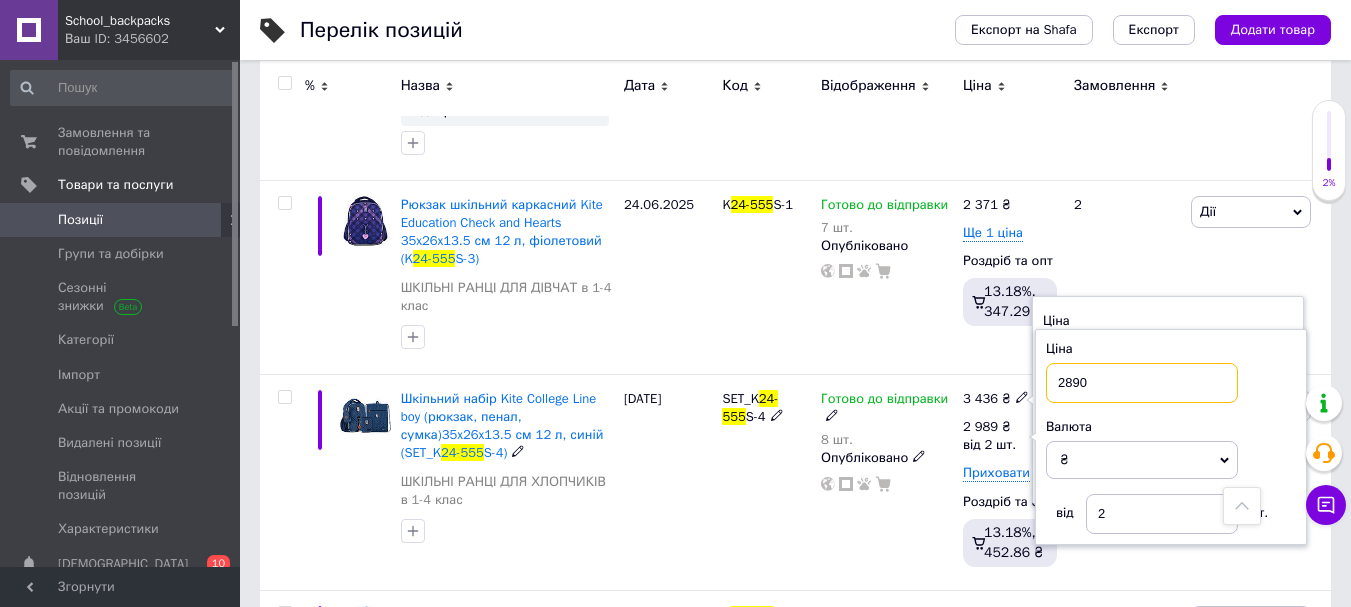 type on "2890" 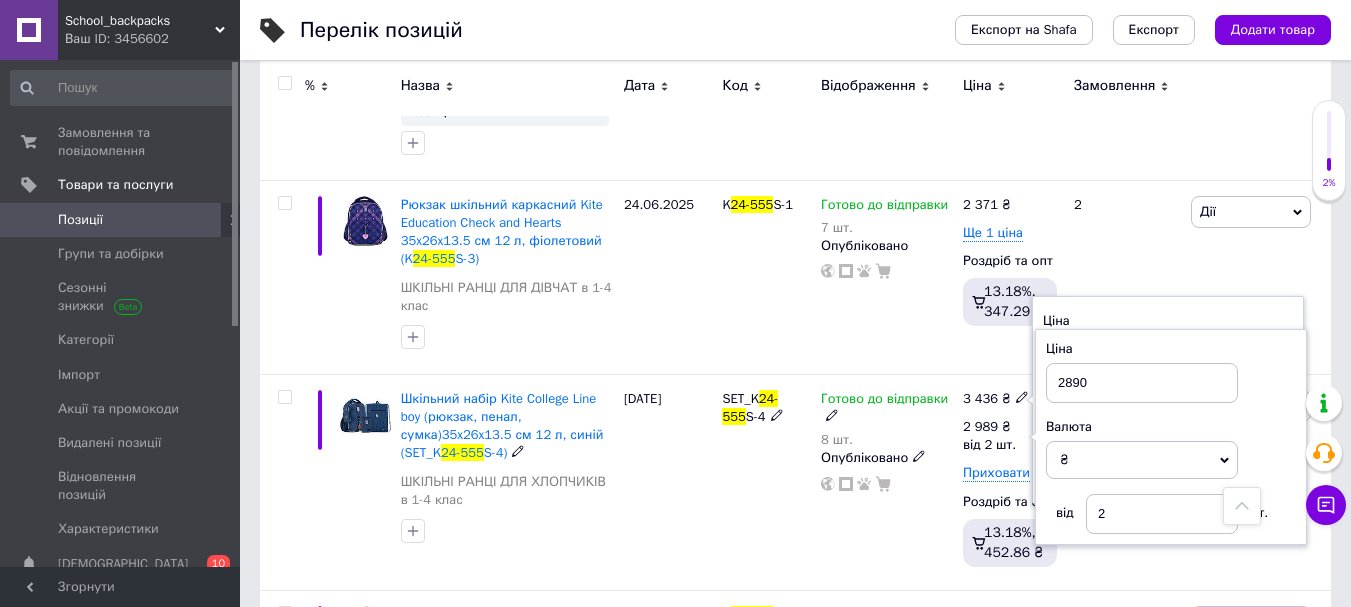 click on "Готово до відправки 8 шт. Опубліковано" at bounding box center (887, 482) 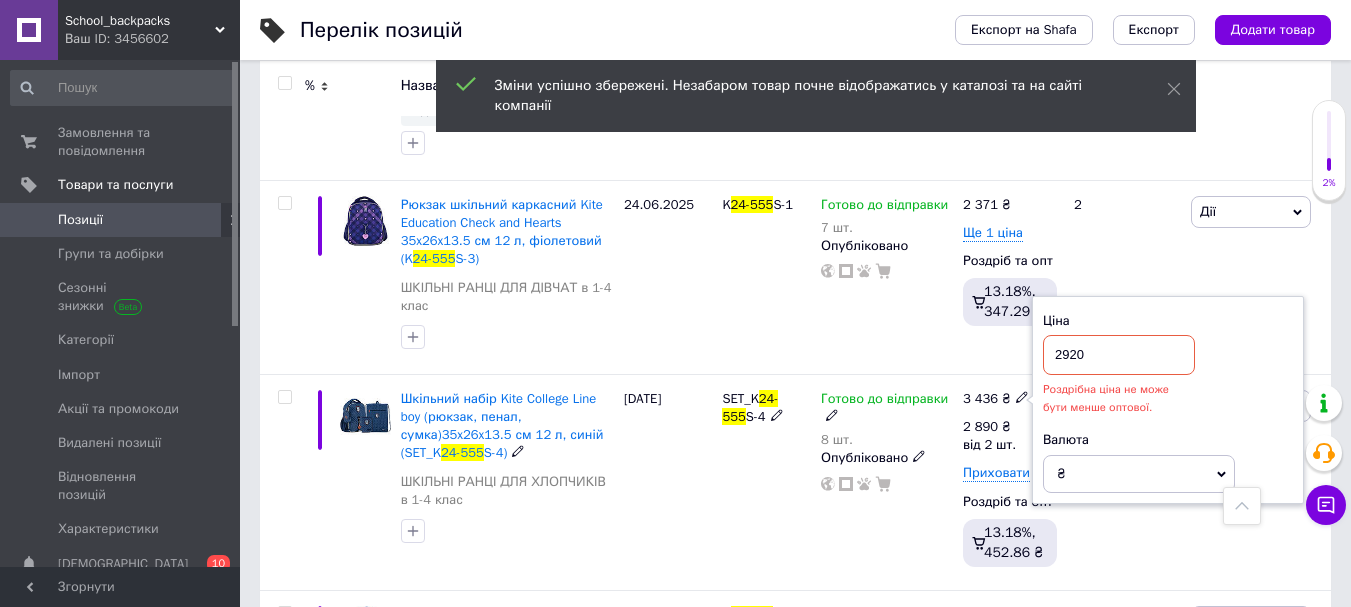click on "SET_K 24-555 S-4" at bounding box center (766, 482) 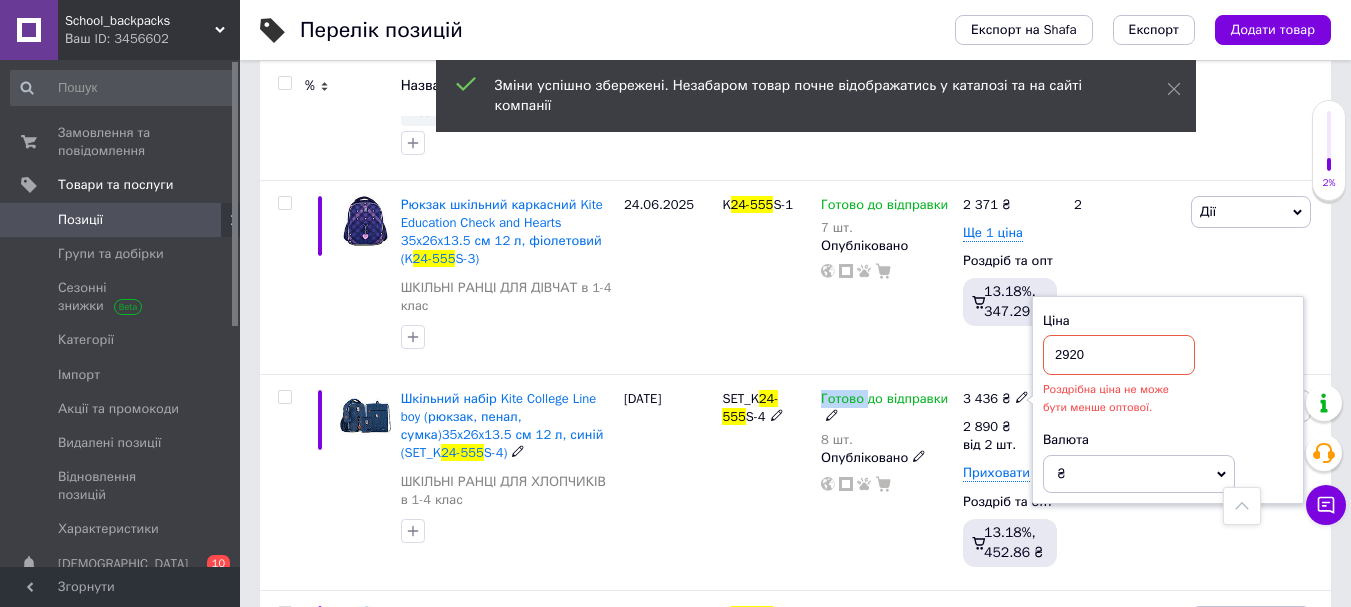 drag, startPoint x: 771, startPoint y: 401, endPoint x: 788, endPoint y: 396, distance: 17.720045 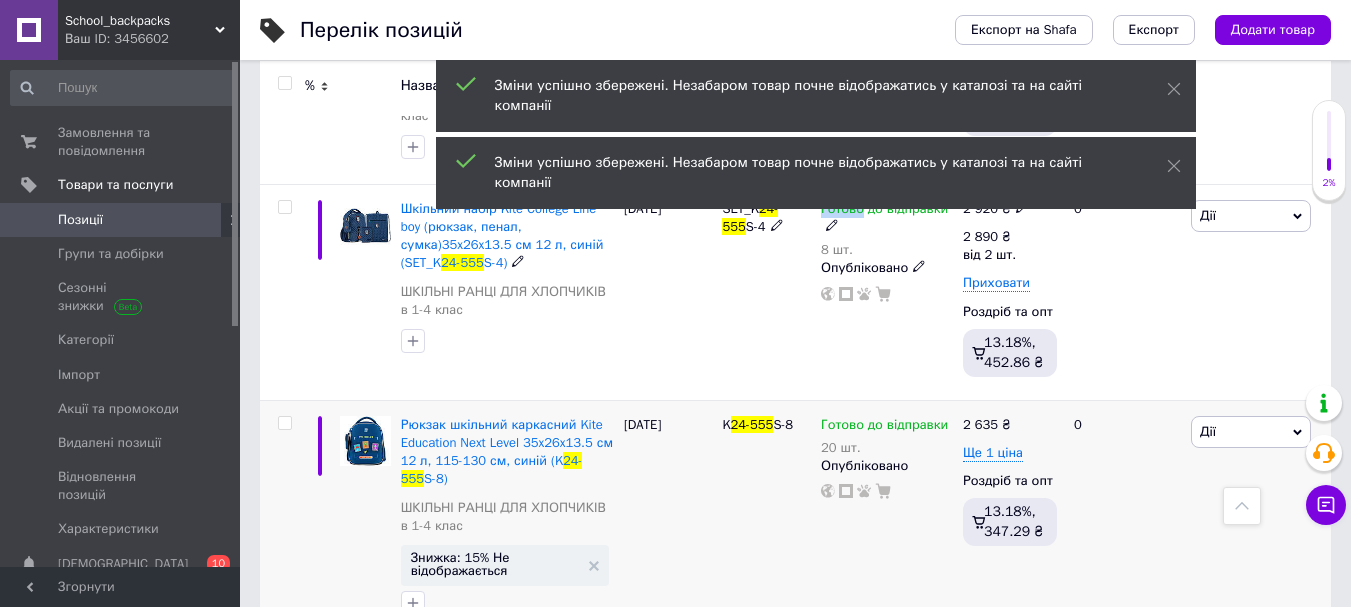 scroll, scrollTop: 5100, scrollLeft: 0, axis: vertical 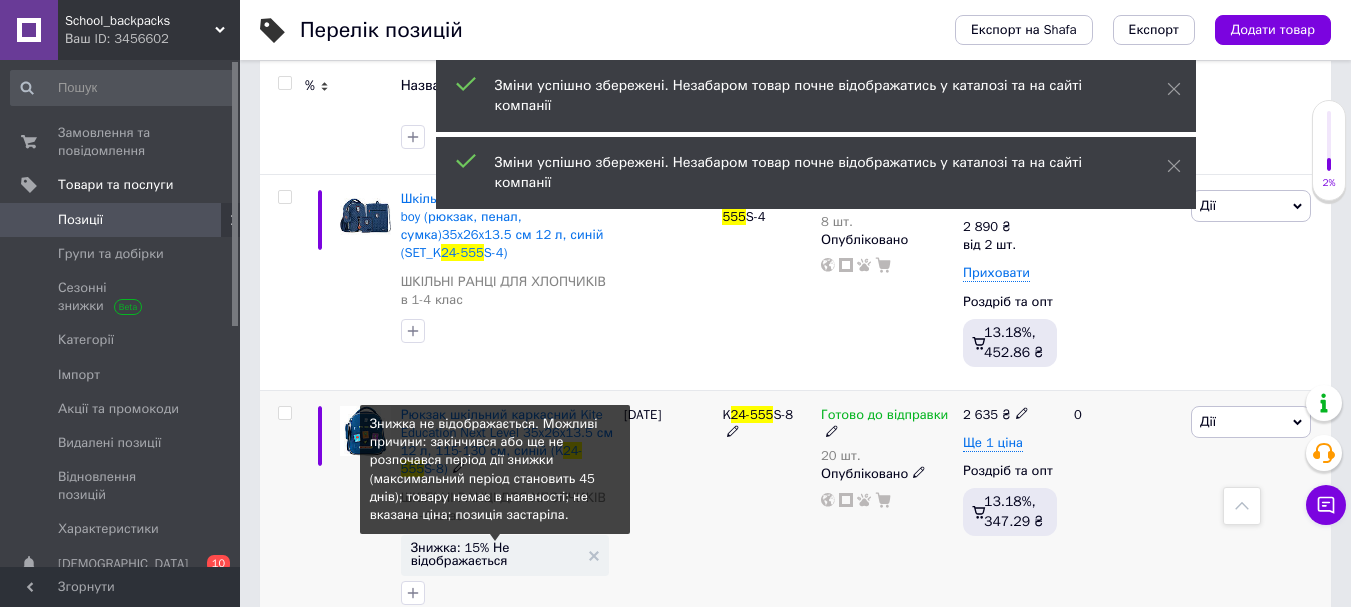 click on "Знижка: 15% Не відображається" at bounding box center (495, 554) 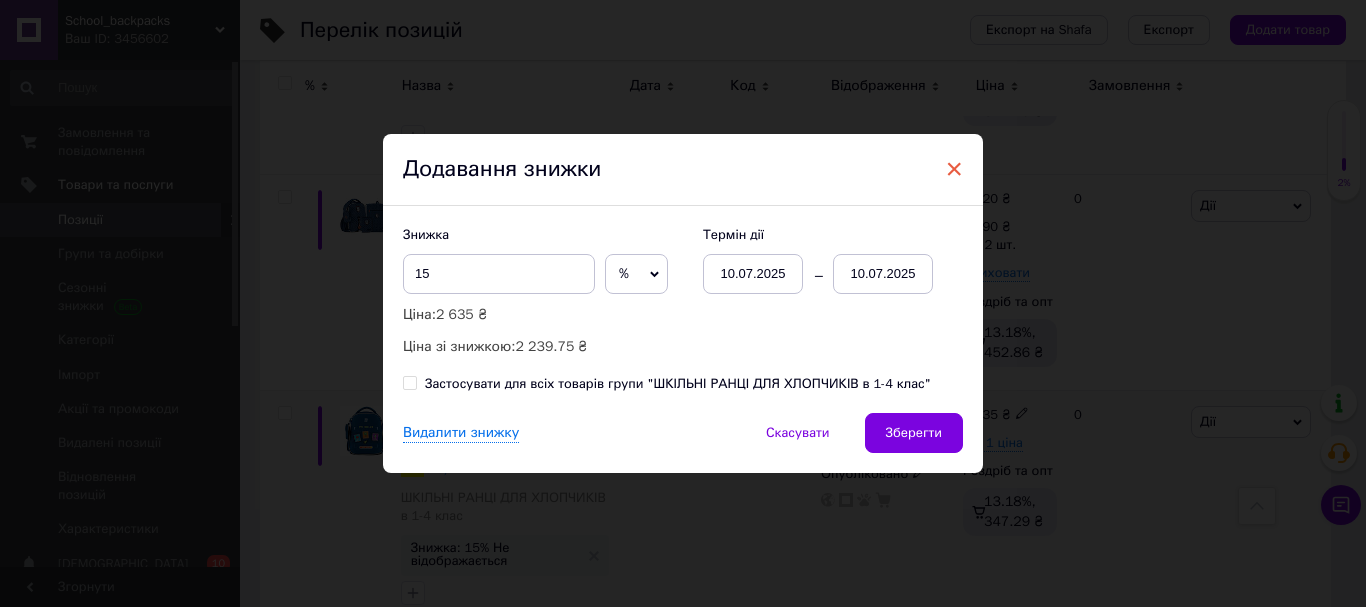 click on "×" at bounding box center [954, 169] 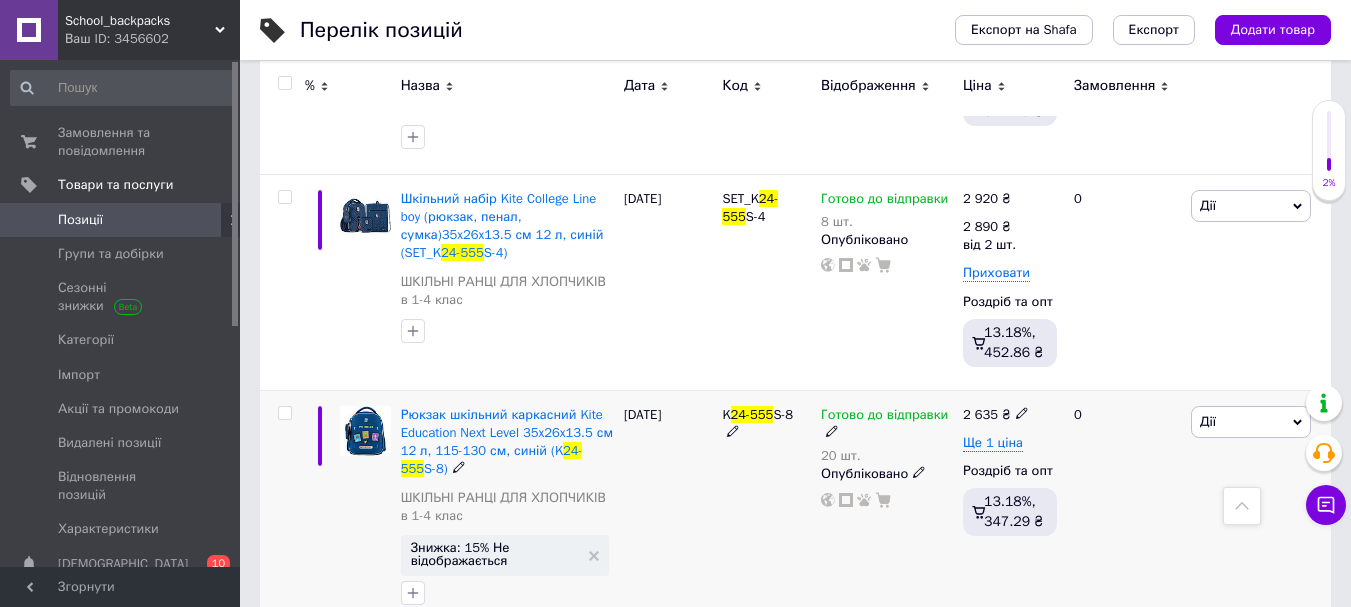 click 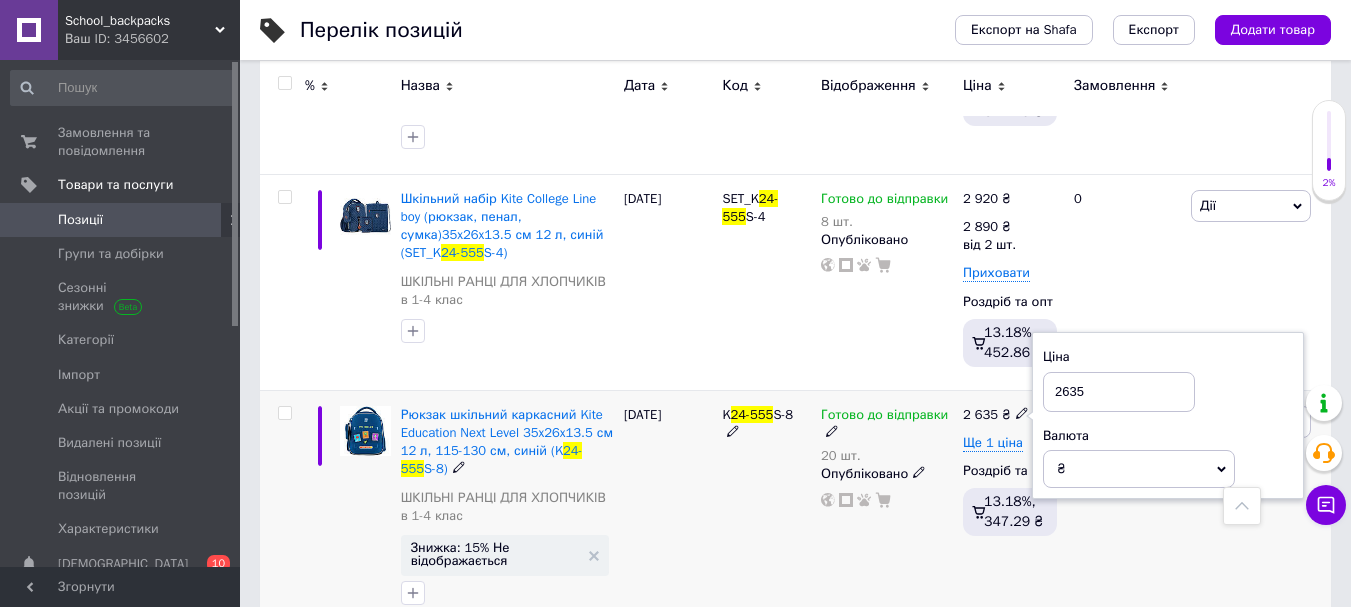 drag, startPoint x: 1043, startPoint y: 284, endPoint x: 1033, endPoint y: 278, distance: 11.661903 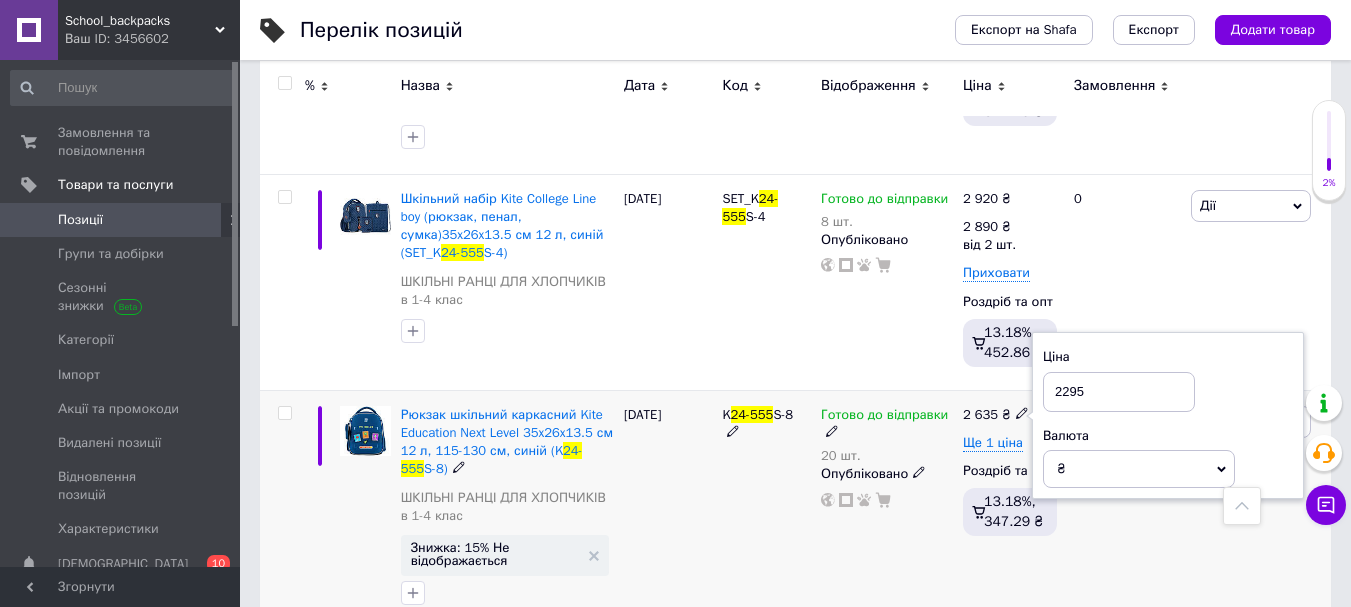 type on "2295" 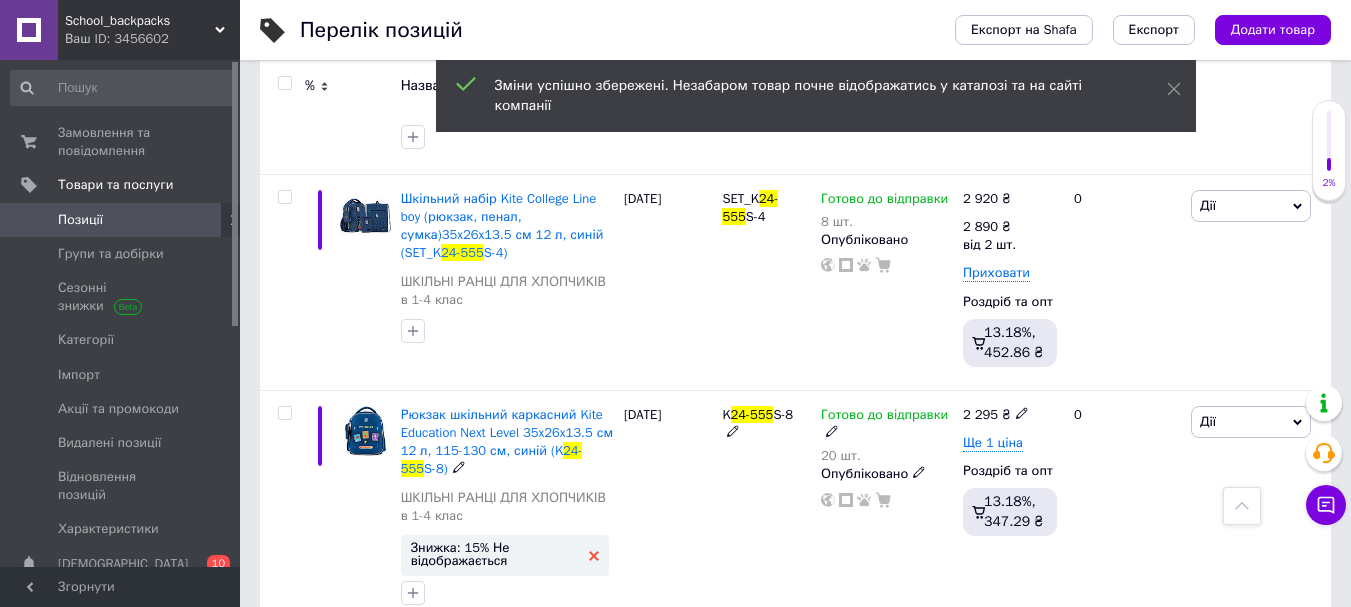 click 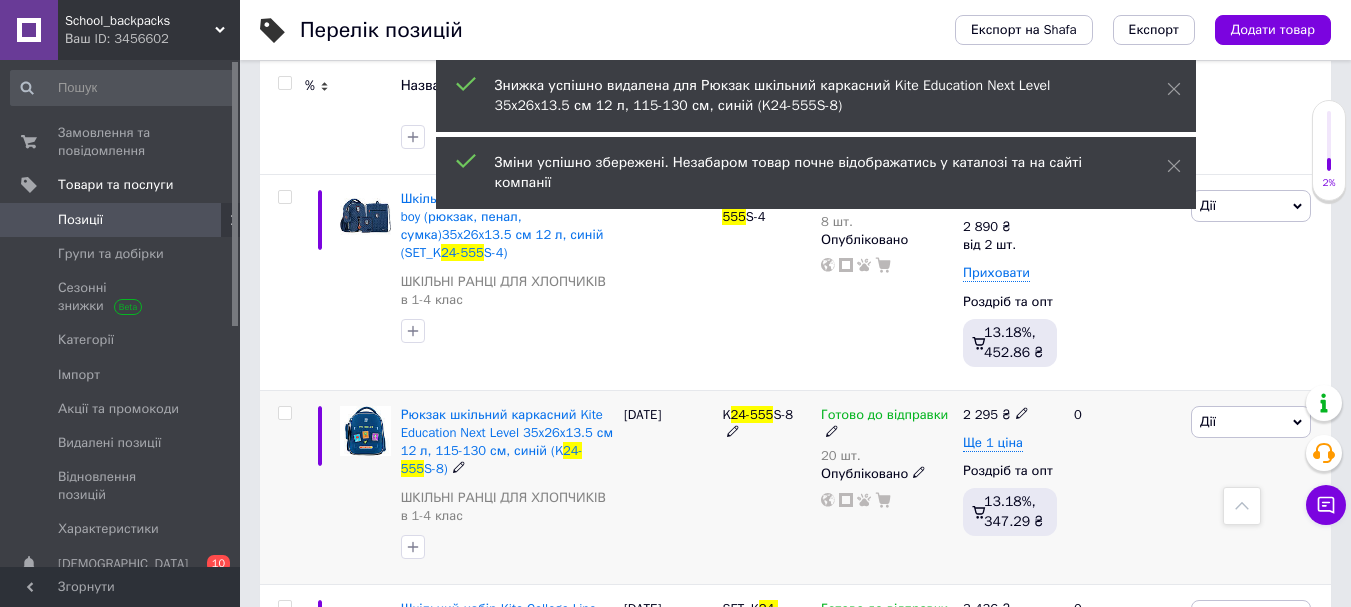 click 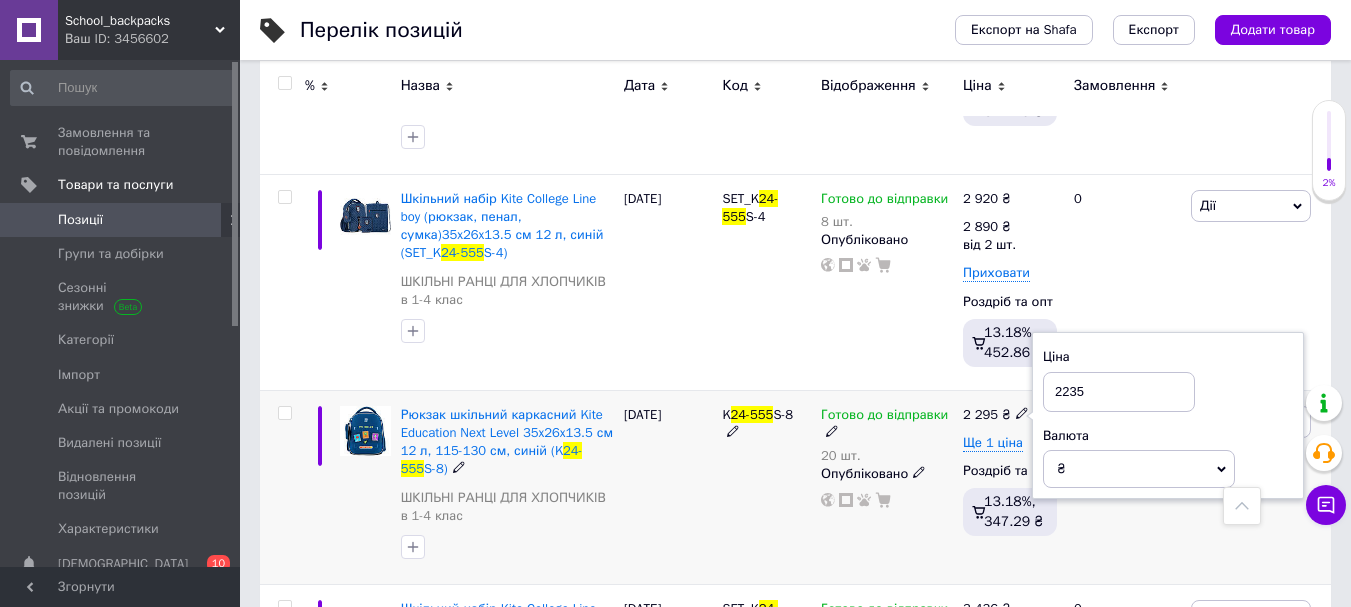 type on "2235" 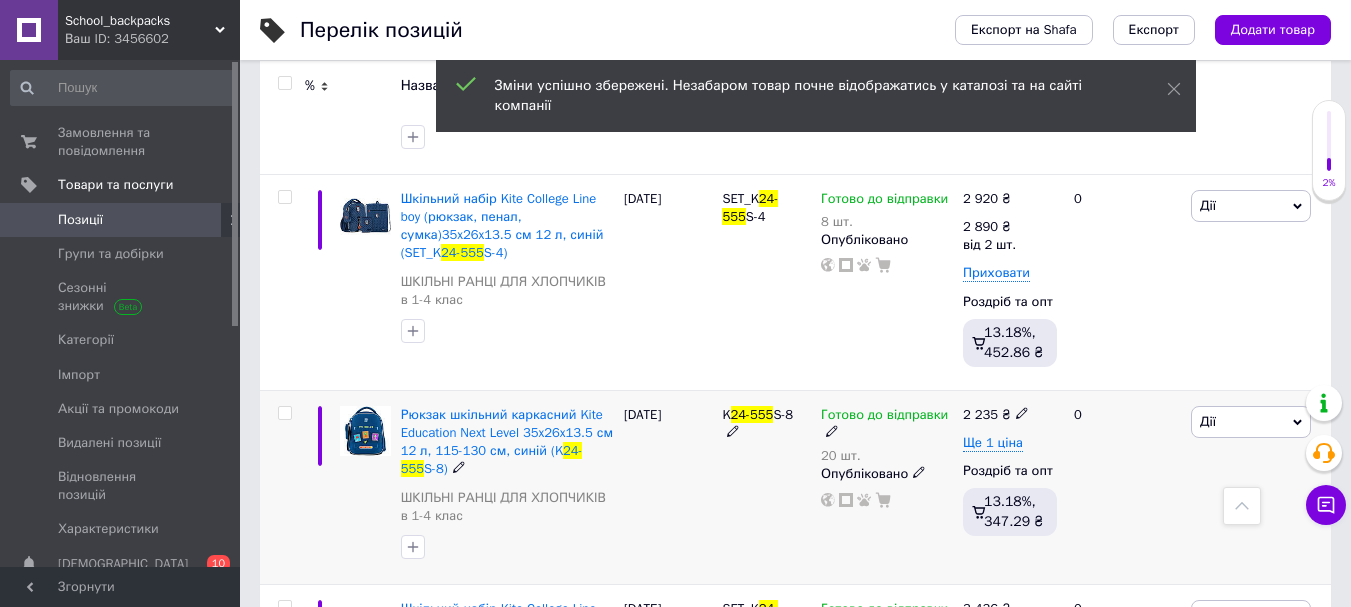 click 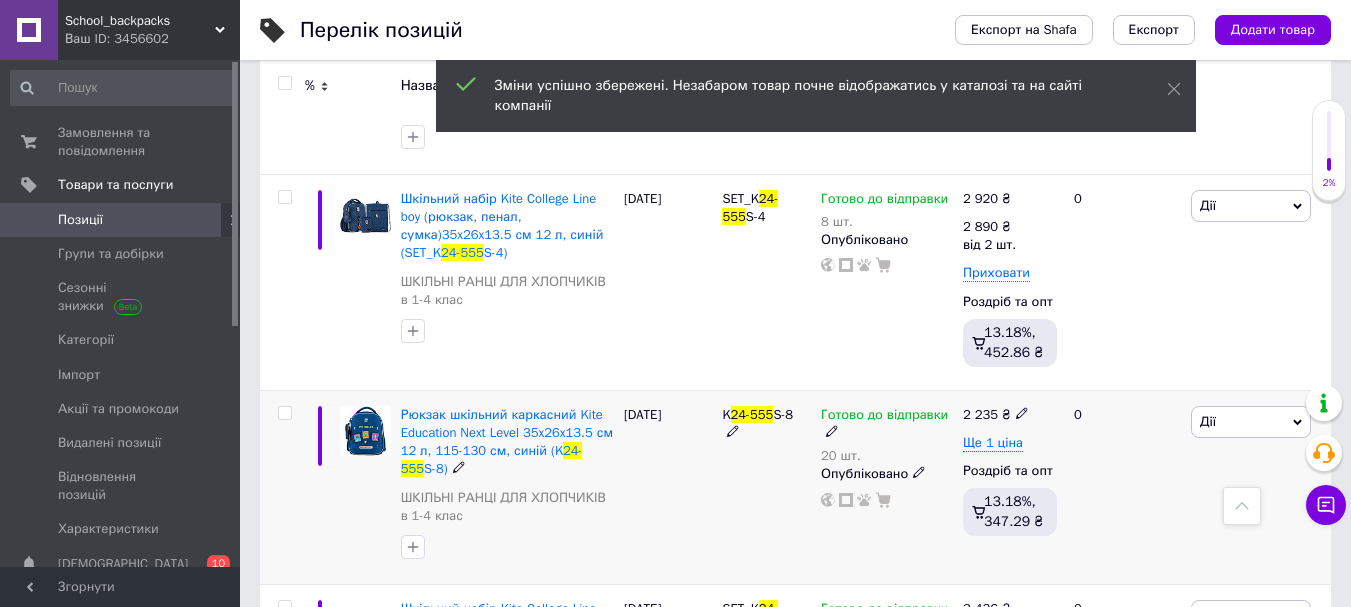 click 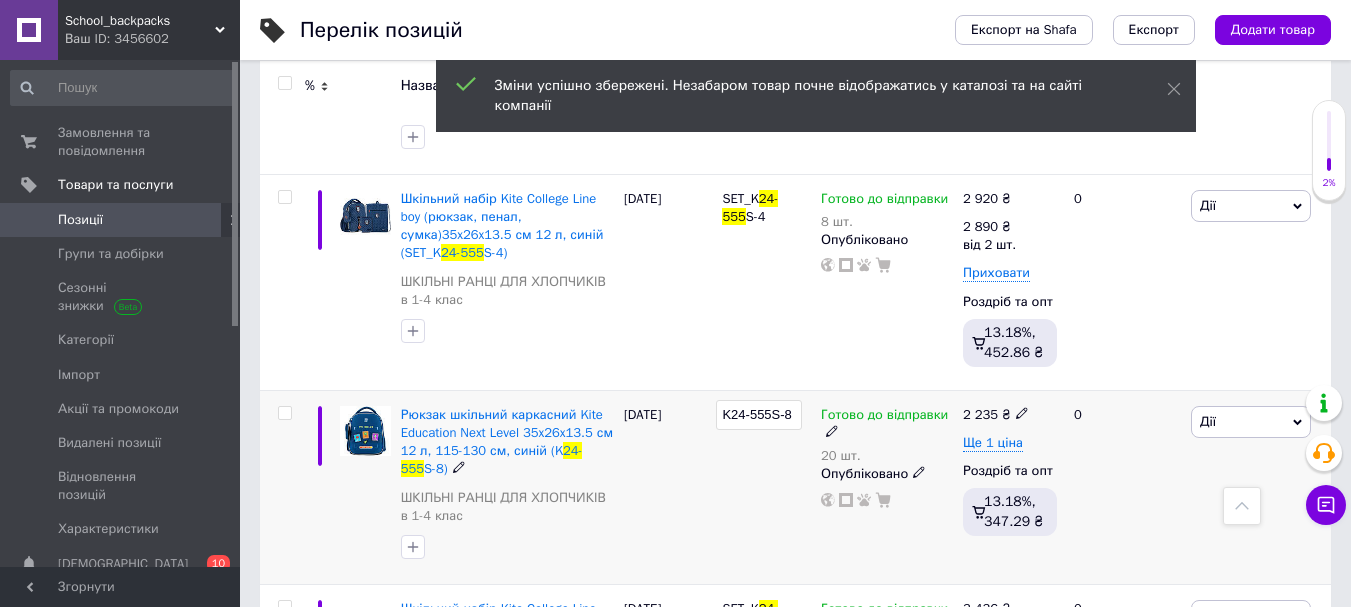 drag, startPoint x: 795, startPoint y: 302, endPoint x: 707, endPoint y: 306, distance: 88.09086 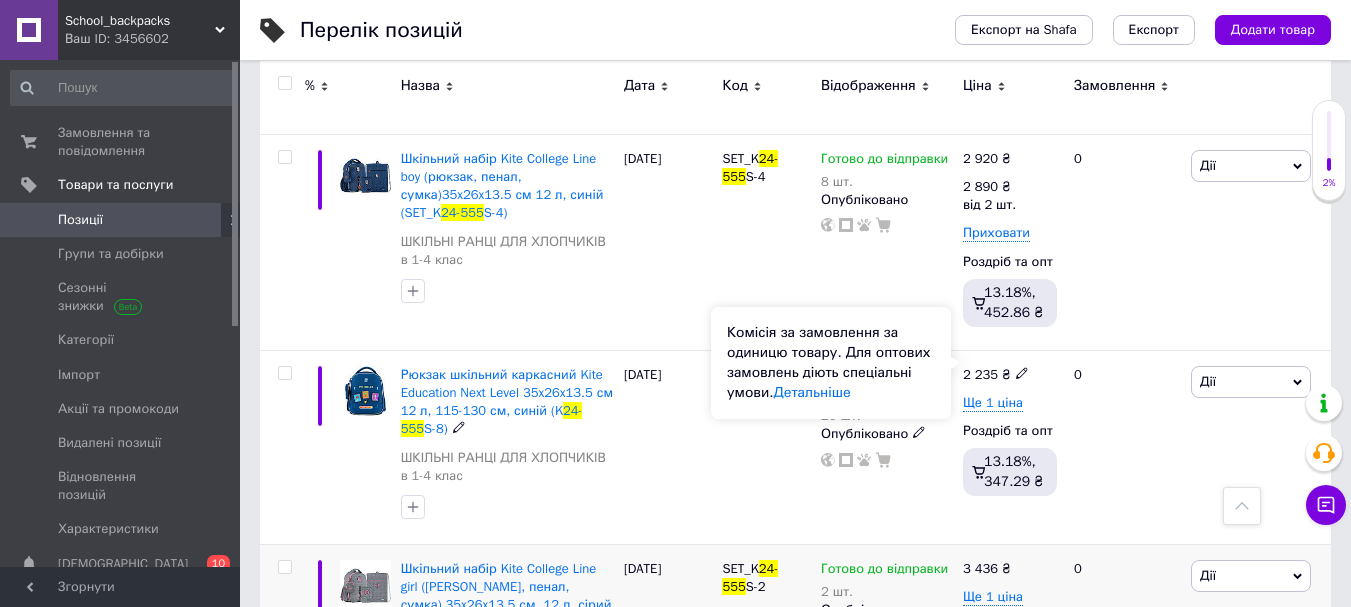 scroll, scrollTop: 5300, scrollLeft: 0, axis: vertical 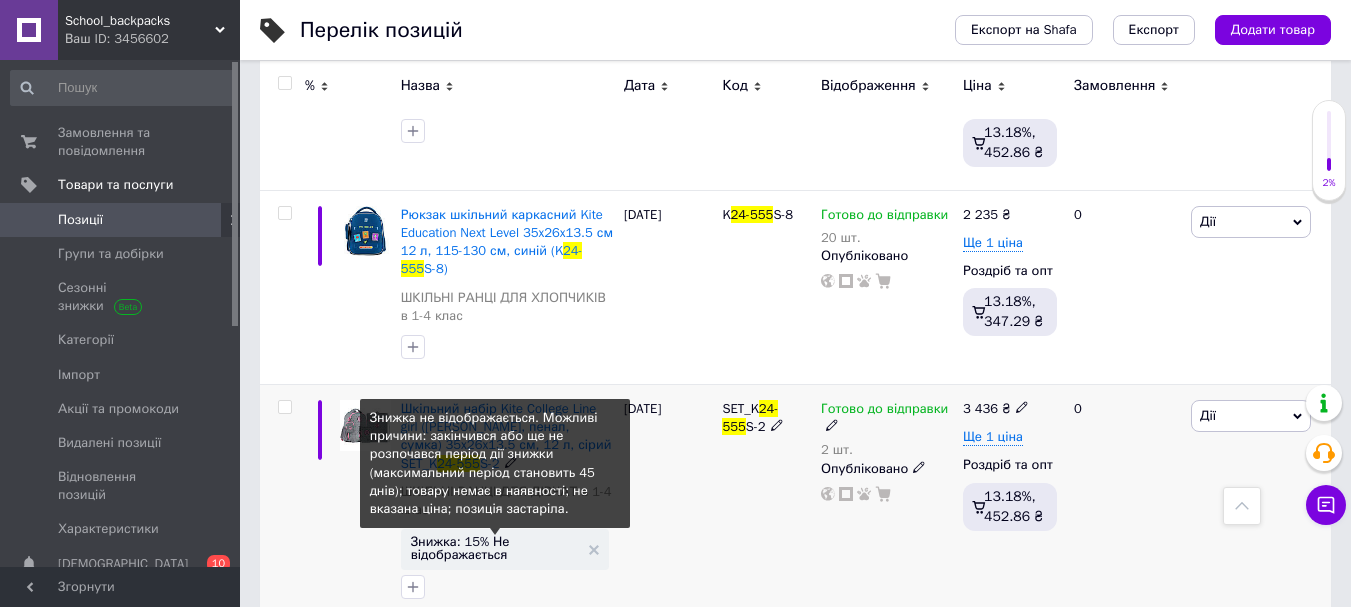 click on "Знижка: 15% Не відображається" at bounding box center (495, 548) 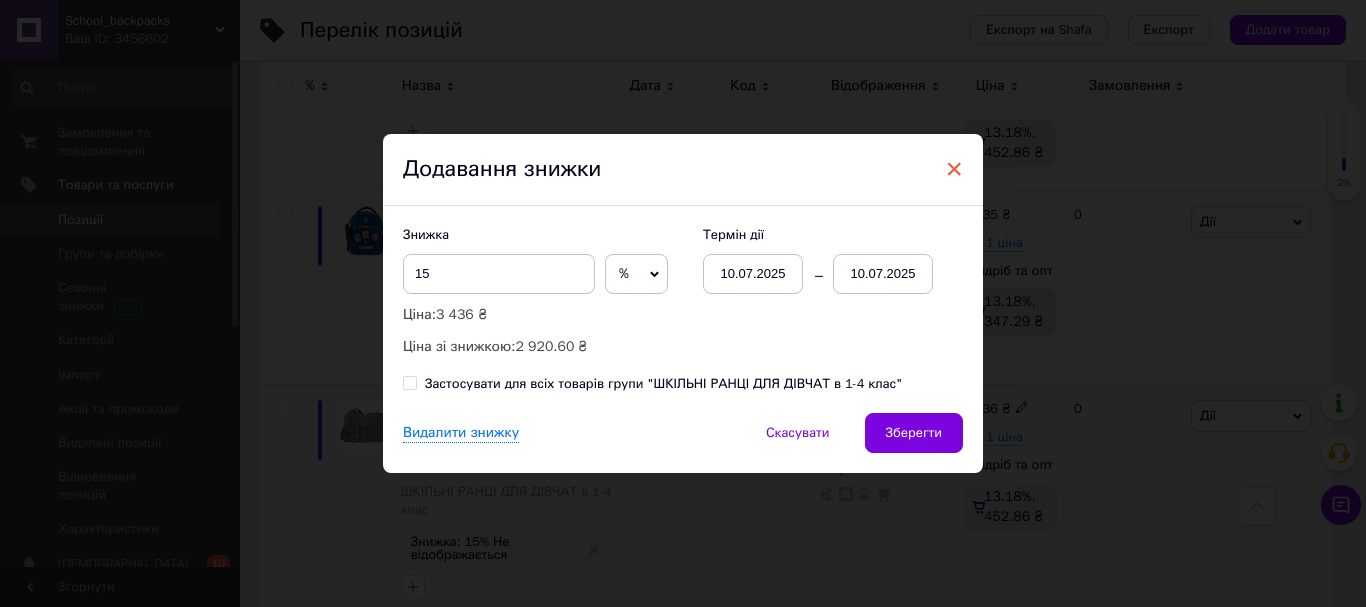 click on "×" at bounding box center (954, 169) 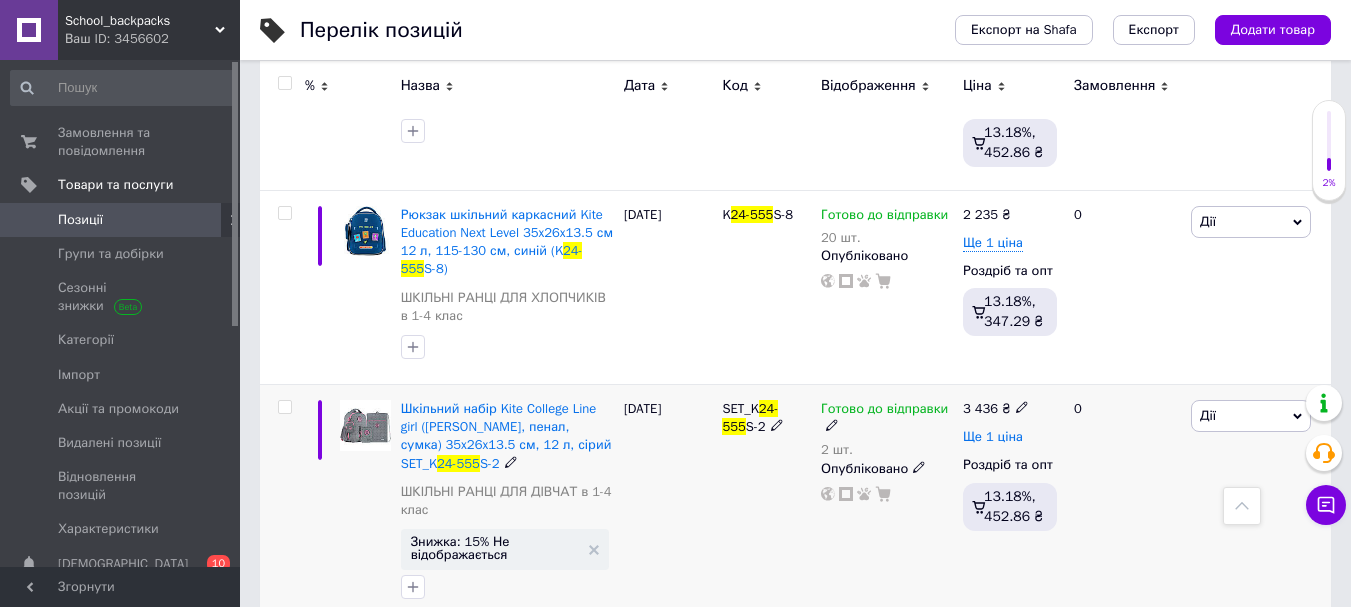 click on "Ще 1 ціна" at bounding box center (993, 437) 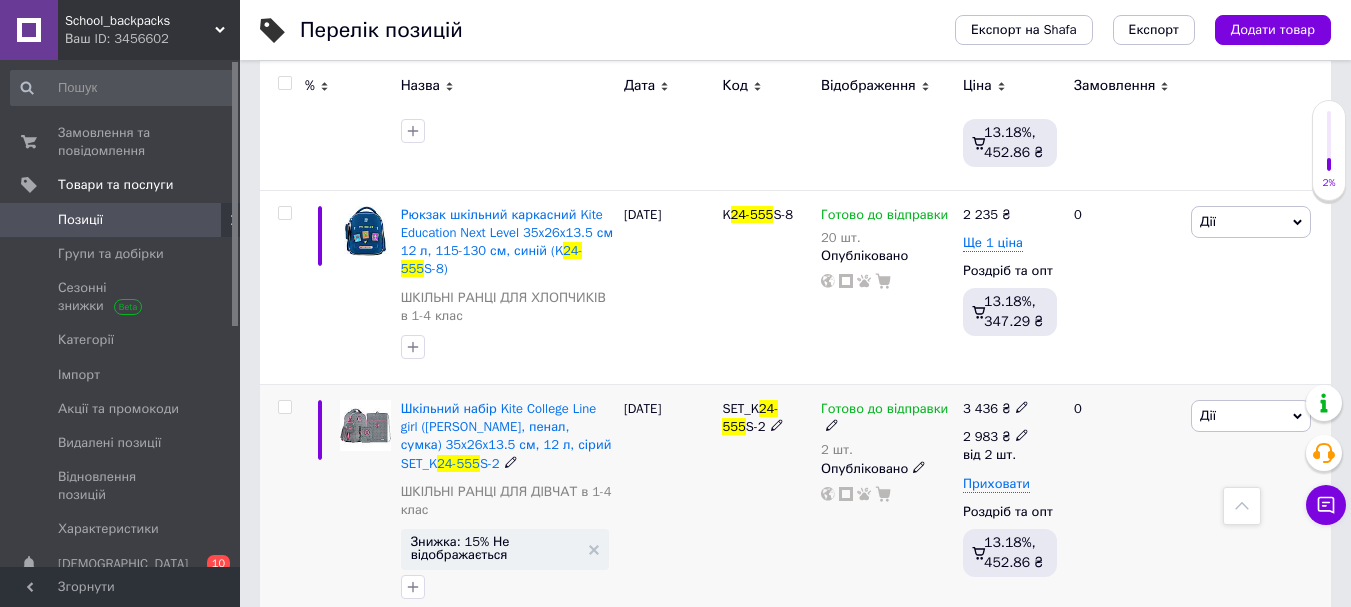 drag, startPoint x: 1019, startPoint y: 307, endPoint x: 1034, endPoint y: 295, distance: 19.209373 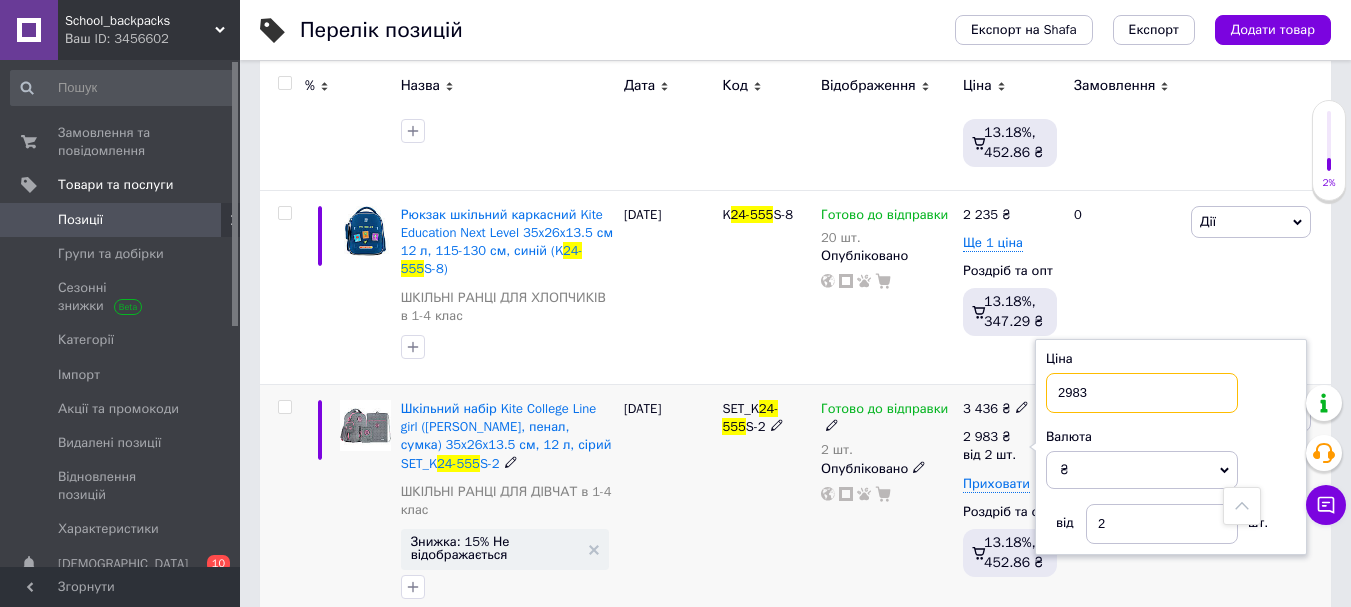 drag, startPoint x: 1064, startPoint y: 270, endPoint x: 1045, endPoint y: 266, distance: 19.416489 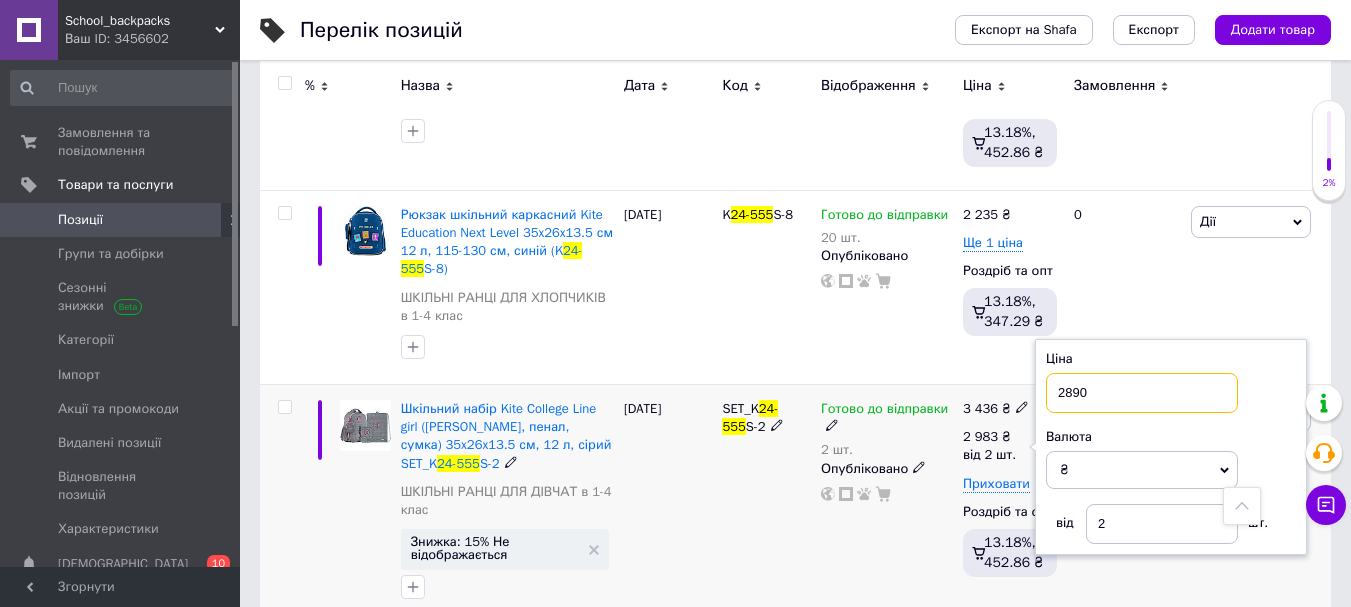 type on "2890" 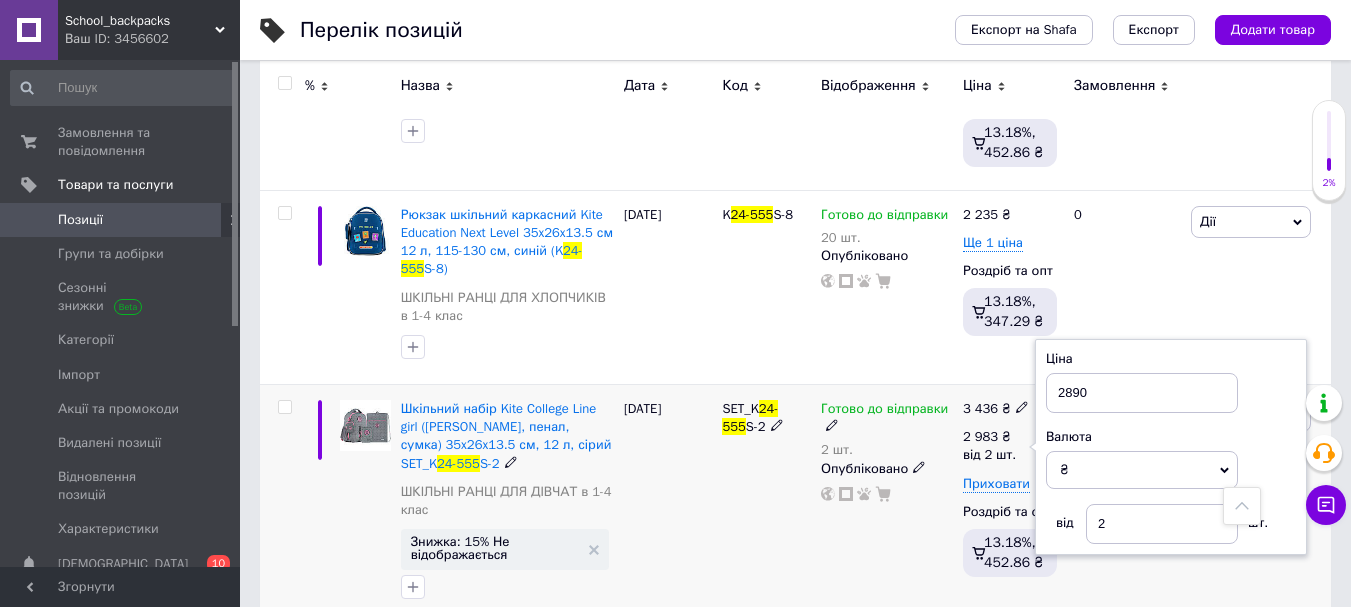 click on "Готово до відправки 2 шт. Опубліковано" at bounding box center (887, 504) 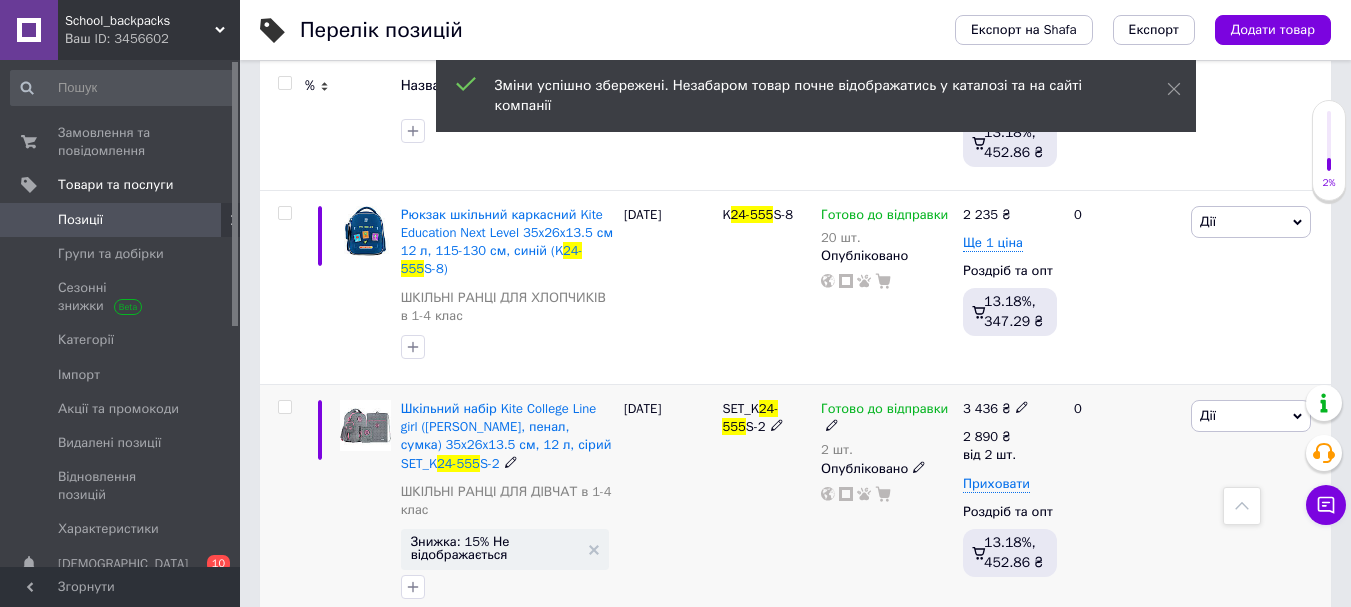 click 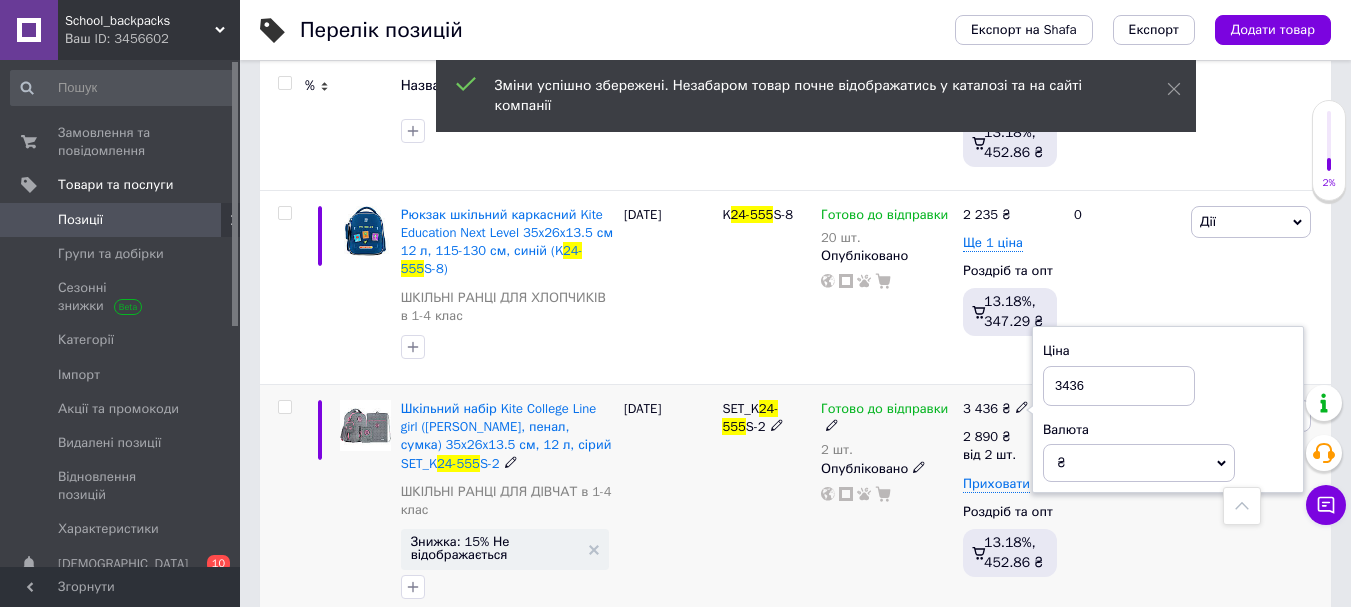 drag, startPoint x: 1104, startPoint y: 260, endPoint x: 1044, endPoint y: 253, distance: 60.40695 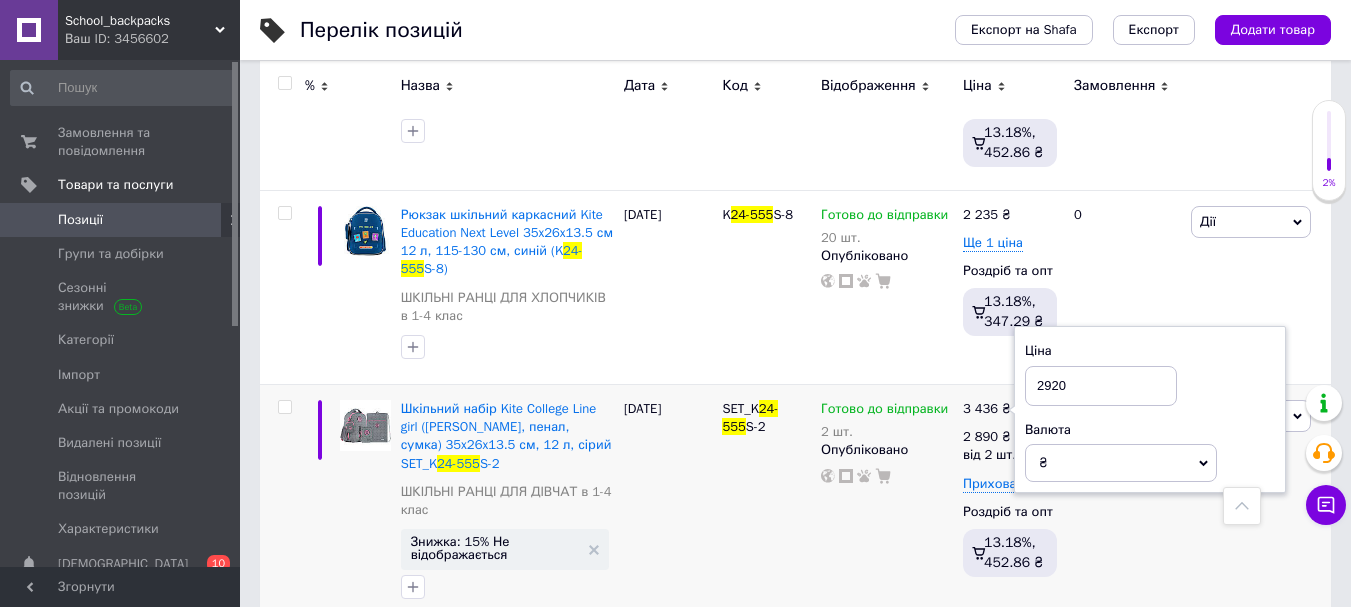 type on "2920" 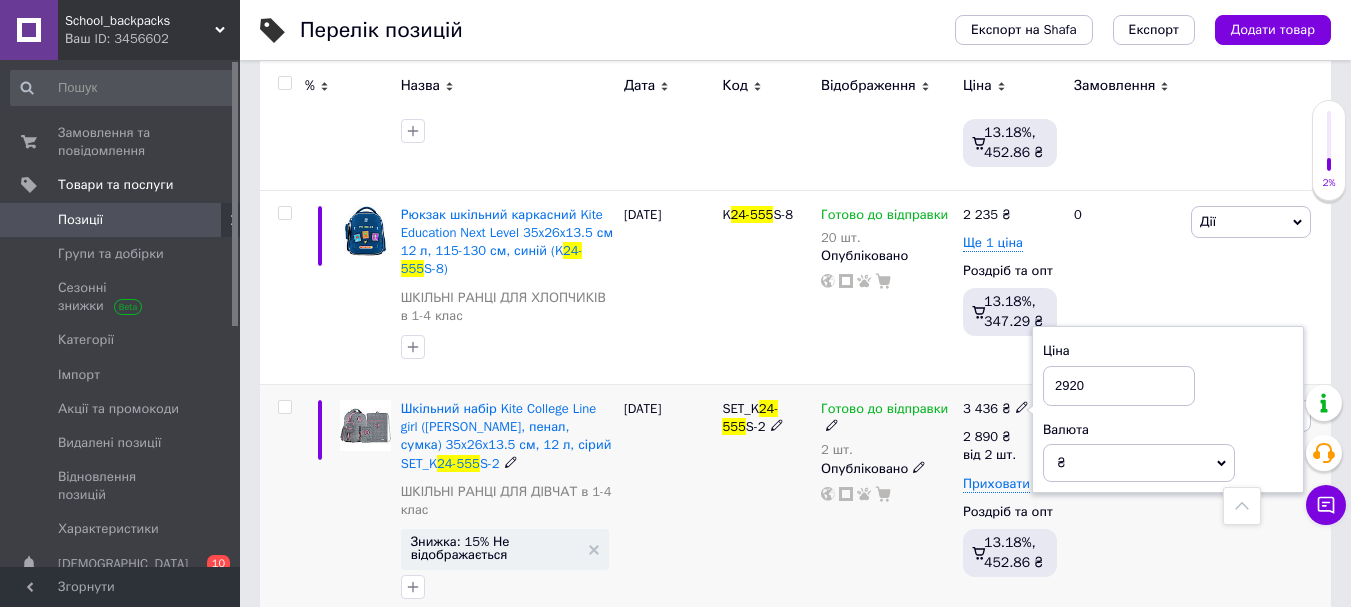 click on "Готово до відправки 2 шт. Опубліковано" at bounding box center (887, 504) 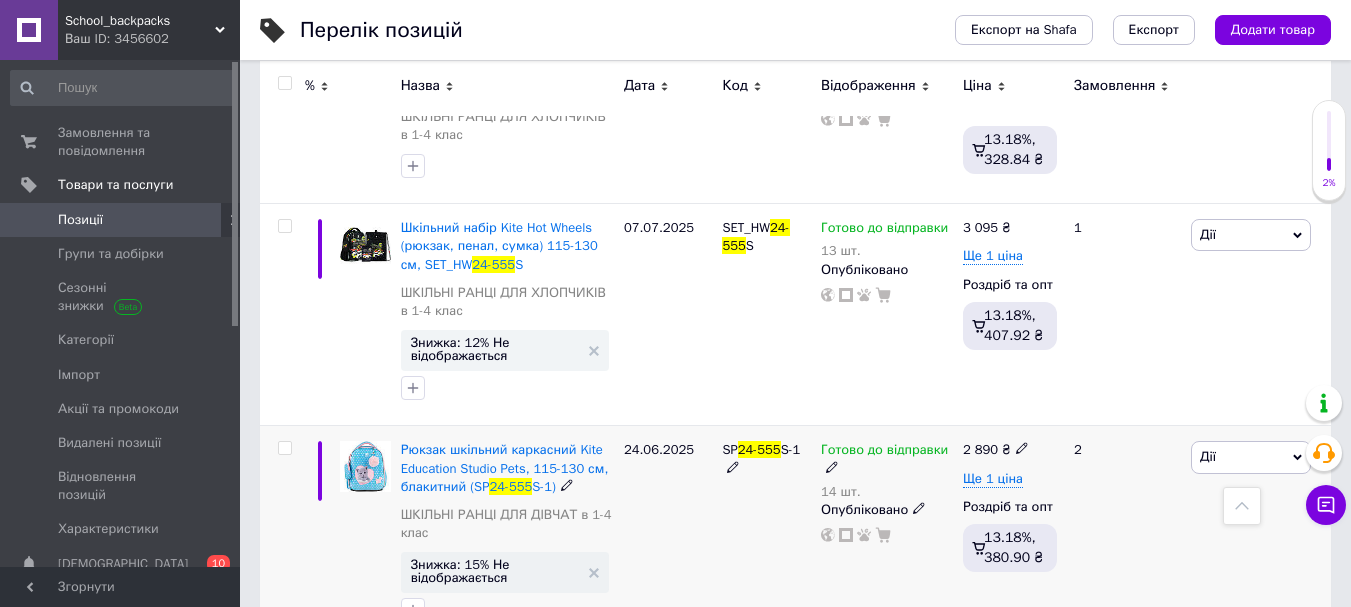 scroll, scrollTop: 6000, scrollLeft: 0, axis: vertical 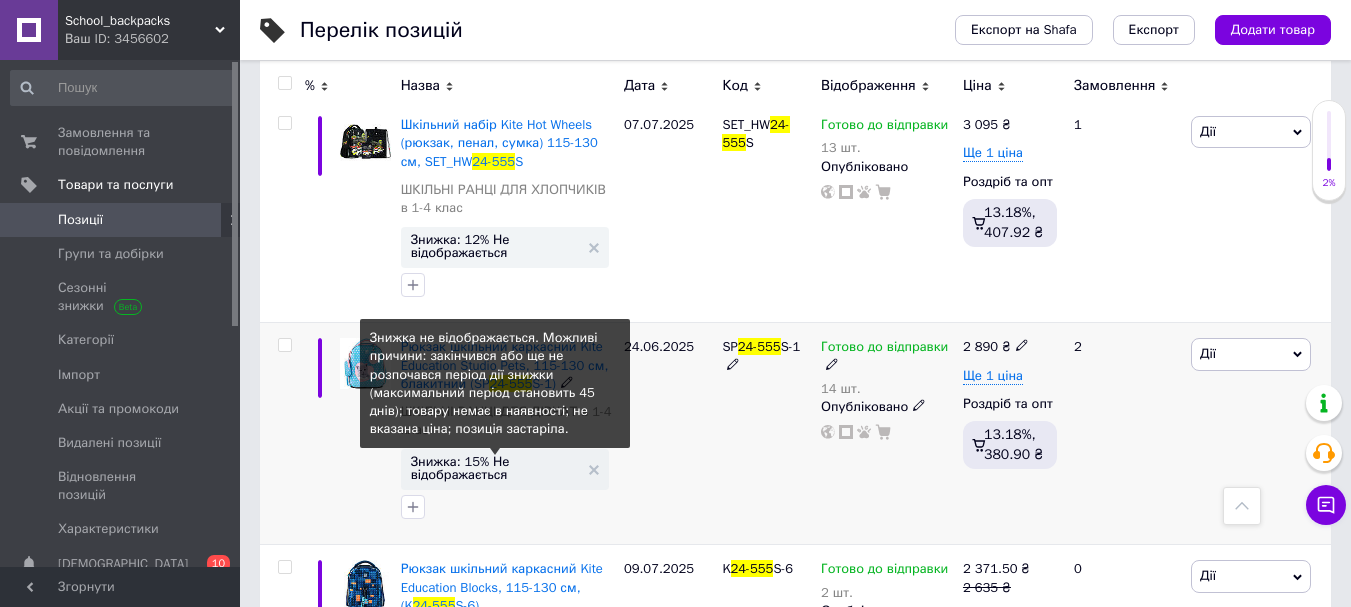 click on "Знижка: 15% Не відображається" at bounding box center [495, 468] 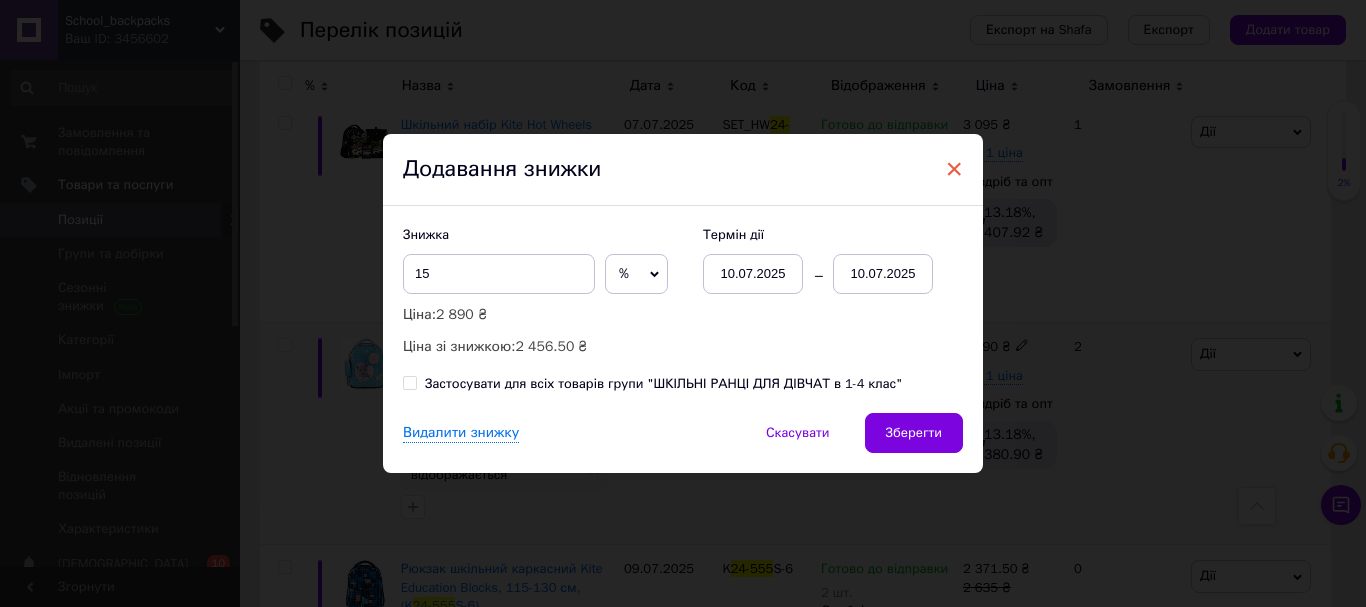 click on "×" at bounding box center [954, 169] 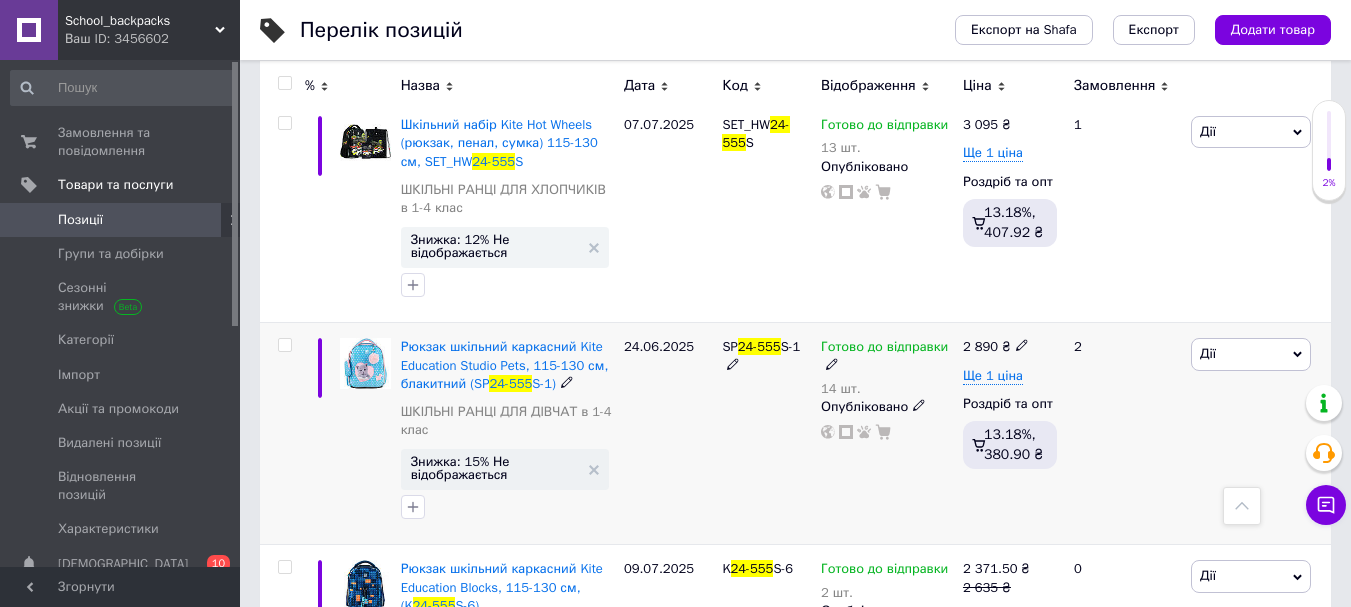 drag, startPoint x: 1014, startPoint y: 219, endPoint x: 1029, endPoint y: 211, distance: 17 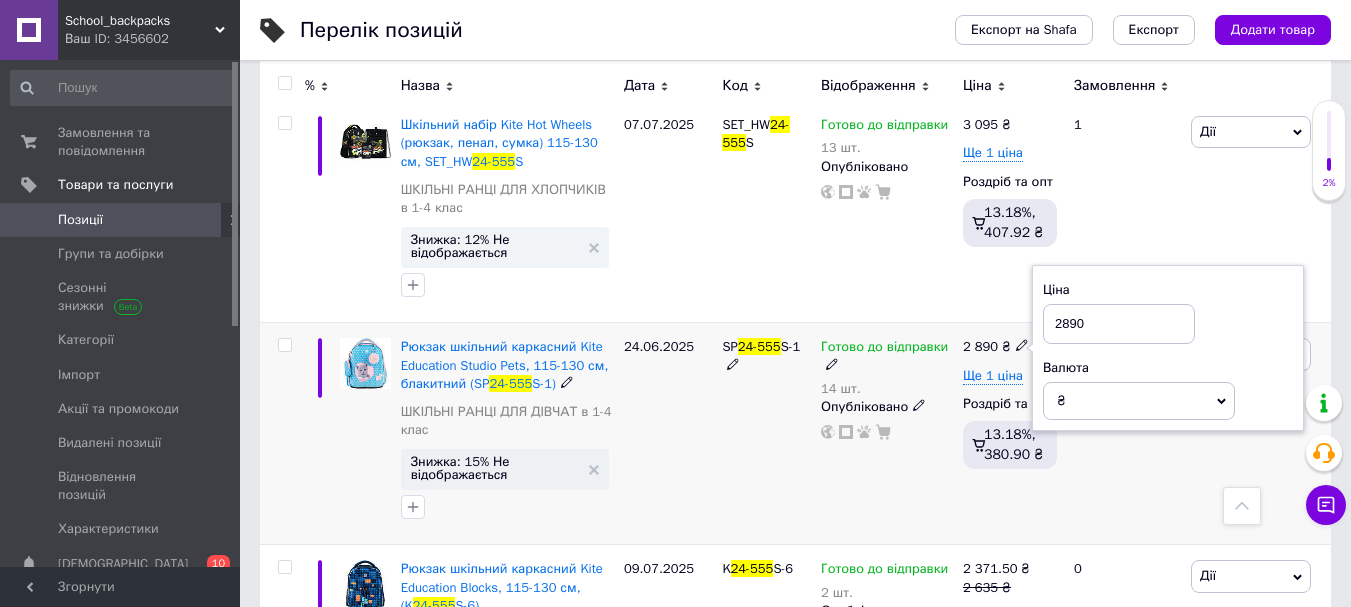 drag, startPoint x: 1090, startPoint y: 199, endPoint x: 1041, endPoint y: 183, distance: 51.546097 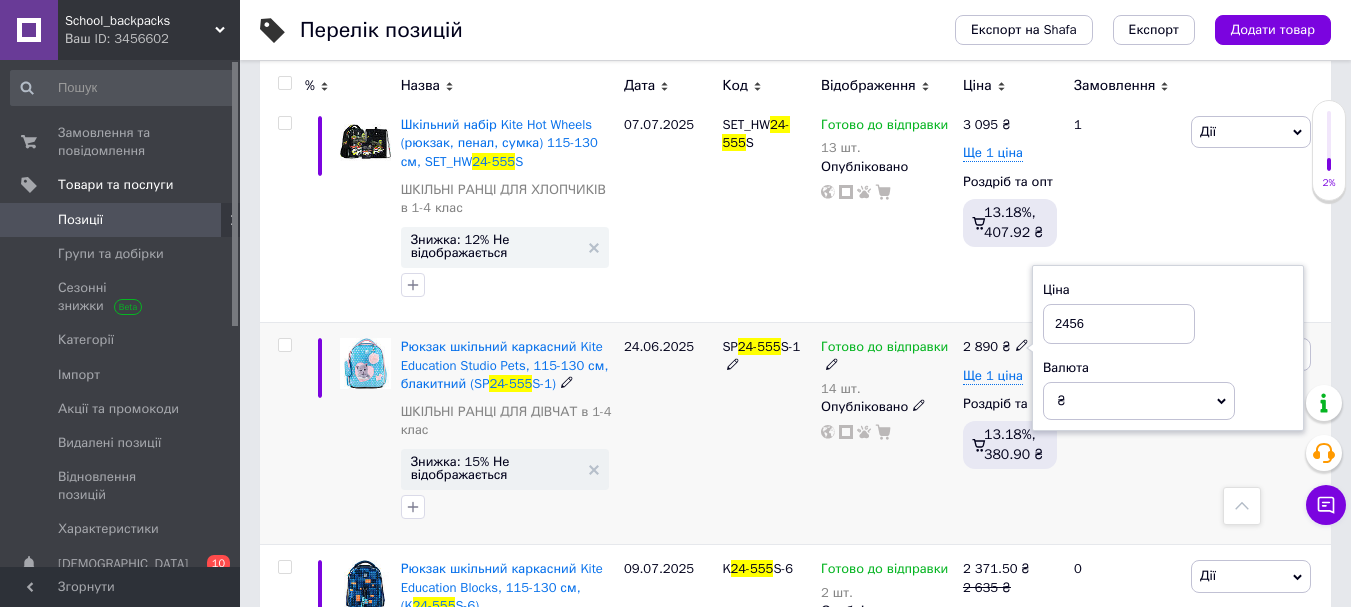 type on "2456" 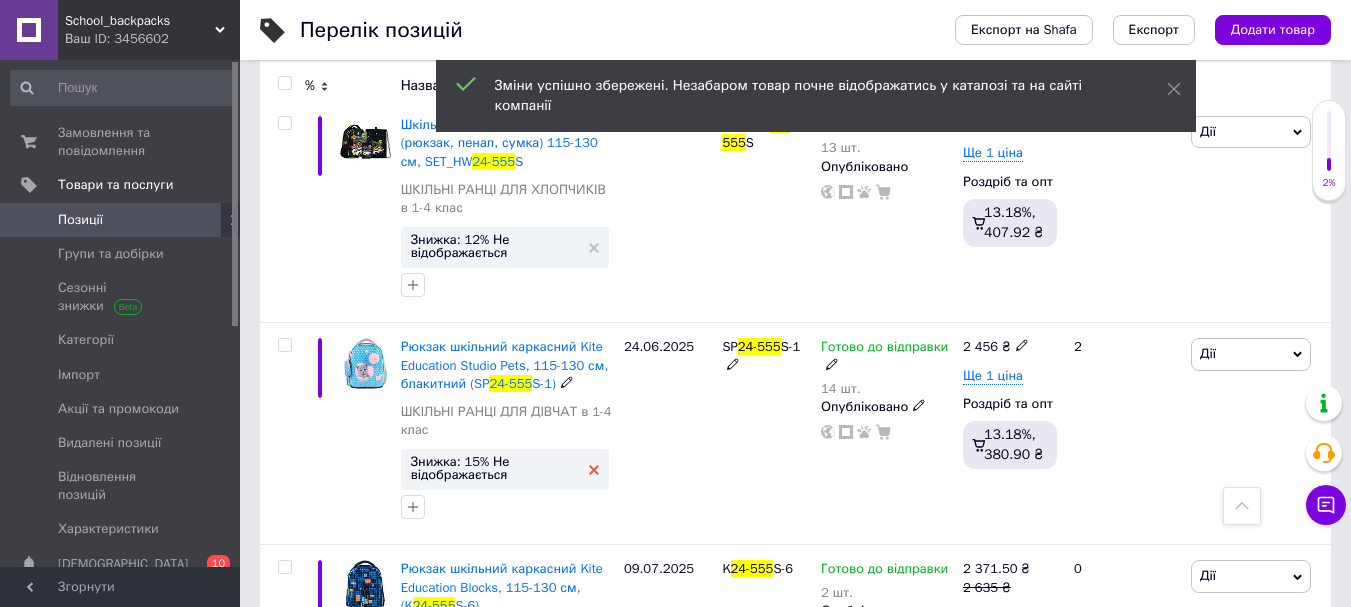 click 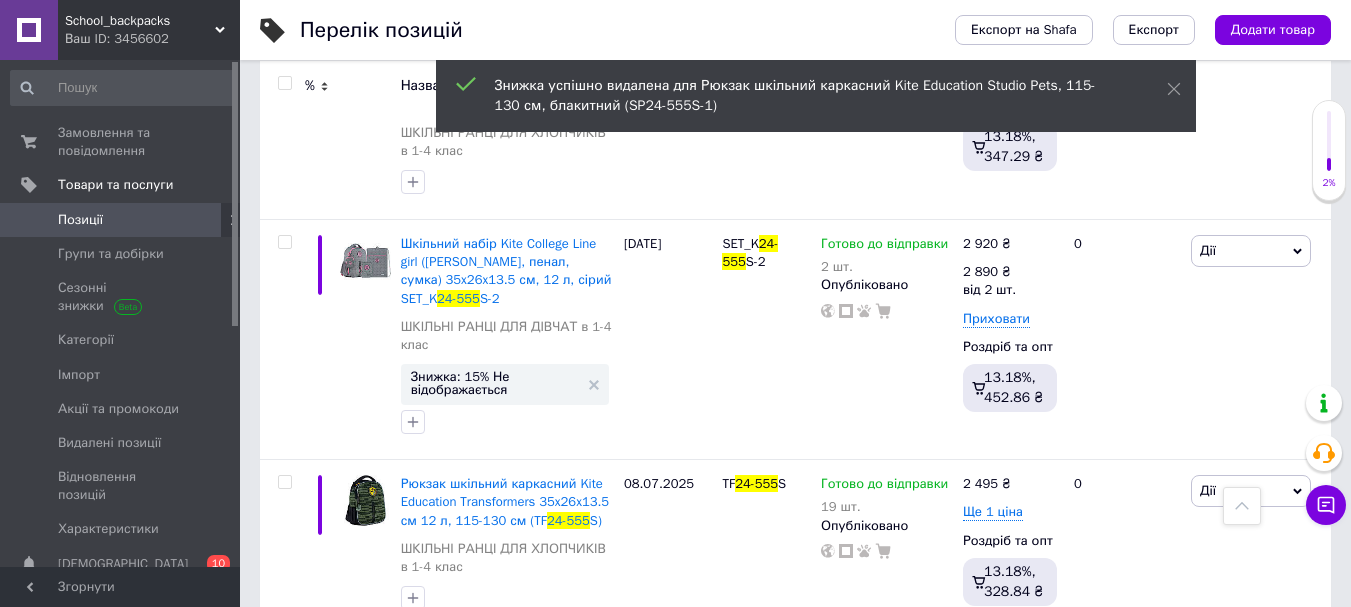 scroll, scrollTop: 5455, scrollLeft: 0, axis: vertical 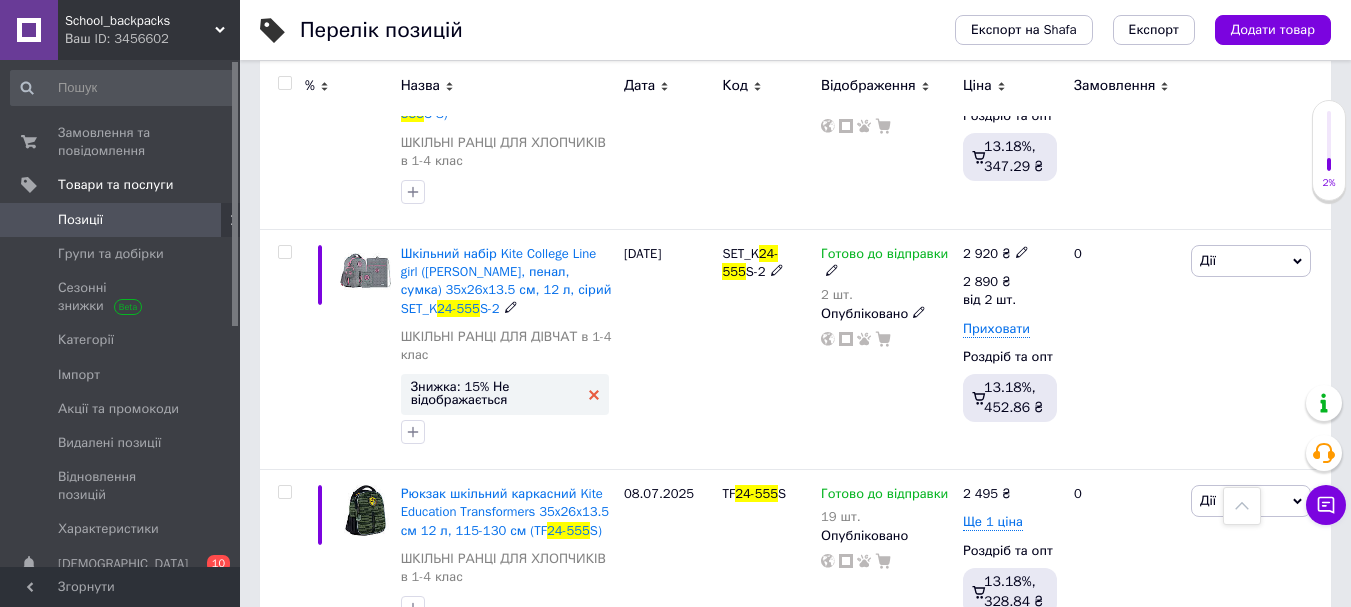 click 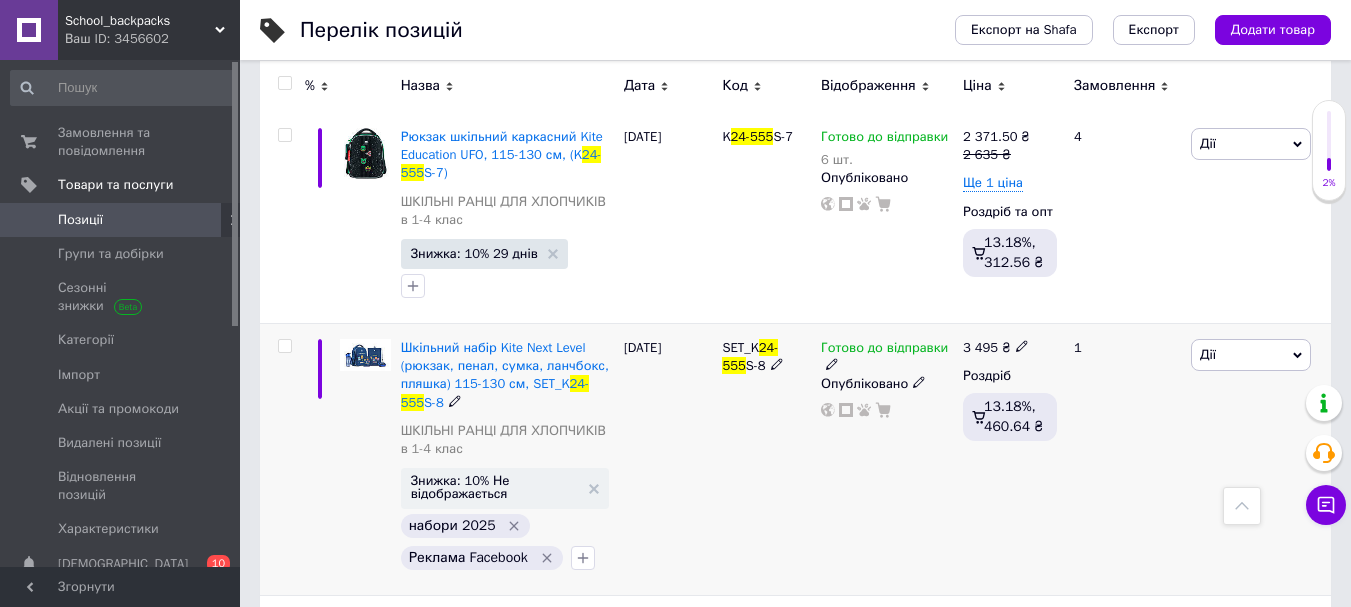 scroll, scrollTop: 600, scrollLeft: 0, axis: vertical 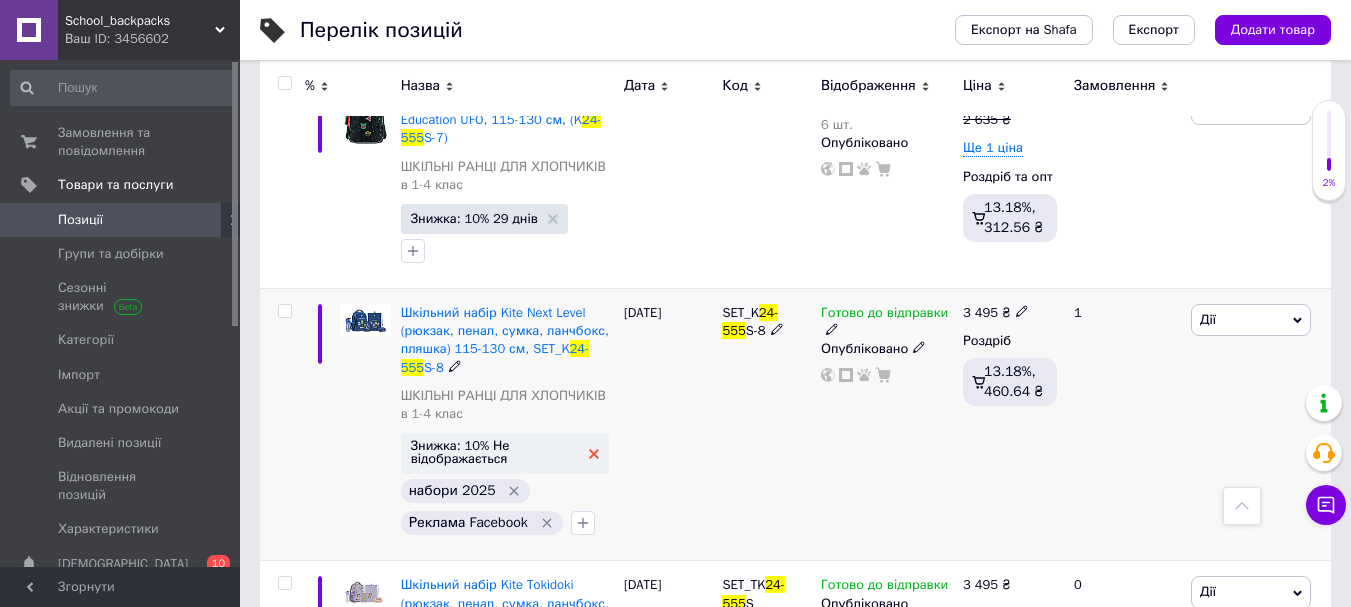 click 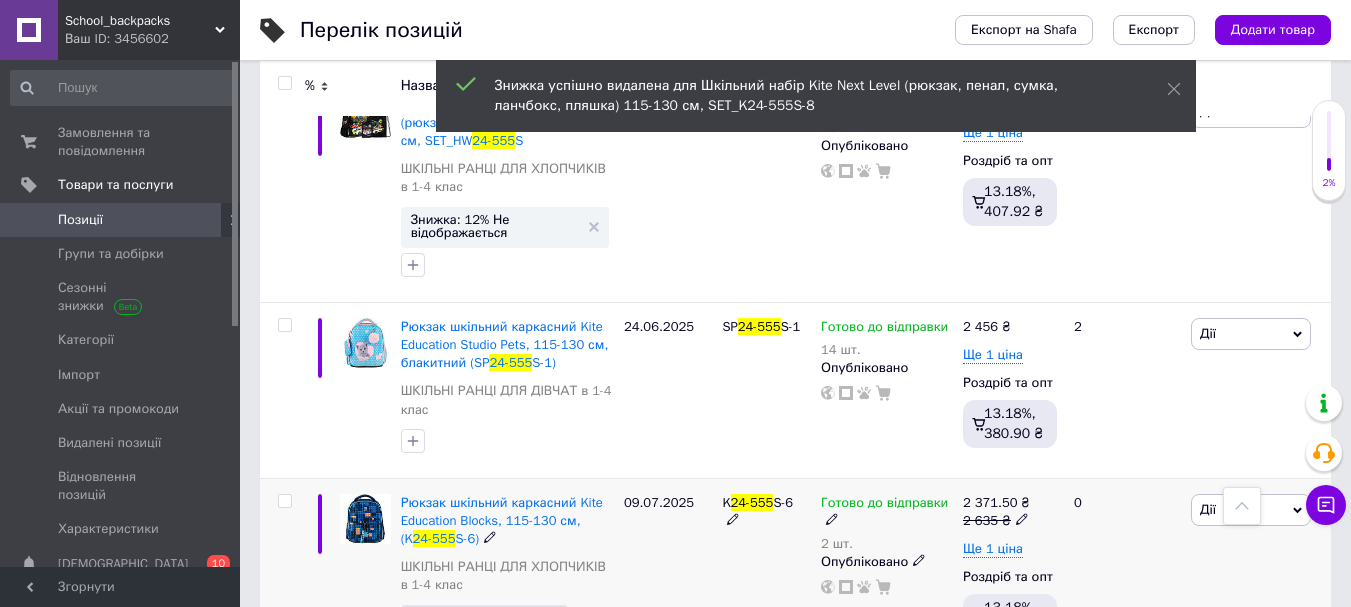 scroll, scrollTop: 5985, scrollLeft: 0, axis: vertical 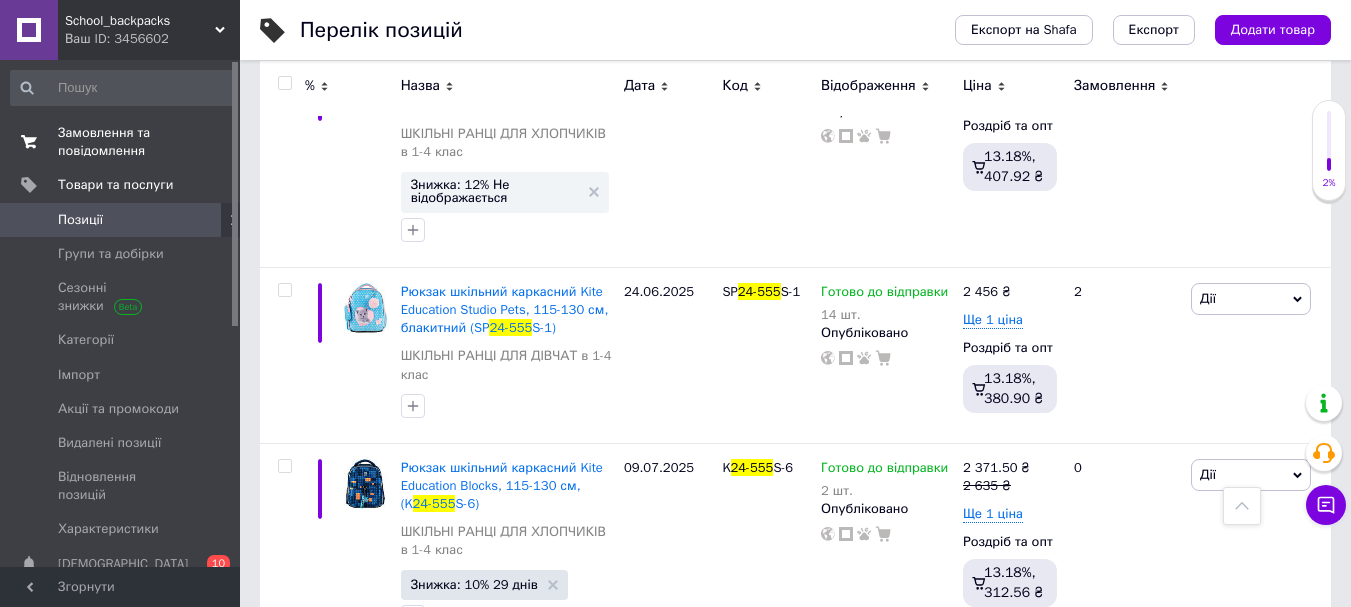 click on "Замовлення та повідомлення" at bounding box center (121, 142) 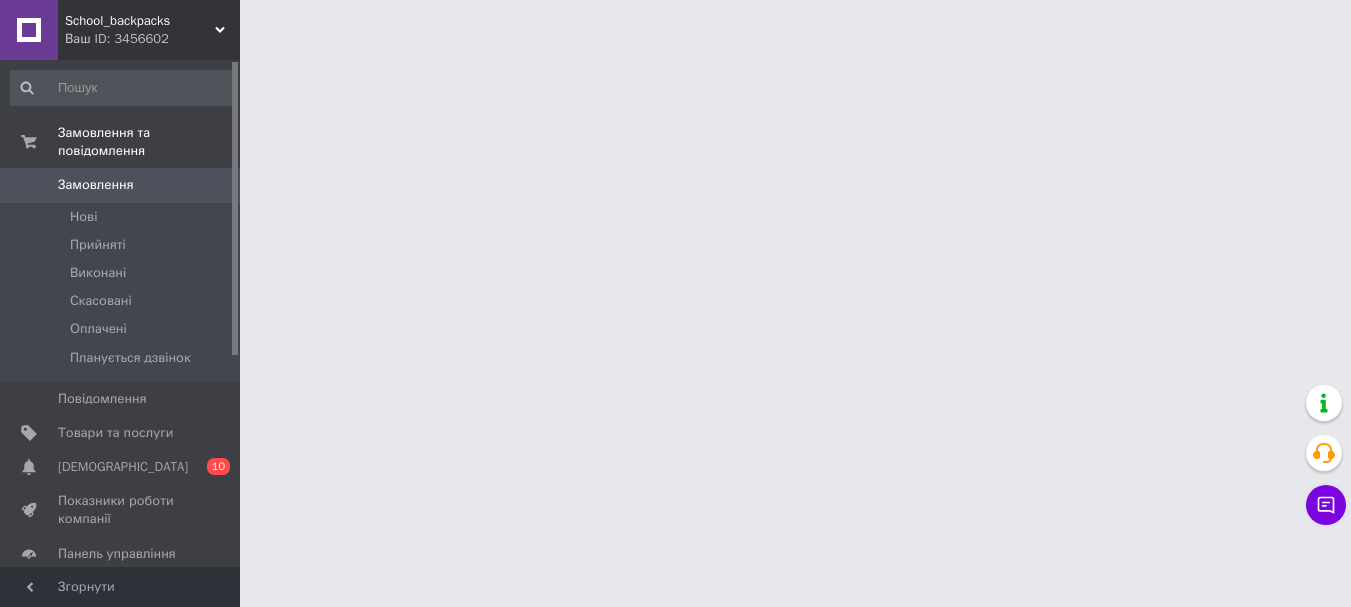 scroll, scrollTop: 0, scrollLeft: 0, axis: both 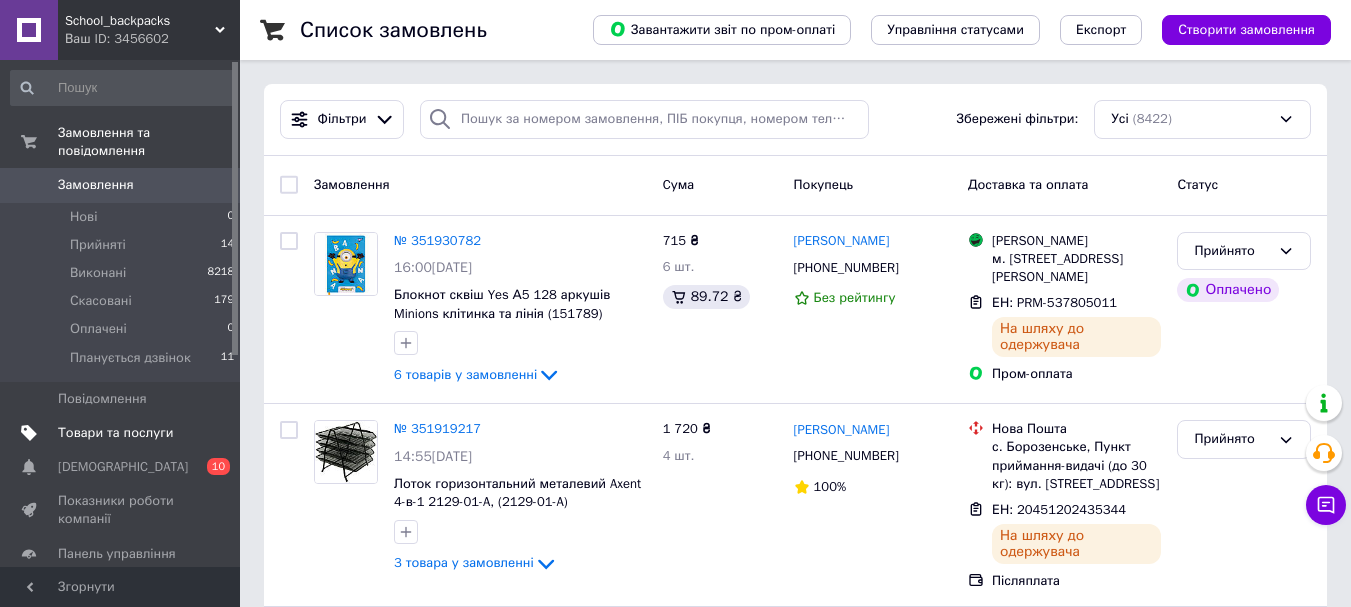 click on "Товари та послуги" at bounding box center (115, 433) 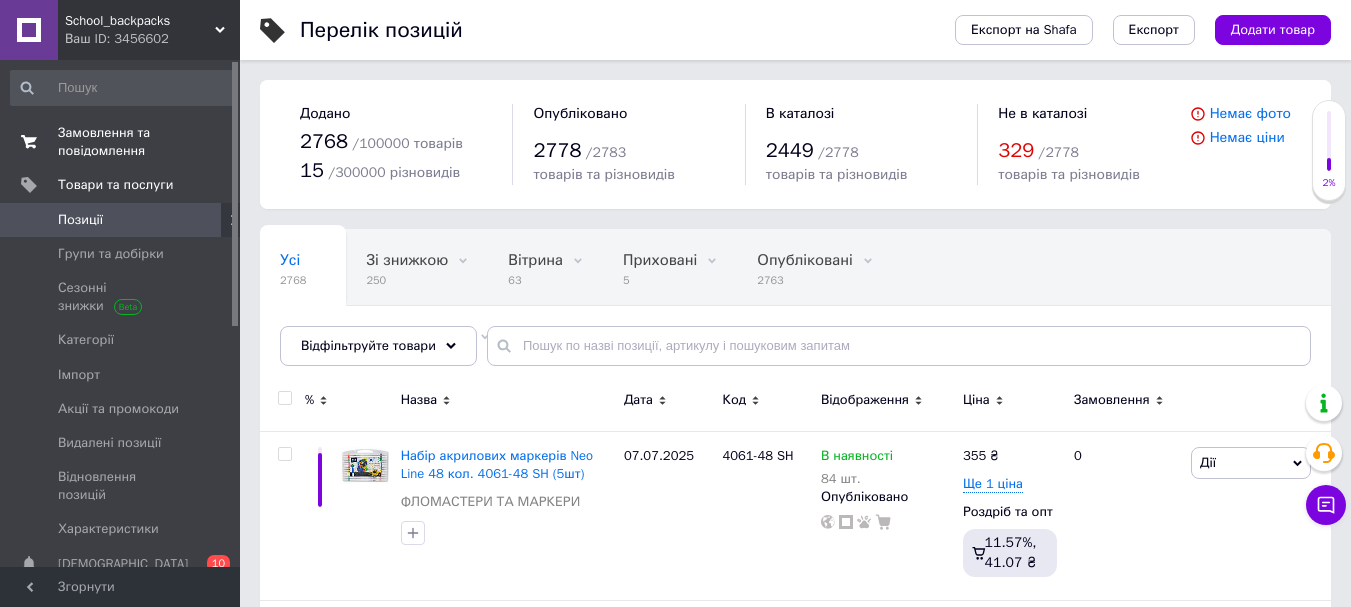 click on "Замовлення та повідомлення" at bounding box center (121, 142) 